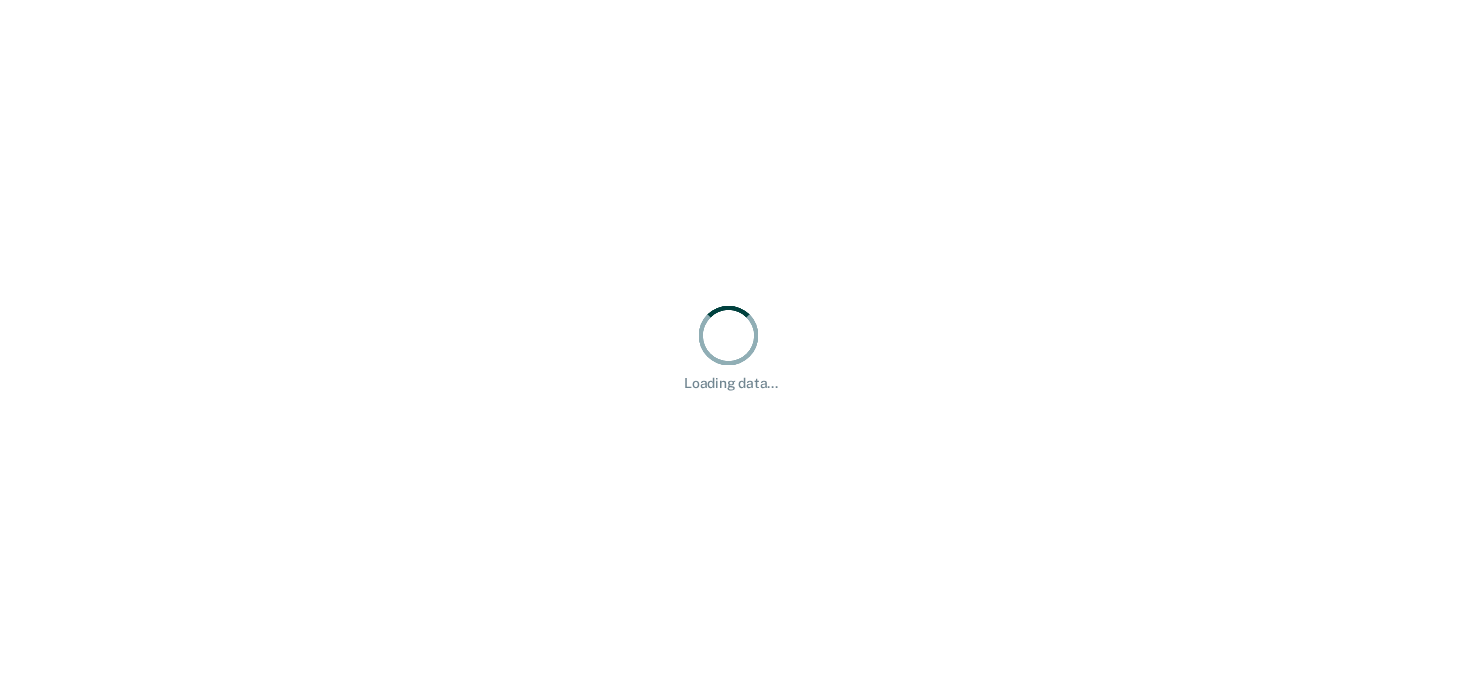 scroll, scrollTop: 0, scrollLeft: 0, axis: both 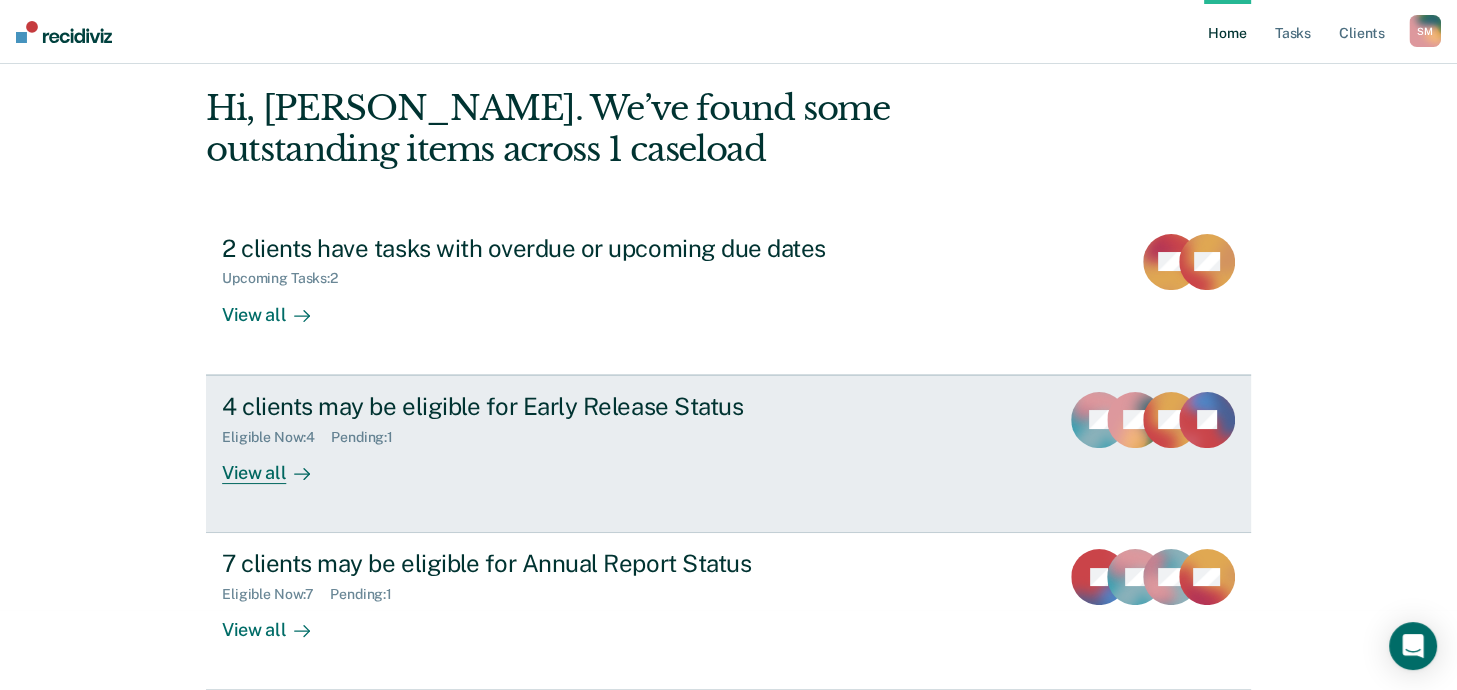 click on "Pending :  1" at bounding box center (370, 437) 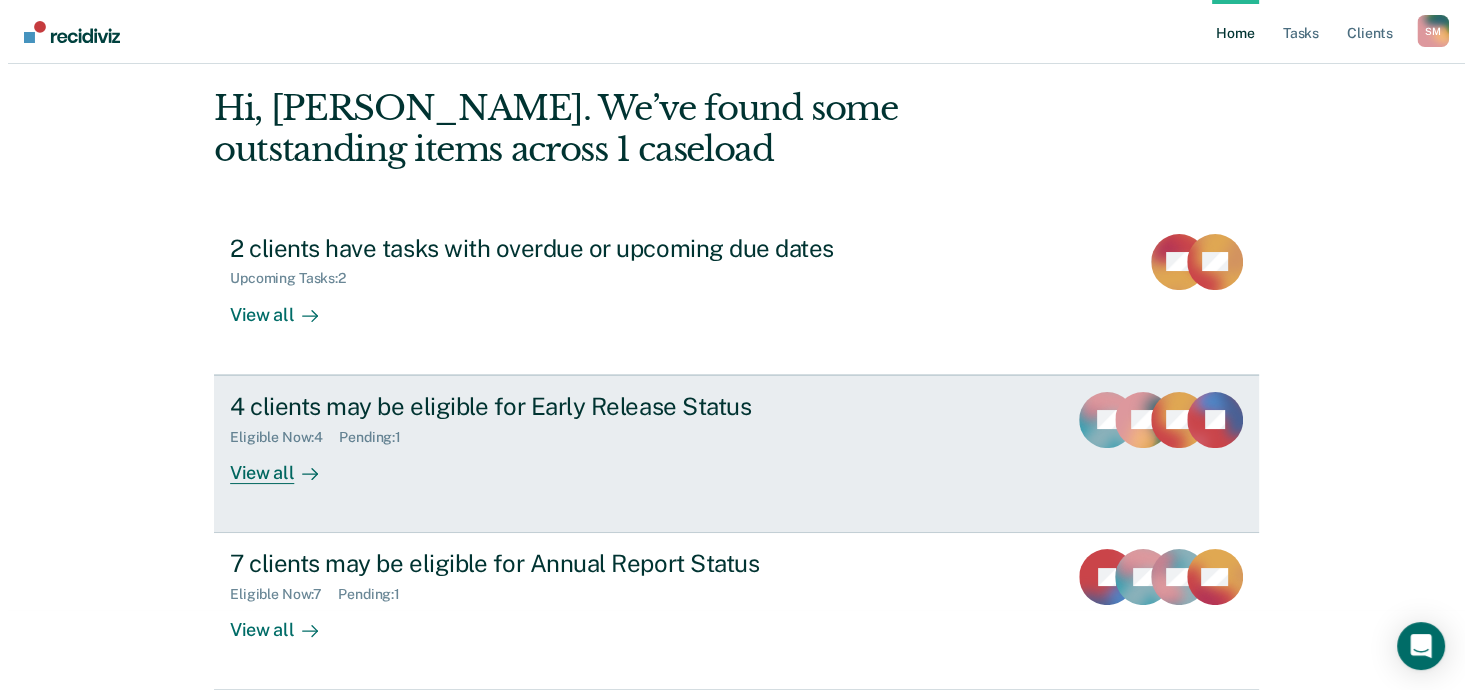 scroll, scrollTop: 0, scrollLeft: 0, axis: both 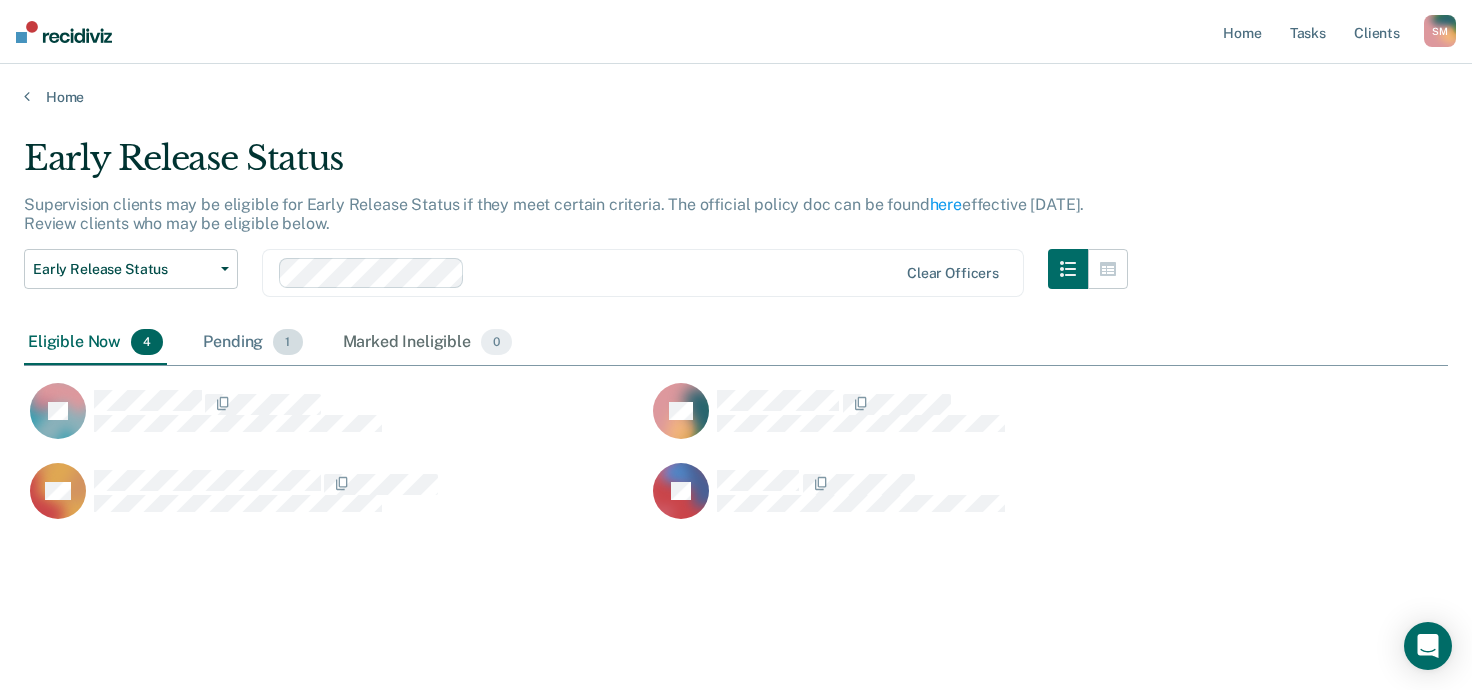click on "Pending 1" at bounding box center (252, 343) 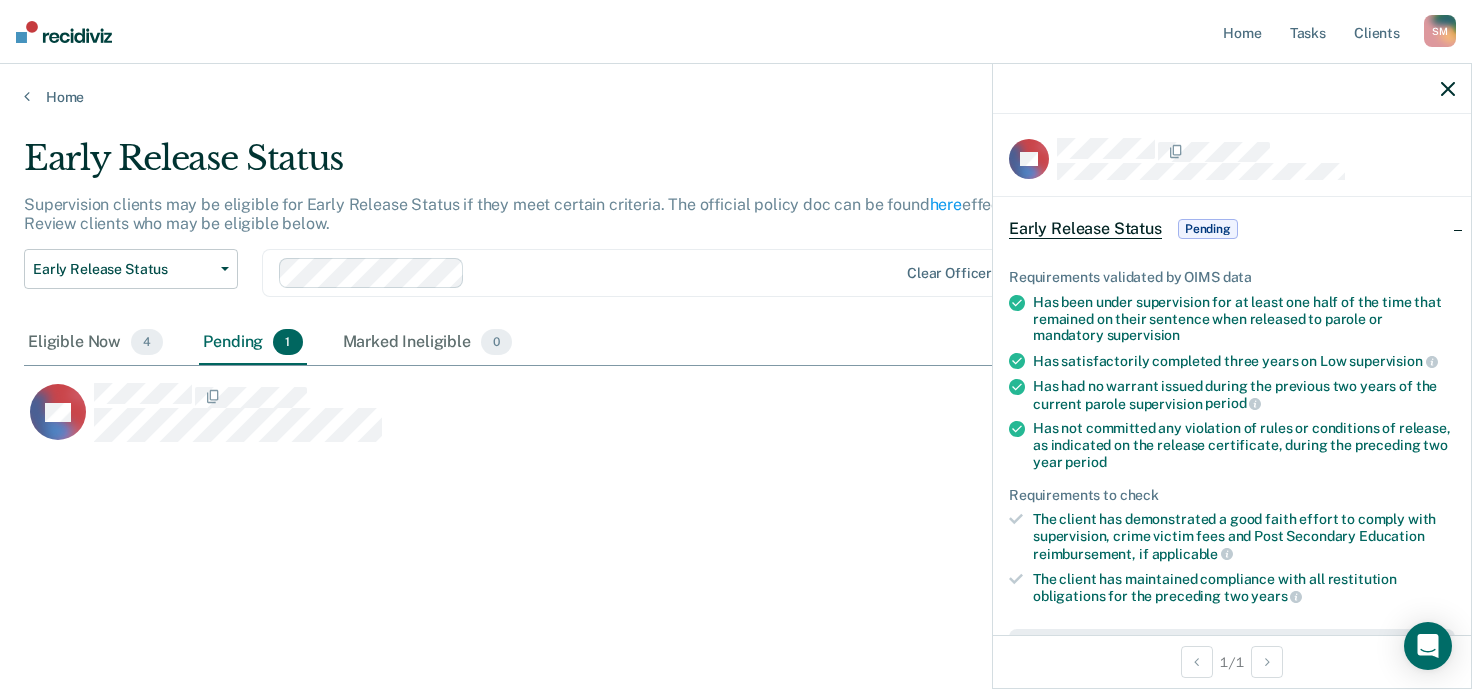 click on "Pending" at bounding box center (1208, 229) 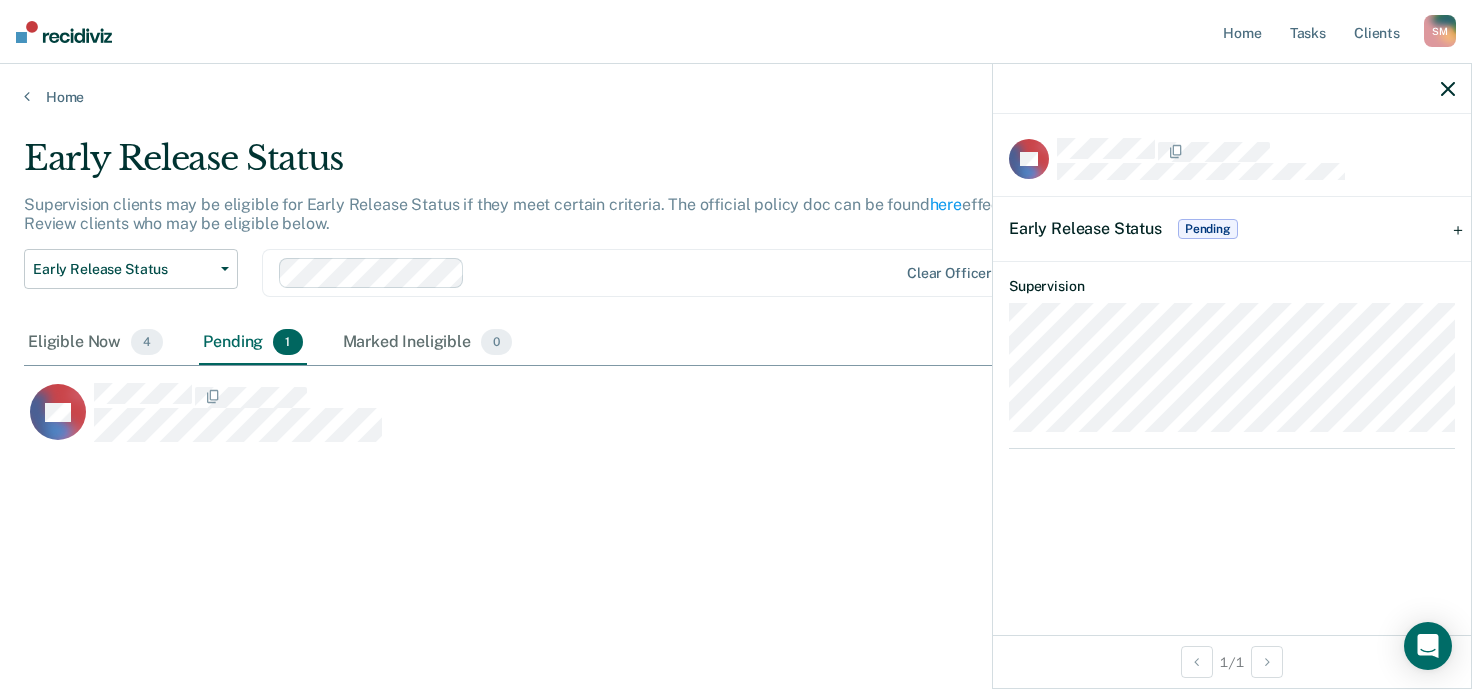 click on "Early Release Status" at bounding box center (1085, 228) 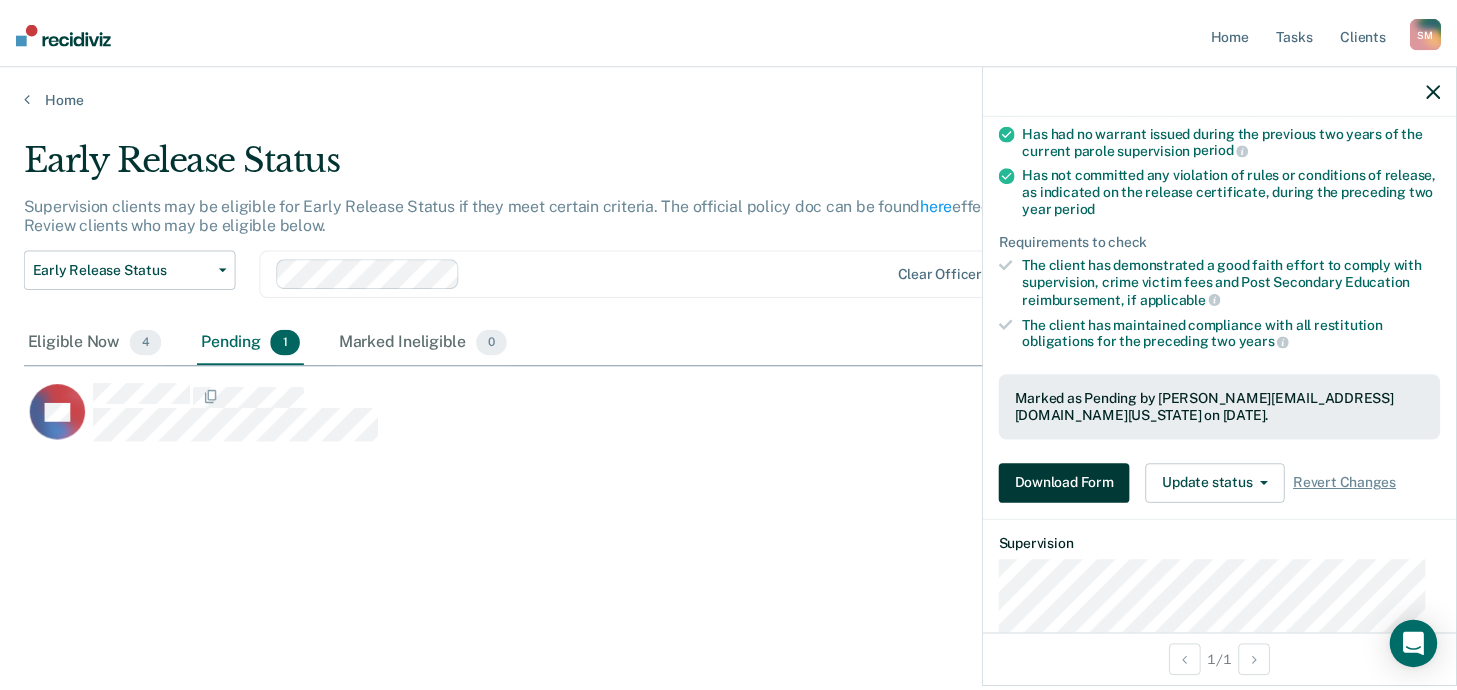 scroll, scrollTop: 360, scrollLeft: 0, axis: vertical 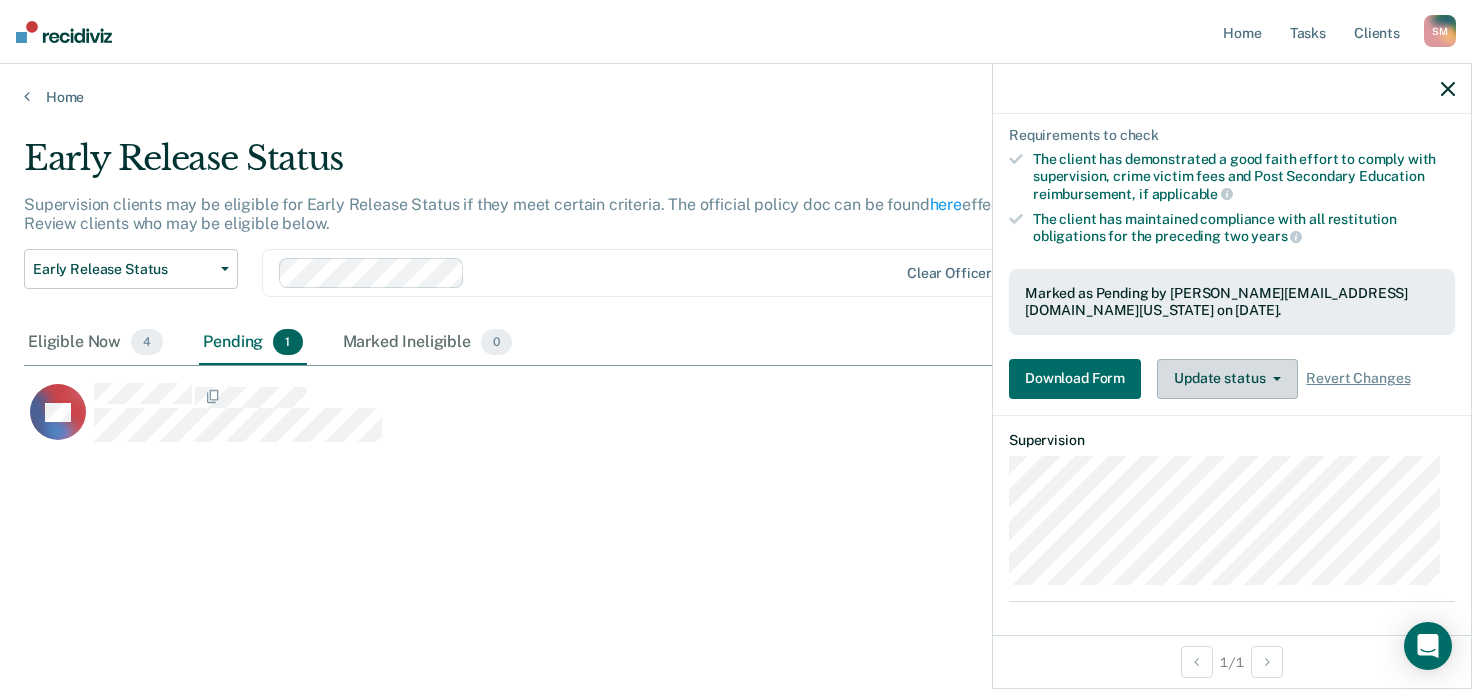 click 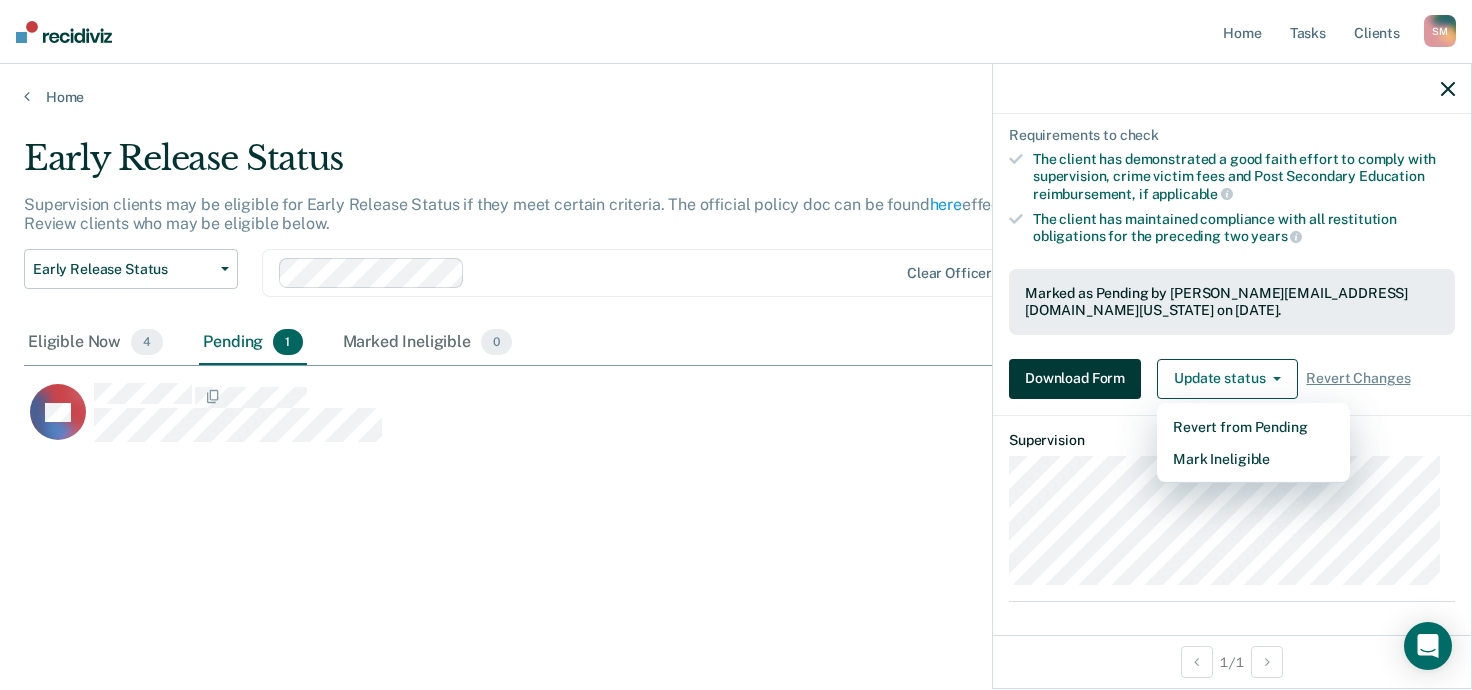 click on "Download Form" at bounding box center [1075, 379] 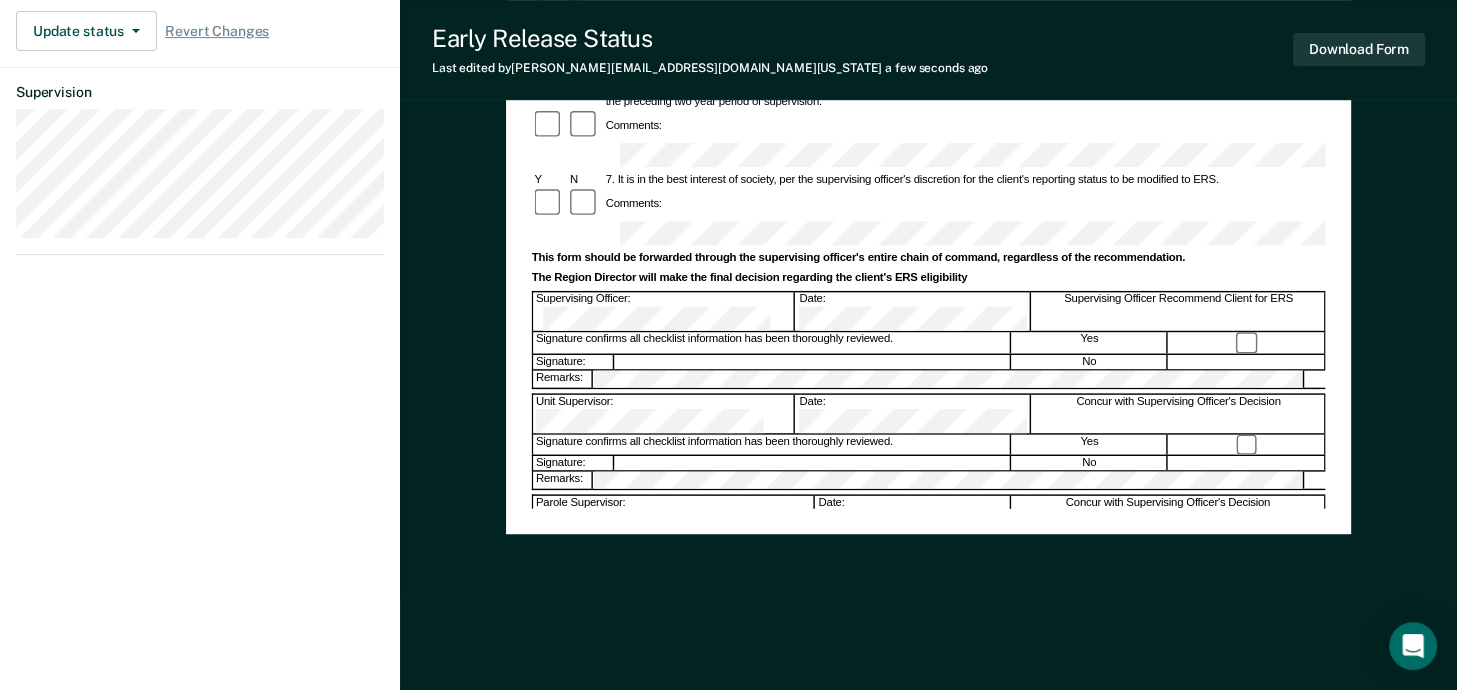 scroll, scrollTop: 633, scrollLeft: 0, axis: vertical 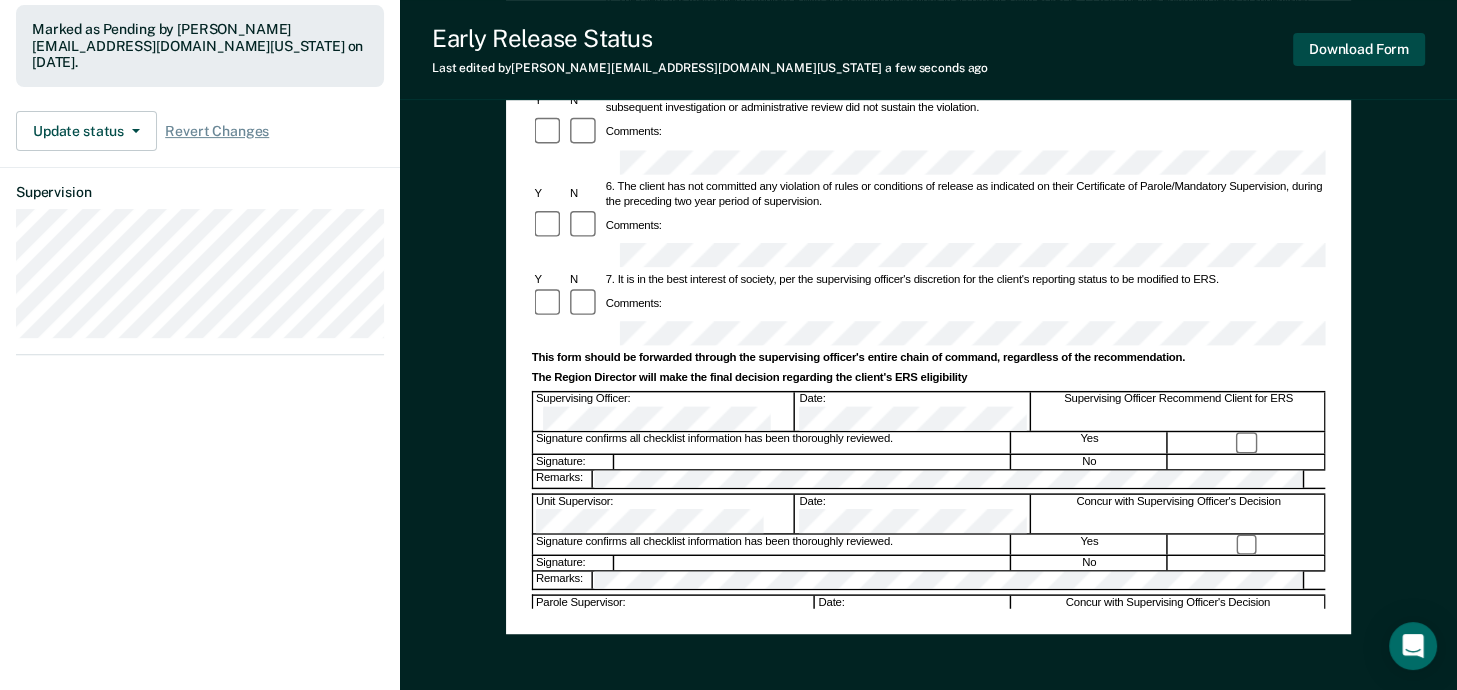click on "Download Form" at bounding box center (1359, 49) 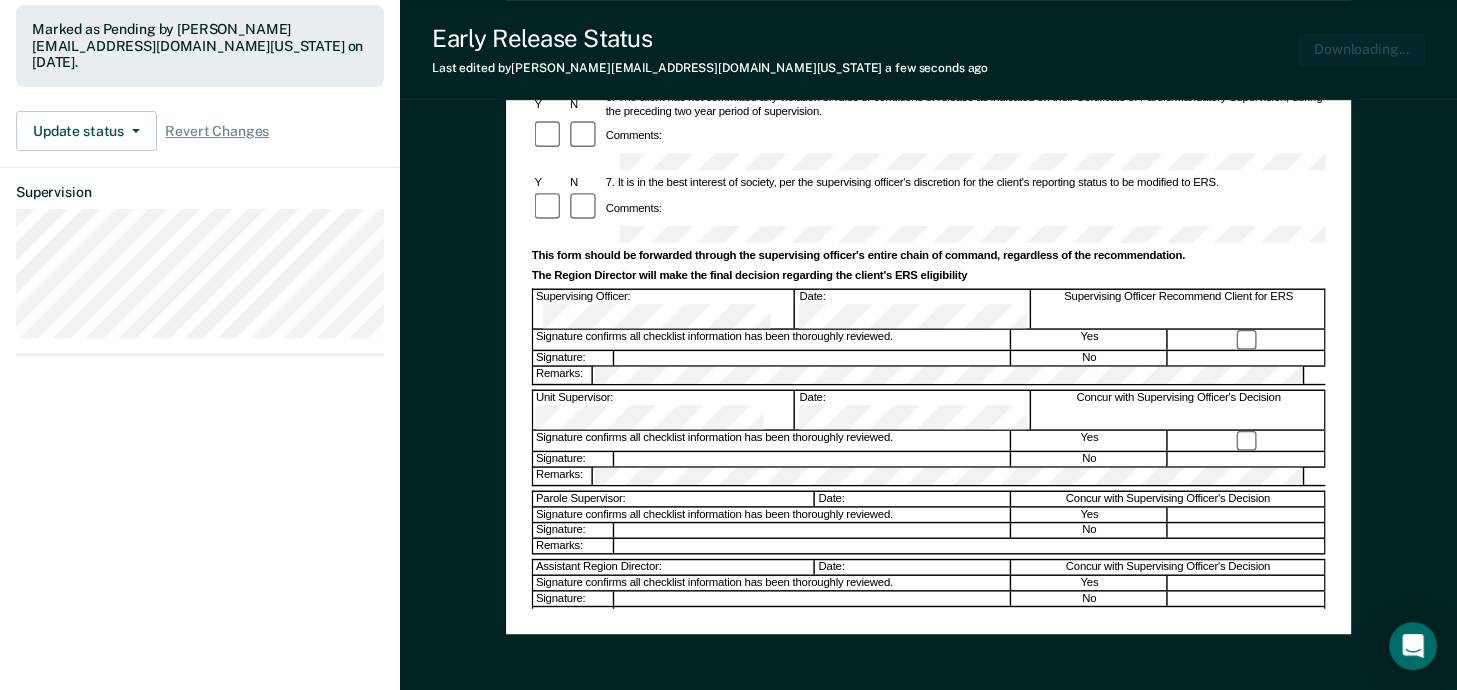 scroll, scrollTop: 0, scrollLeft: 0, axis: both 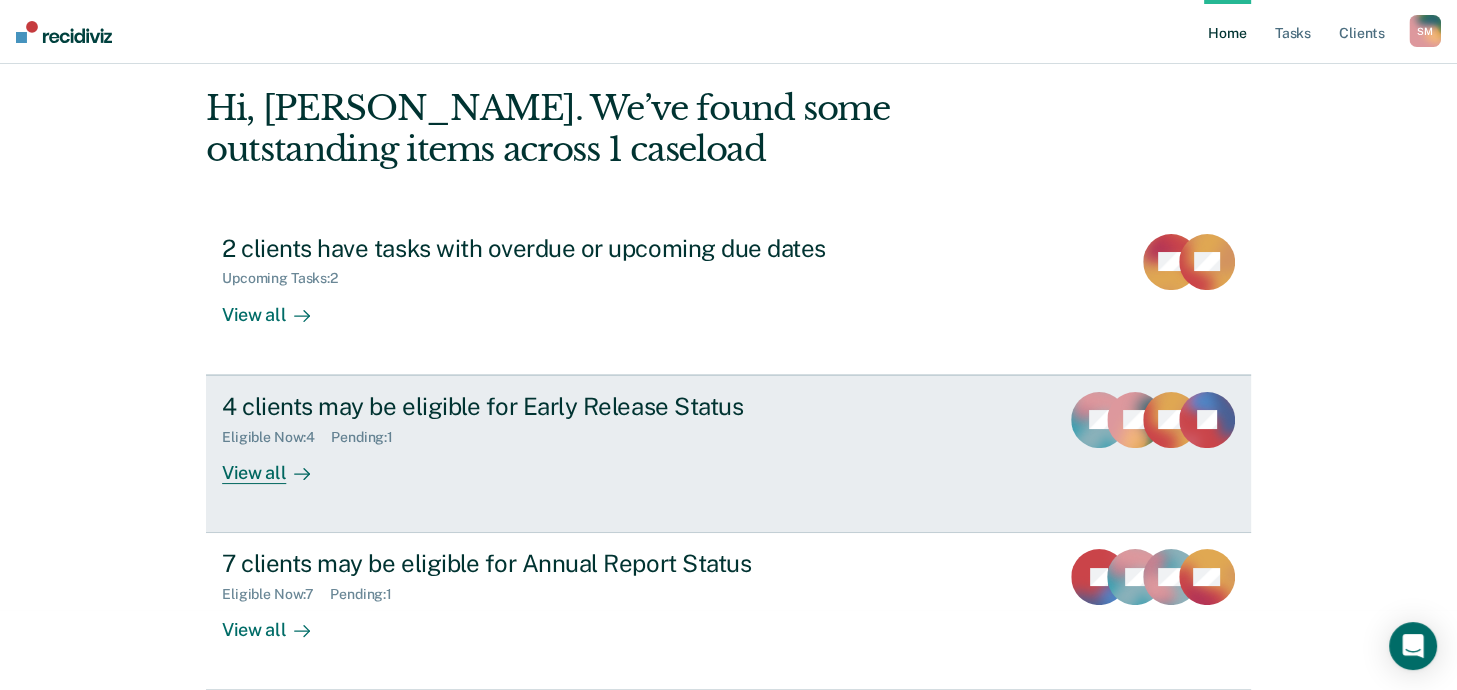 click on "View all" at bounding box center [278, 464] 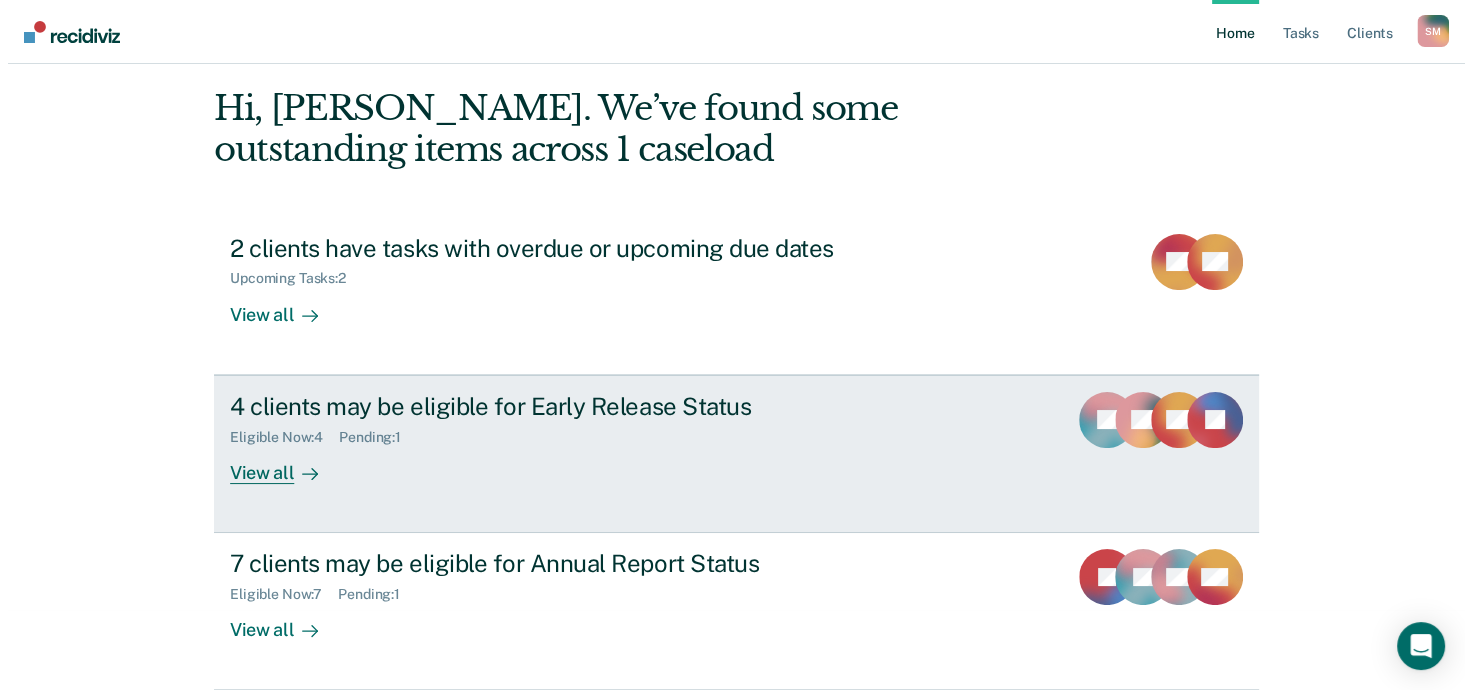 scroll, scrollTop: 0, scrollLeft: 0, axis: both 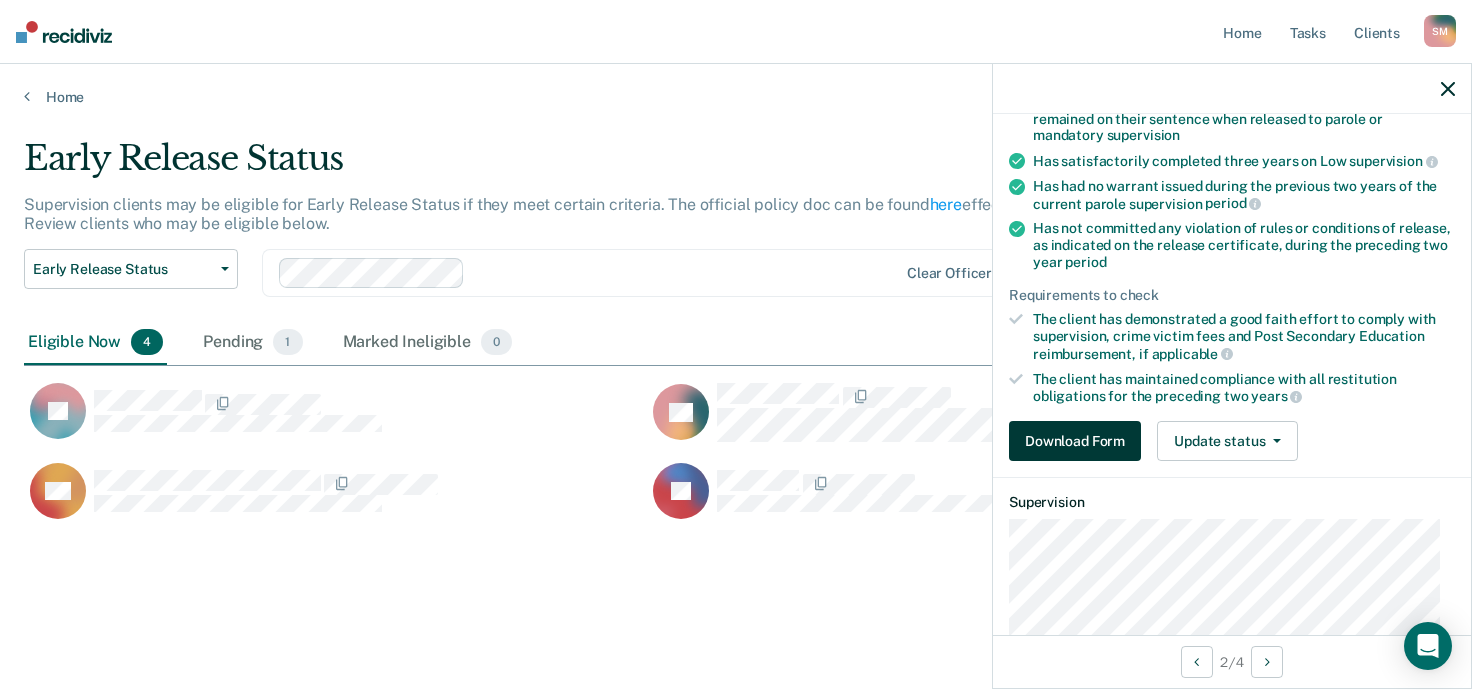 click on "Download Form" at bounding box center [1075, 441] 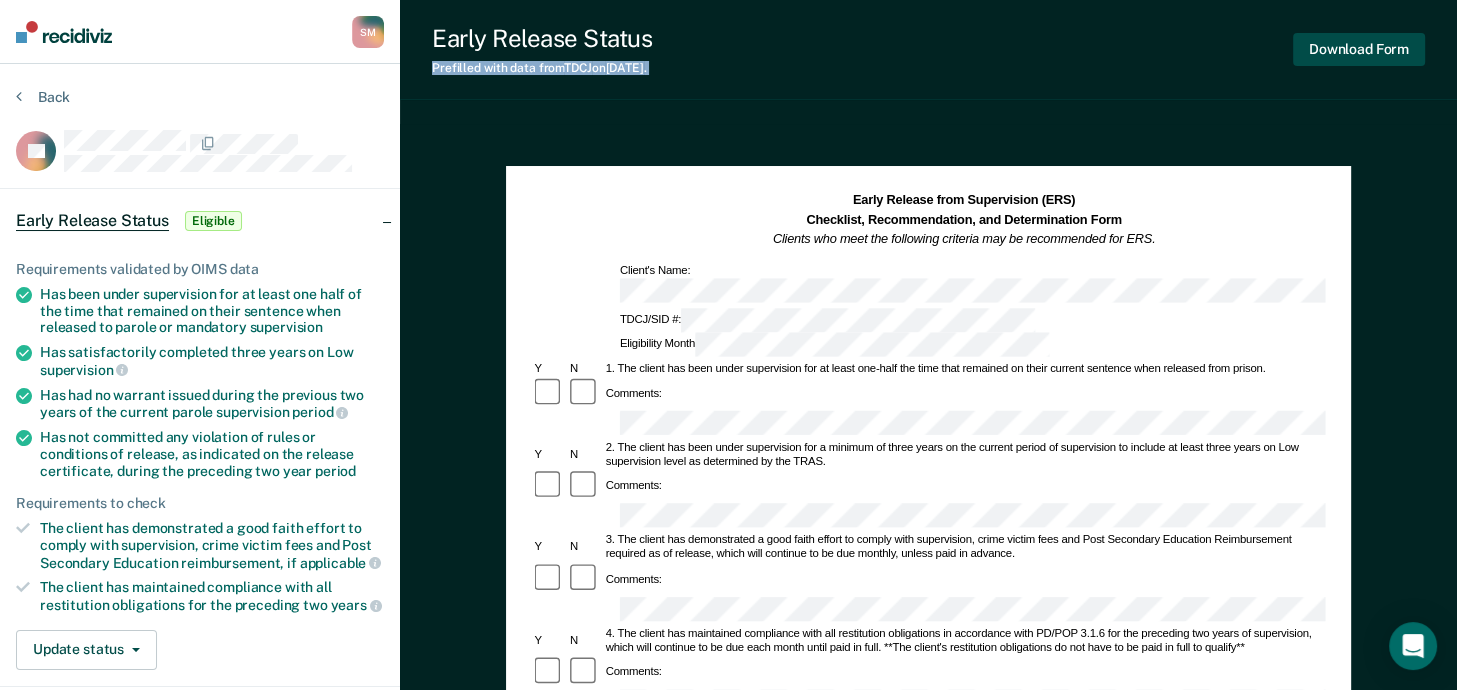 drag, startPoint x: 879, startPoint y: 51, endPoint x: 1308, endPoint y: 45, distance: 429.04196 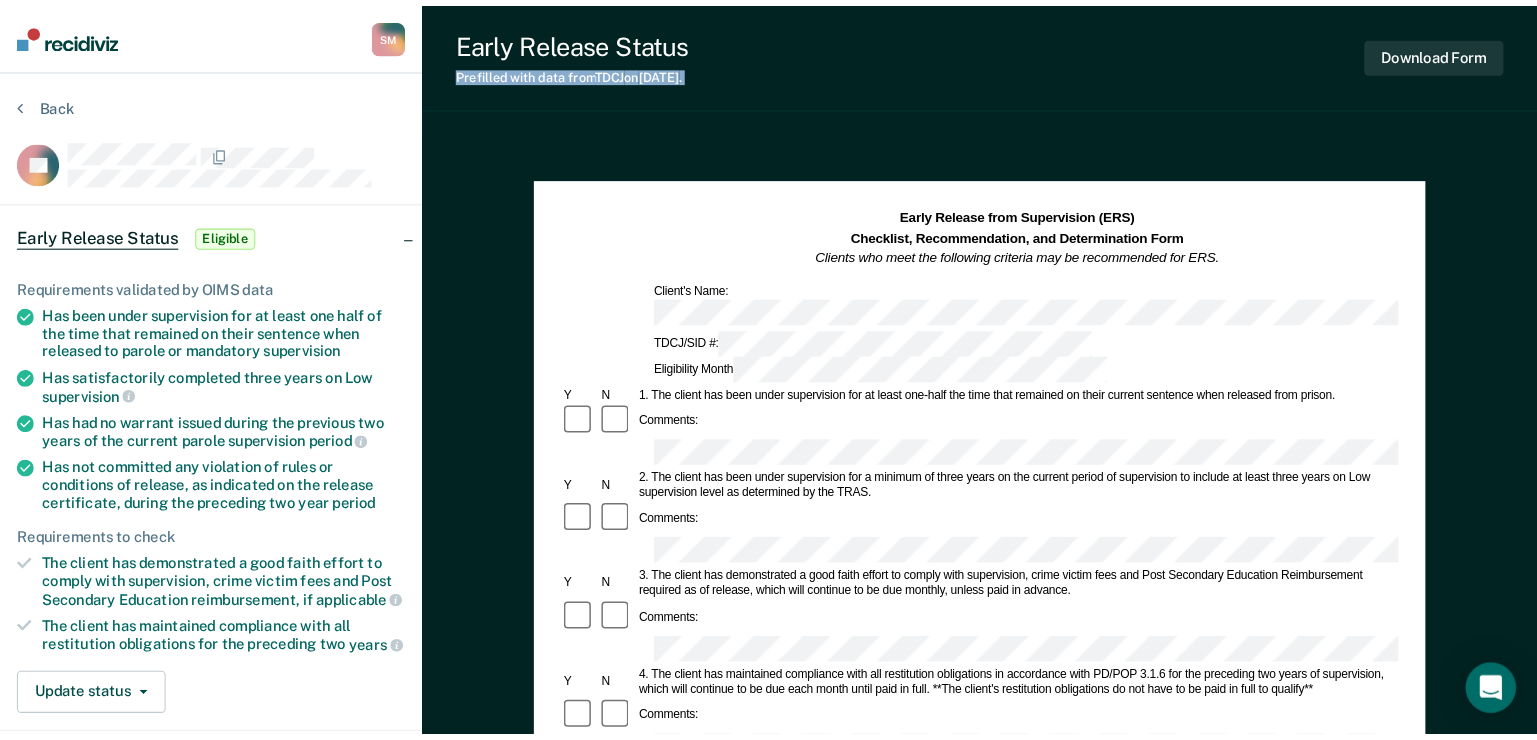 scroll, scrollTop: 0, scrollLeft: 0, axis: both 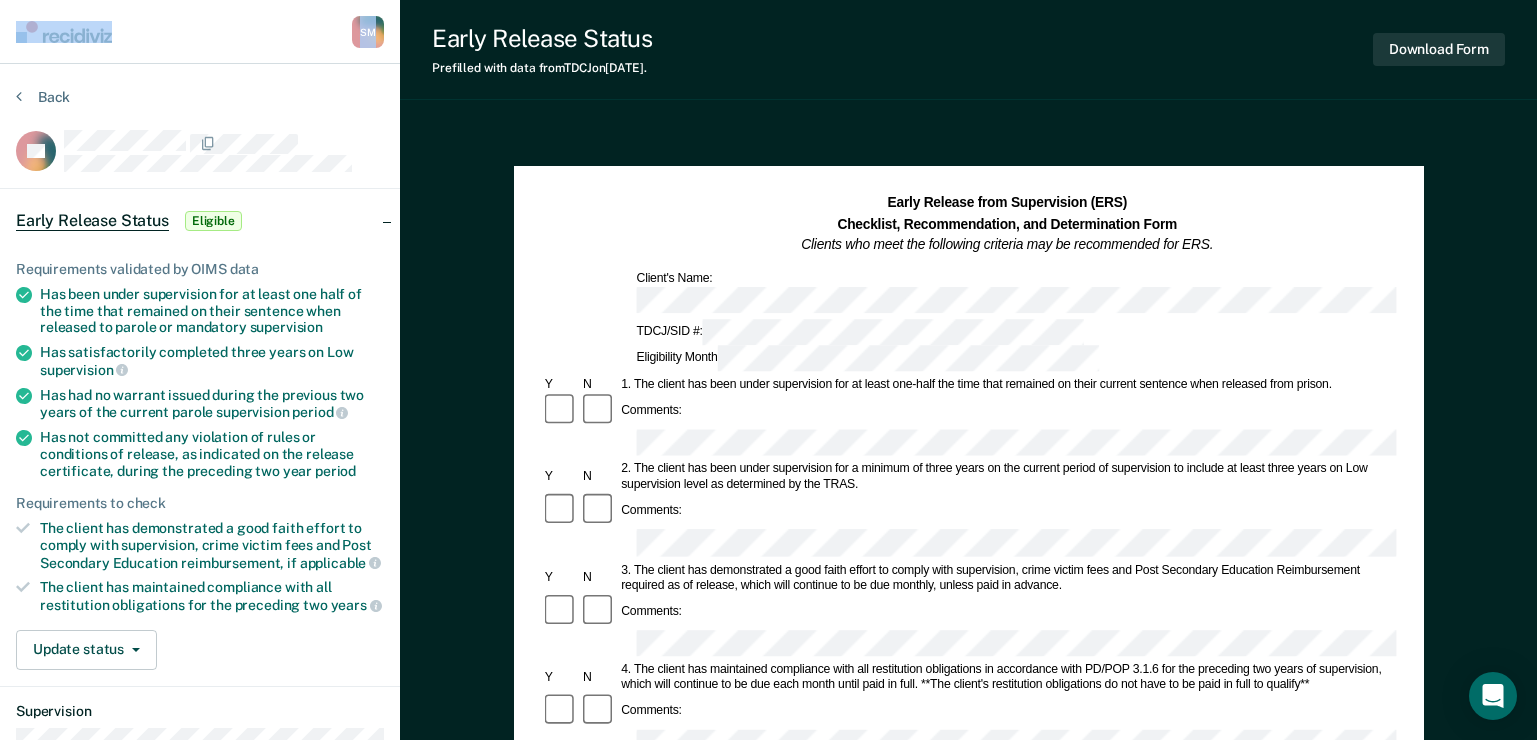 drag, startPoint x: 0, startPoint y: 448, endPoint x: 21, endPoint y: -54, distance: 502.43906 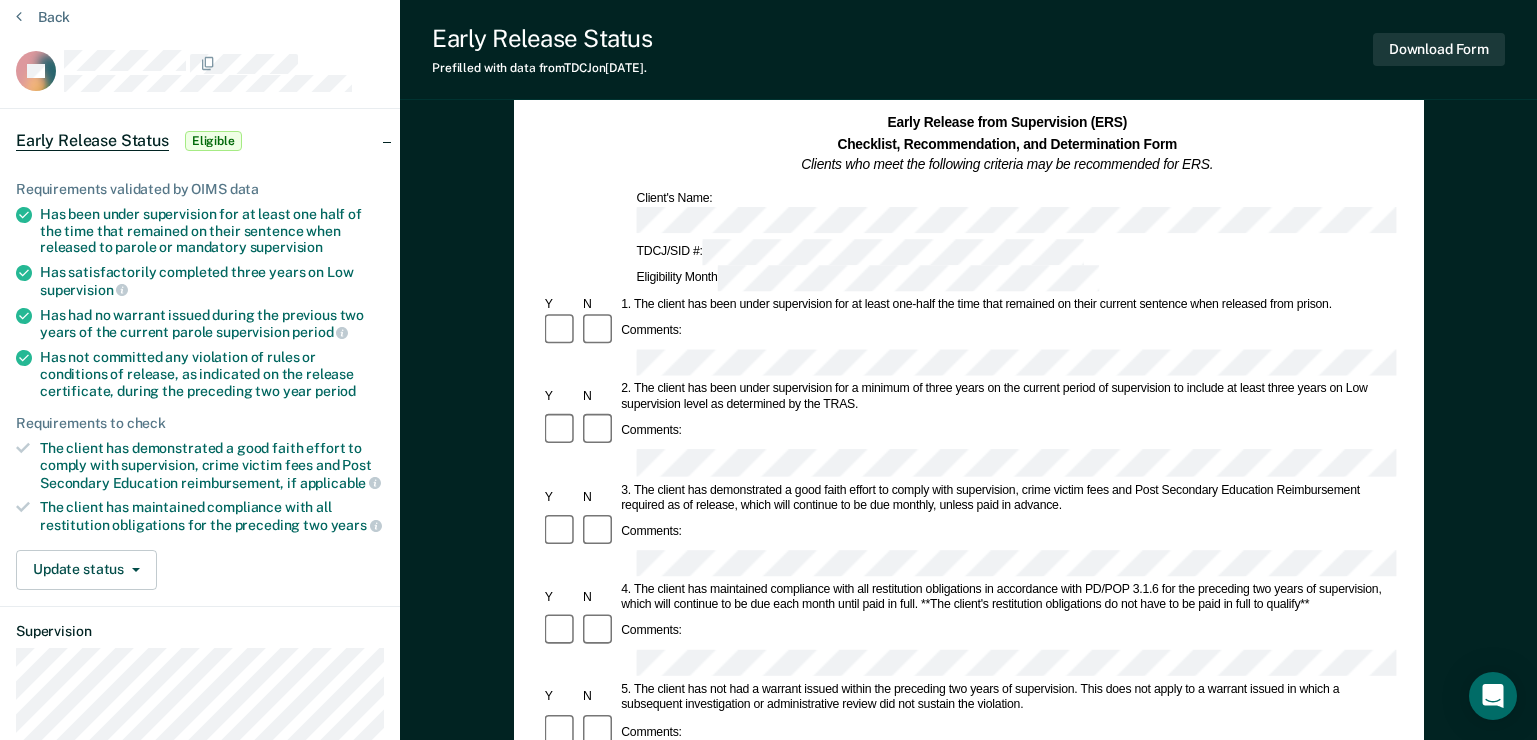 scroll, scrollTop: 100, scrollLeft: 0, axis: vertical 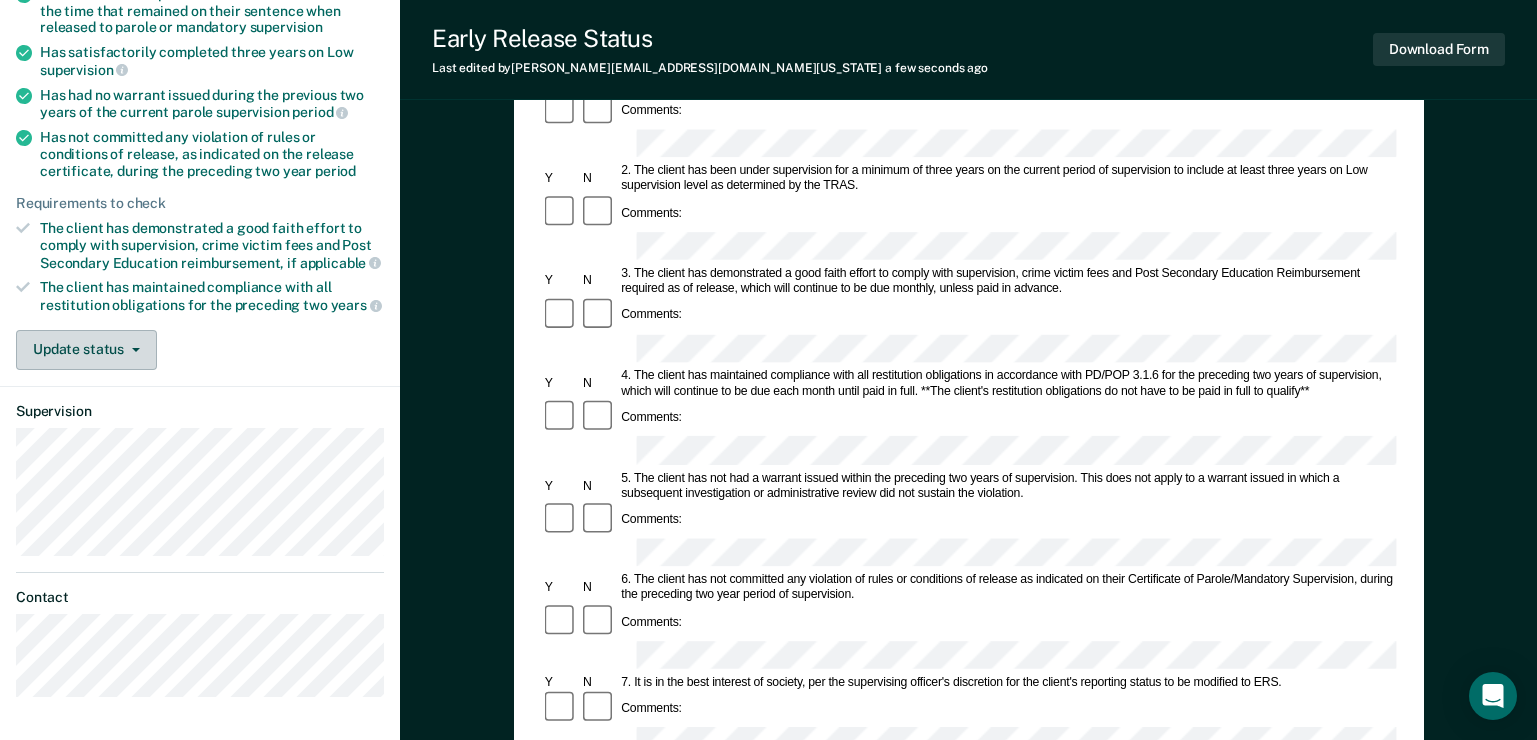 click on "Update status" at bounding box center [86, 350] 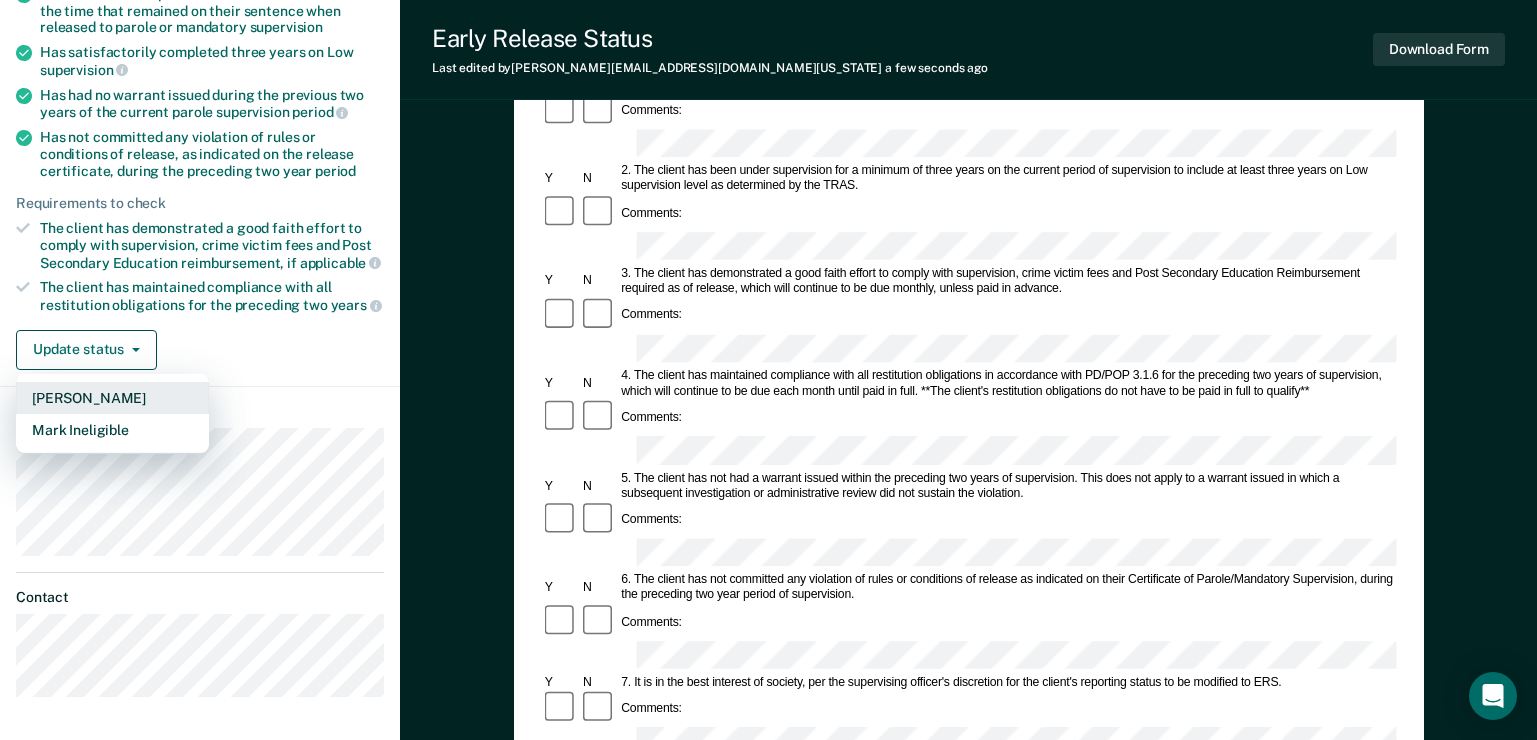 click on "[PERSON_NAME]" at bounding box center [112, 398] 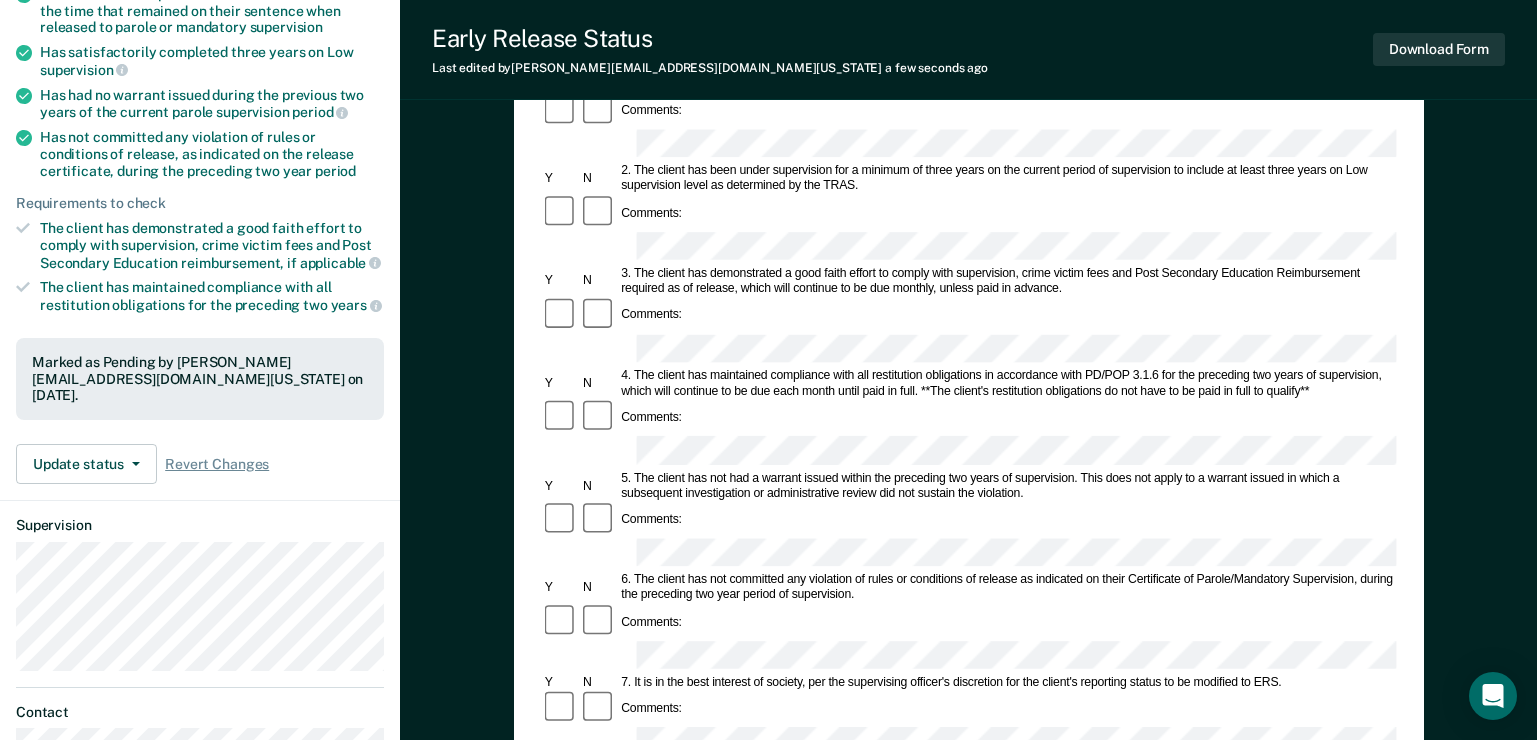 click on "Comments:" at bounding box center (968, 333) 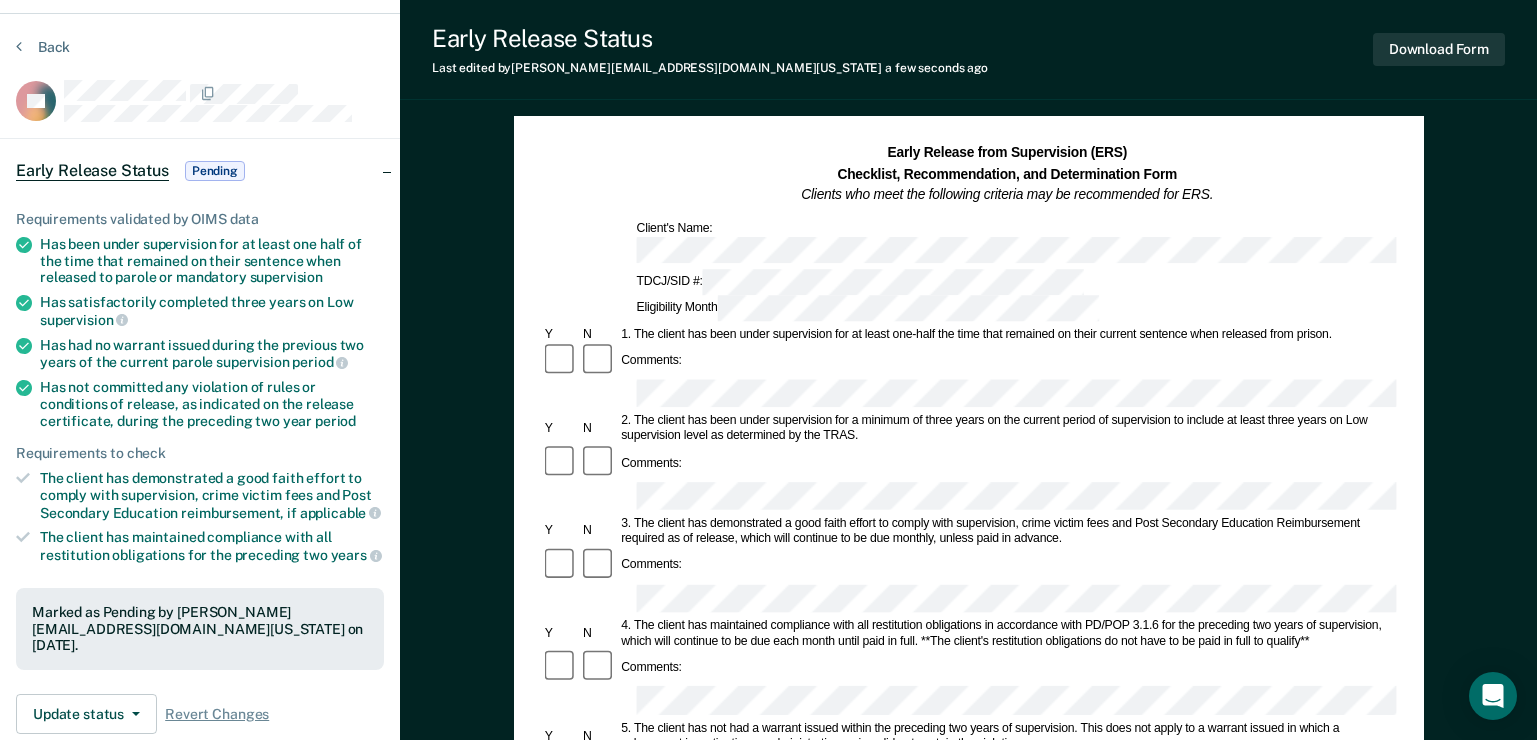 scroll, scrollTop: 0, scrollLeft: 0, axis: both 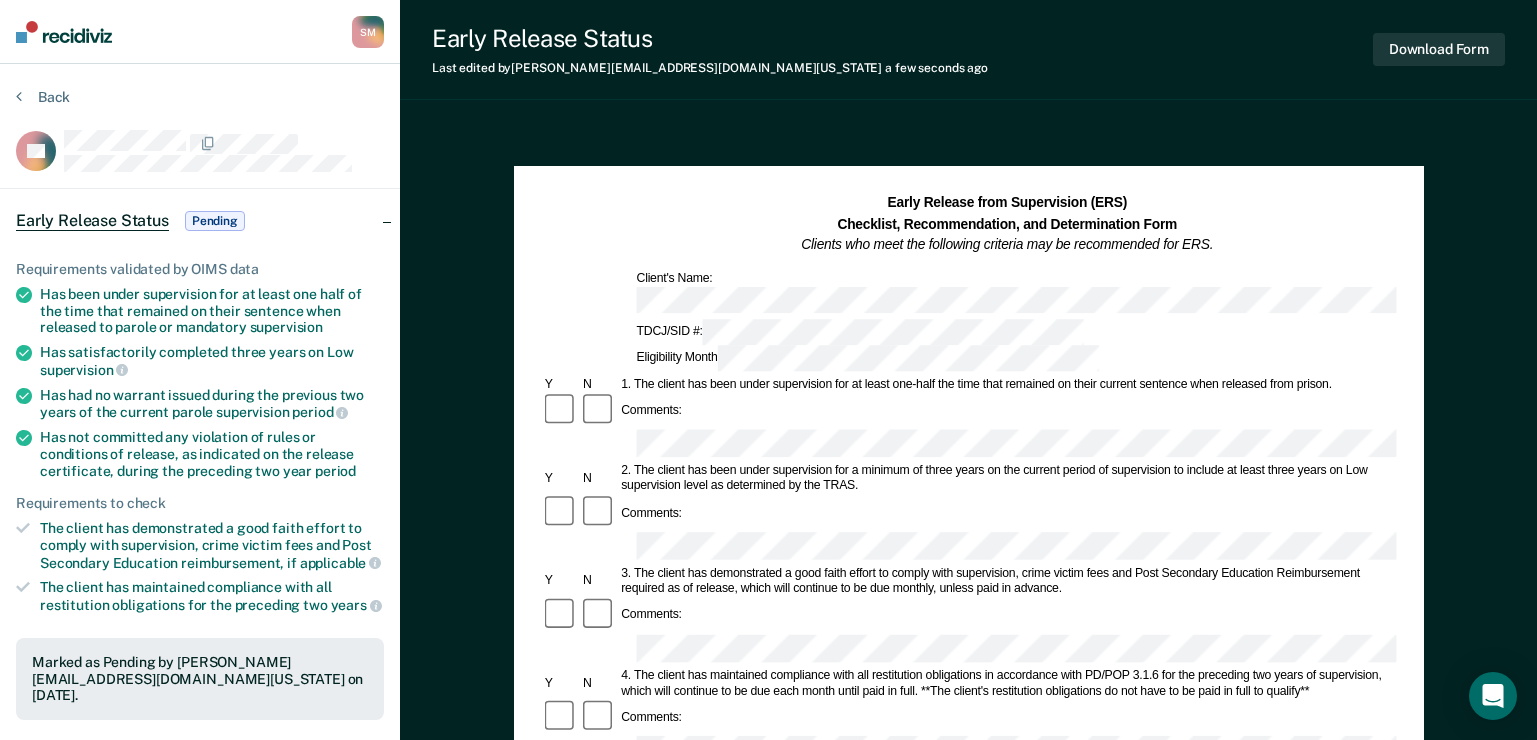 click on "Early Release from Supervision (ERS)   Checklist, Recommendation, and Determination Form Clients who meet the following criteria may be recommended for ERS. Client's Name: TDCJ/SID #: Eligibility Month Y N 1. The client has been under supervision for at least one-half the time that remained on their current sentence when released from prison. Comments: Y N 2. The client has been under supervision for a minimum of three years on the current period of supervision to include at least three years on Low supervision level as determined by the TRAS. Comments: Y N 3. The client has demonstrated a good faith effort to comply with supervision, crime victim fees and Post Secondary Education Reimbursement required as of release, which will continue to be due monthly, unless paid in advance. Comments: Y N Comments: Y N Comments: Y N Comments: Y N 7. It is in the best interest of society, per the supervising officer's discretion for the client's reporting status to be modified to ERS. Comments: Supervising Officer: Date:" at bounding box center [968, 867] 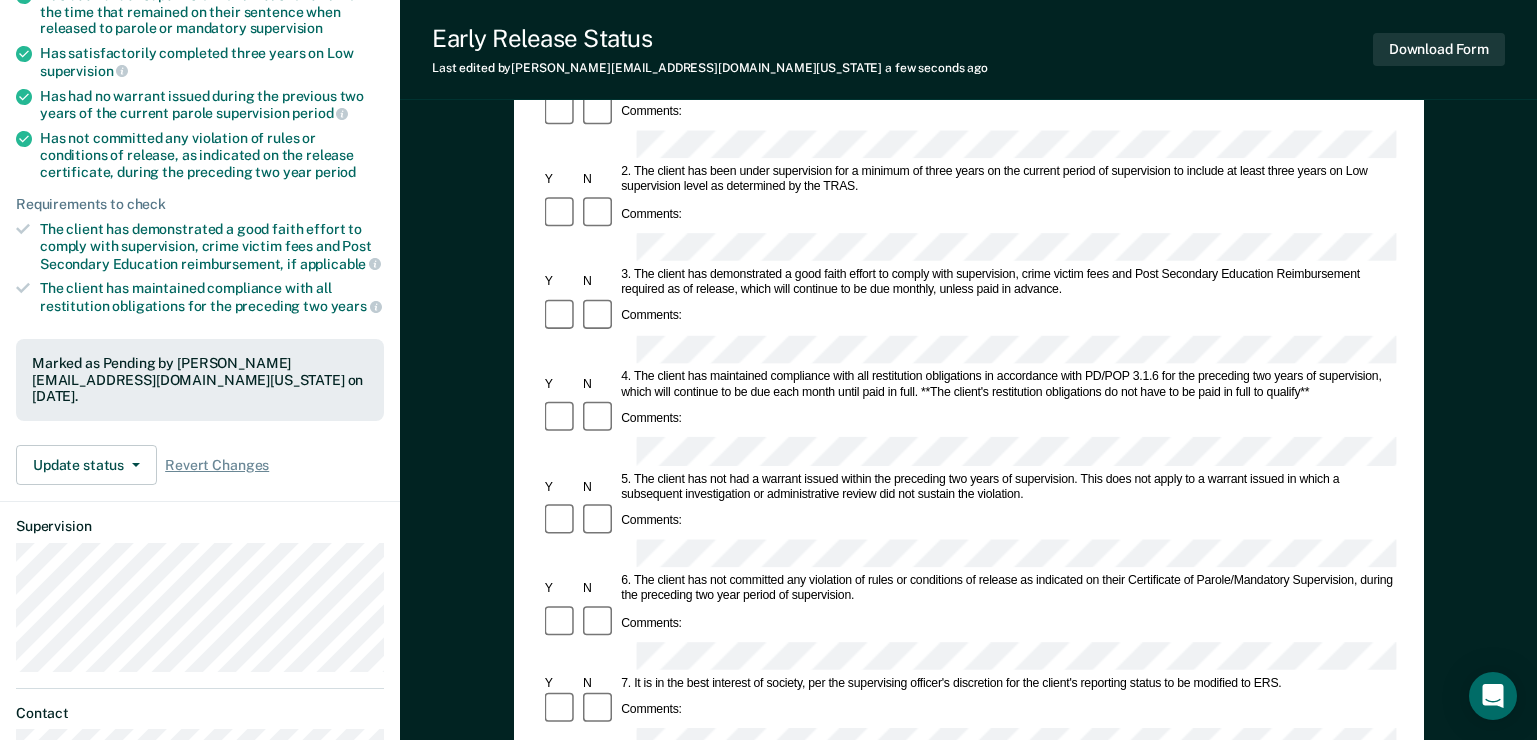scroll, scrollTop: 300, scrollLeft: 0, axis: vertical 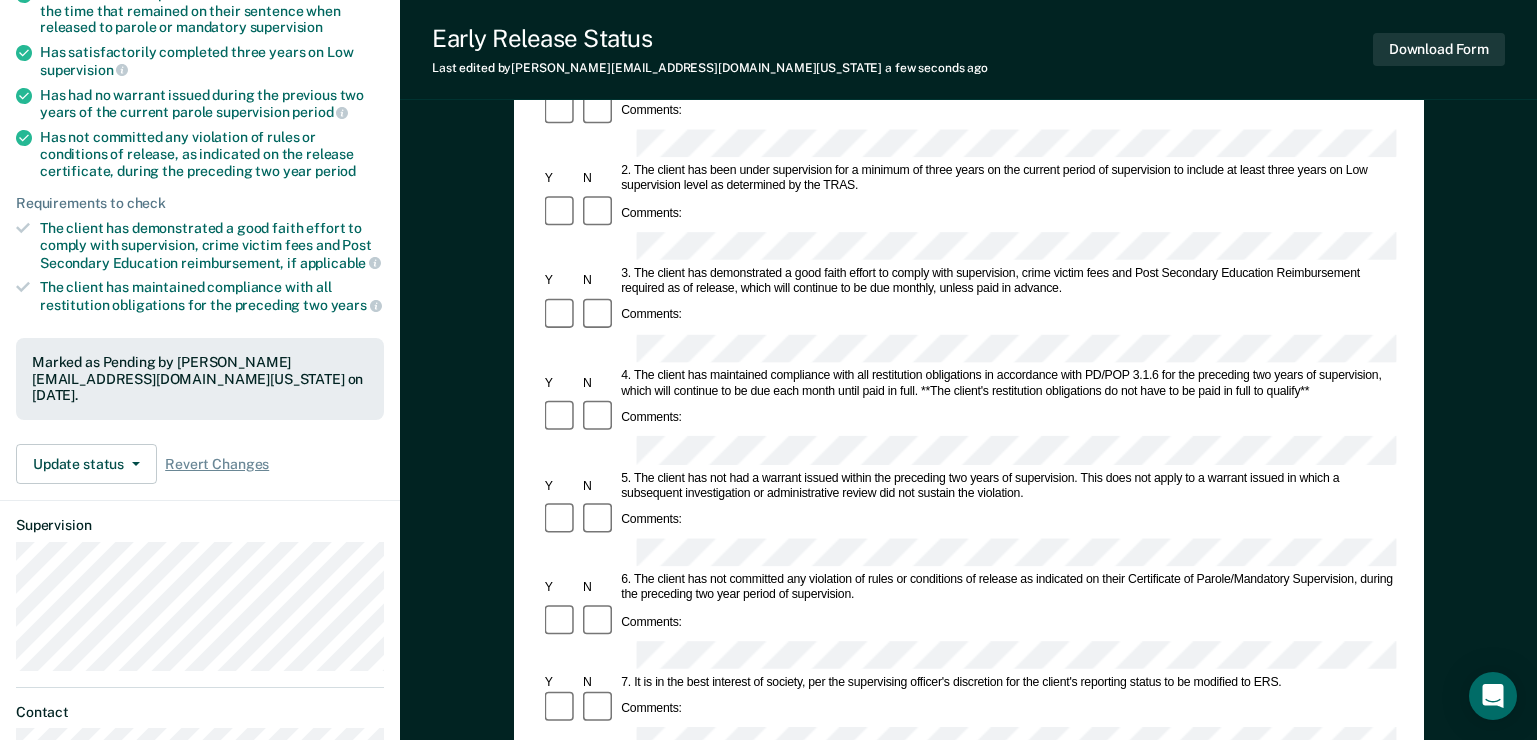 click on "Comments:" at bounding box center (968, 709) 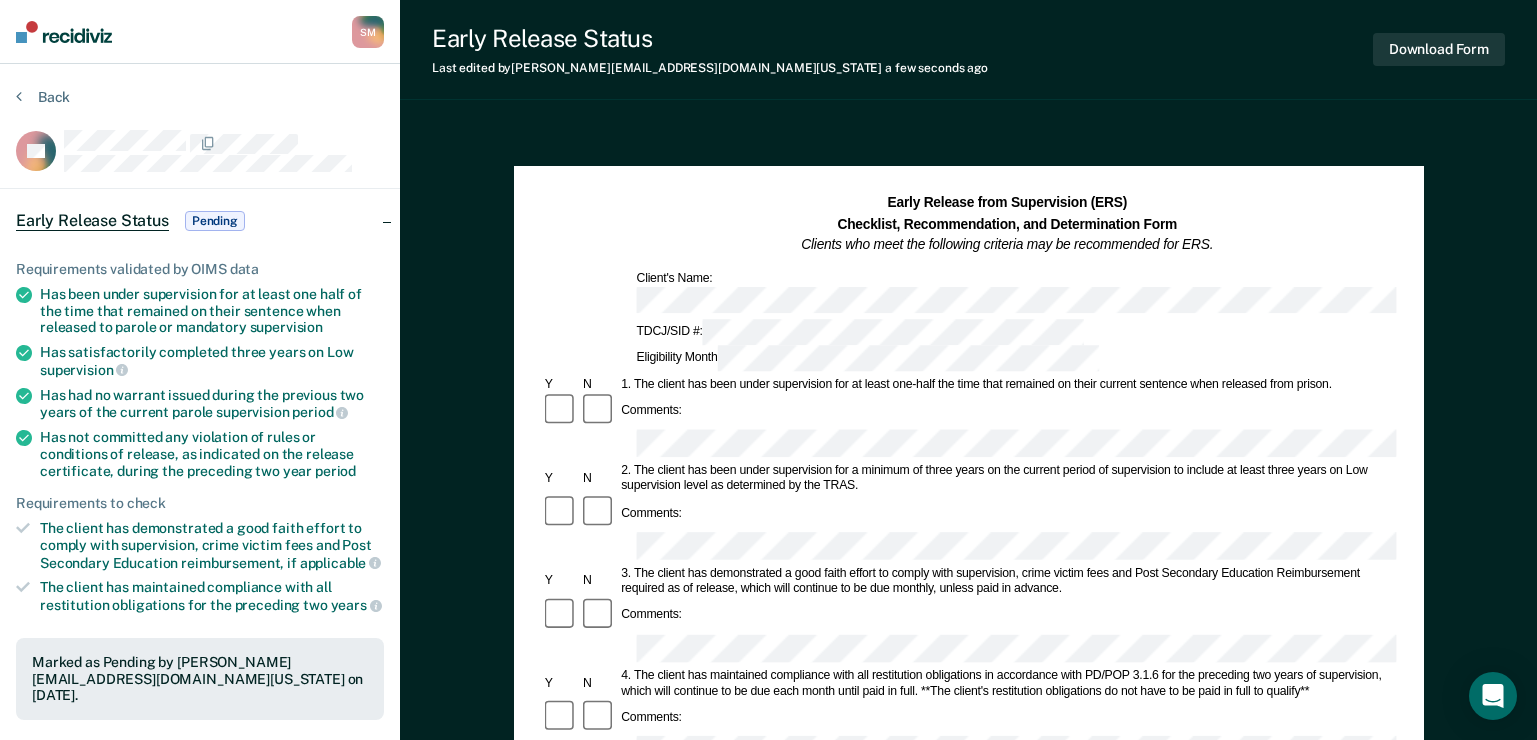 scroll, scrollTop: 100, scrollLeft: 0, axis: vertical 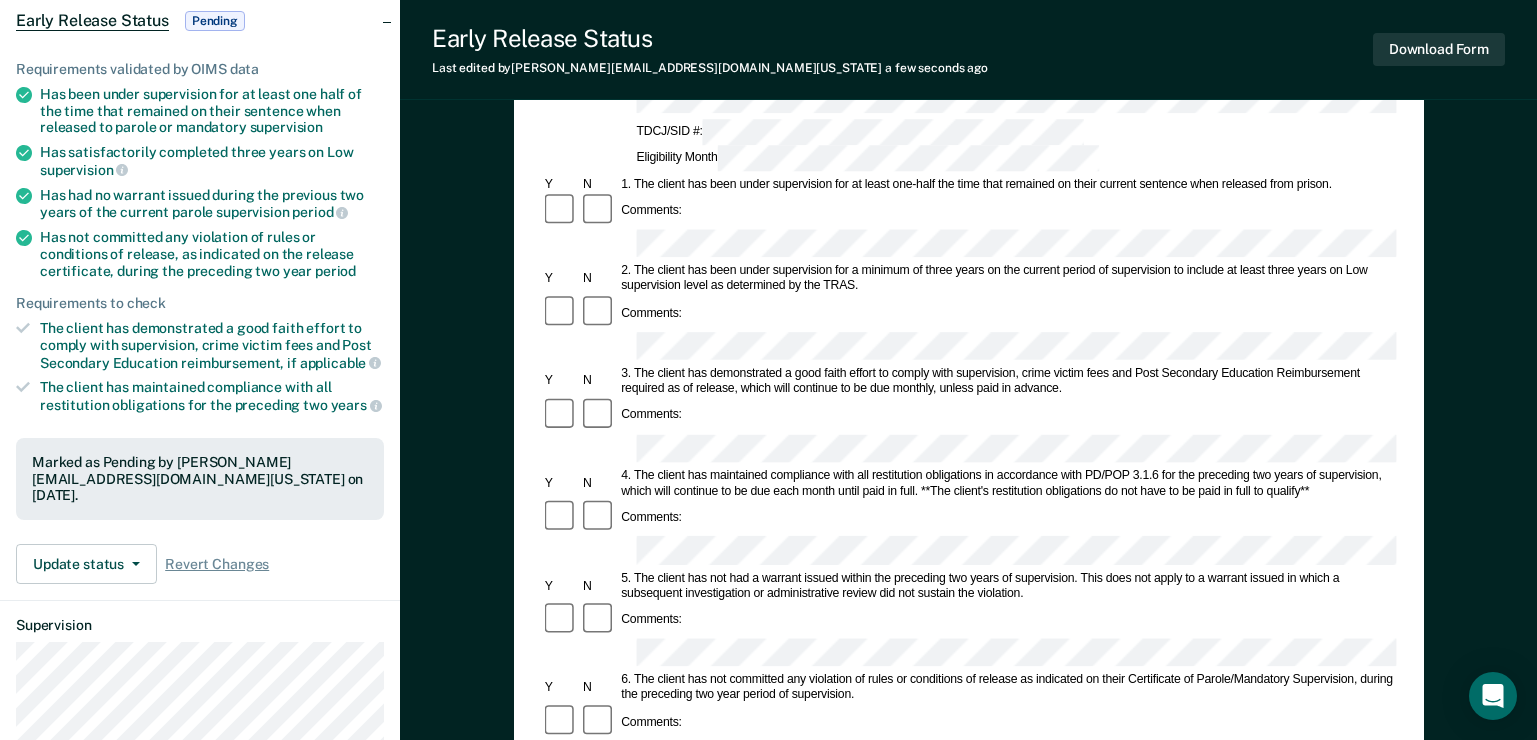 click on "Early Release from Supervision (ERS)   Checklist, Recommendation, and Determination Form Clients who meet the following criteria may be recommended for ERS. Client's Name: TDCJ/SID #: Eligibility Month Y N 1. The client has been under supervision for at least one-half the time that remained on their current sentence when released from prison. Comments: Y N 2. The client has been under supervision for a minimum of three years on the current period of supervision to include at least three years on Low supervision level as determined by the TRAS. Comments: Y N 3. The client has demonstrated a good faith effort to comply with supervision, crime victim fees and Post Secondary Education Reimbursement required as of release, which will continue to be due monthly, unless paid in advance. Comments: Y N Comments: Y N Comments: Y N Comments: Y N 7. It is in the best interest of society, per the supervising officer's discretion for the client's reporting status to be modified to ERS. Comments: Supervising Officer: Date:" at bounding box center (968, 667) 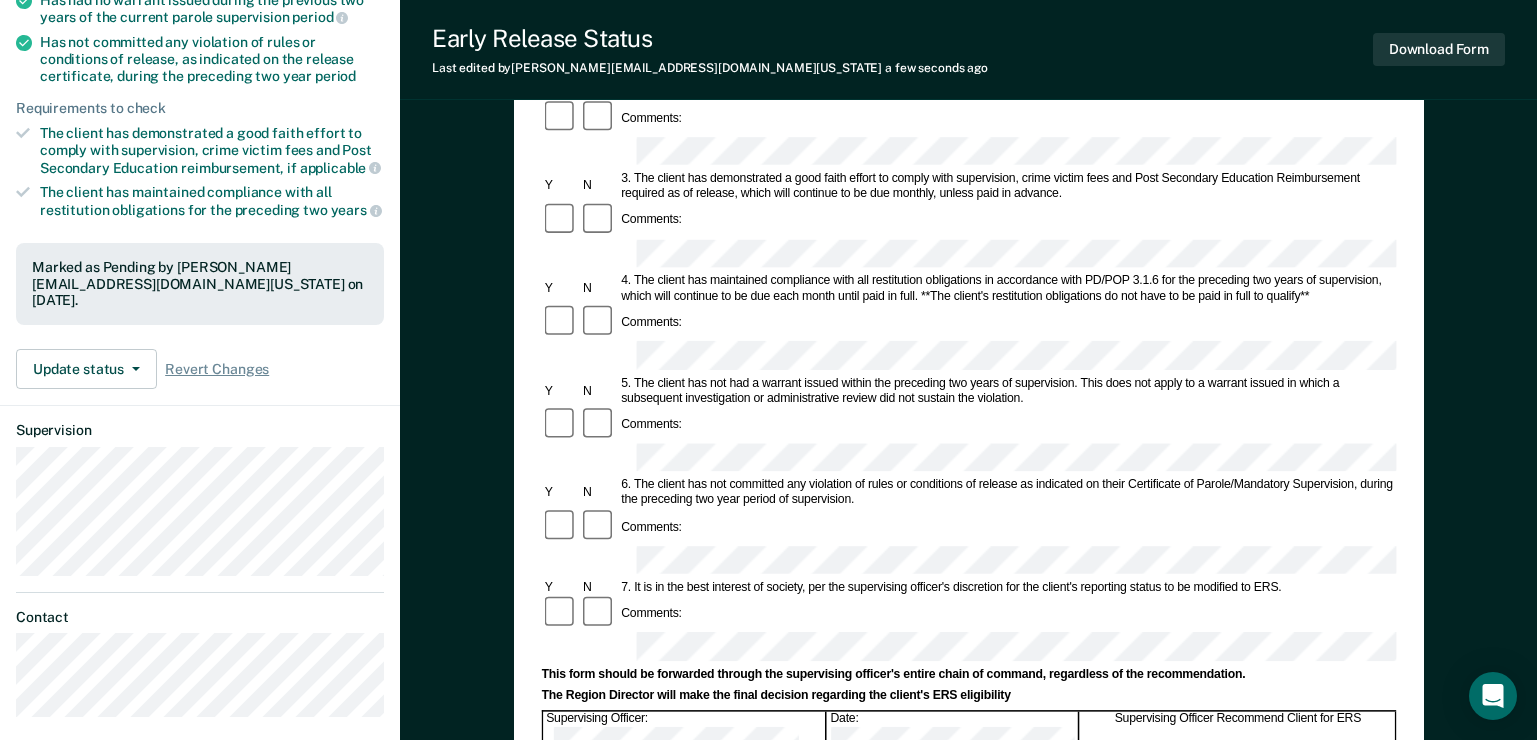 scroll, scrollTop: 400, scrollLeft: 0, axis: vertical 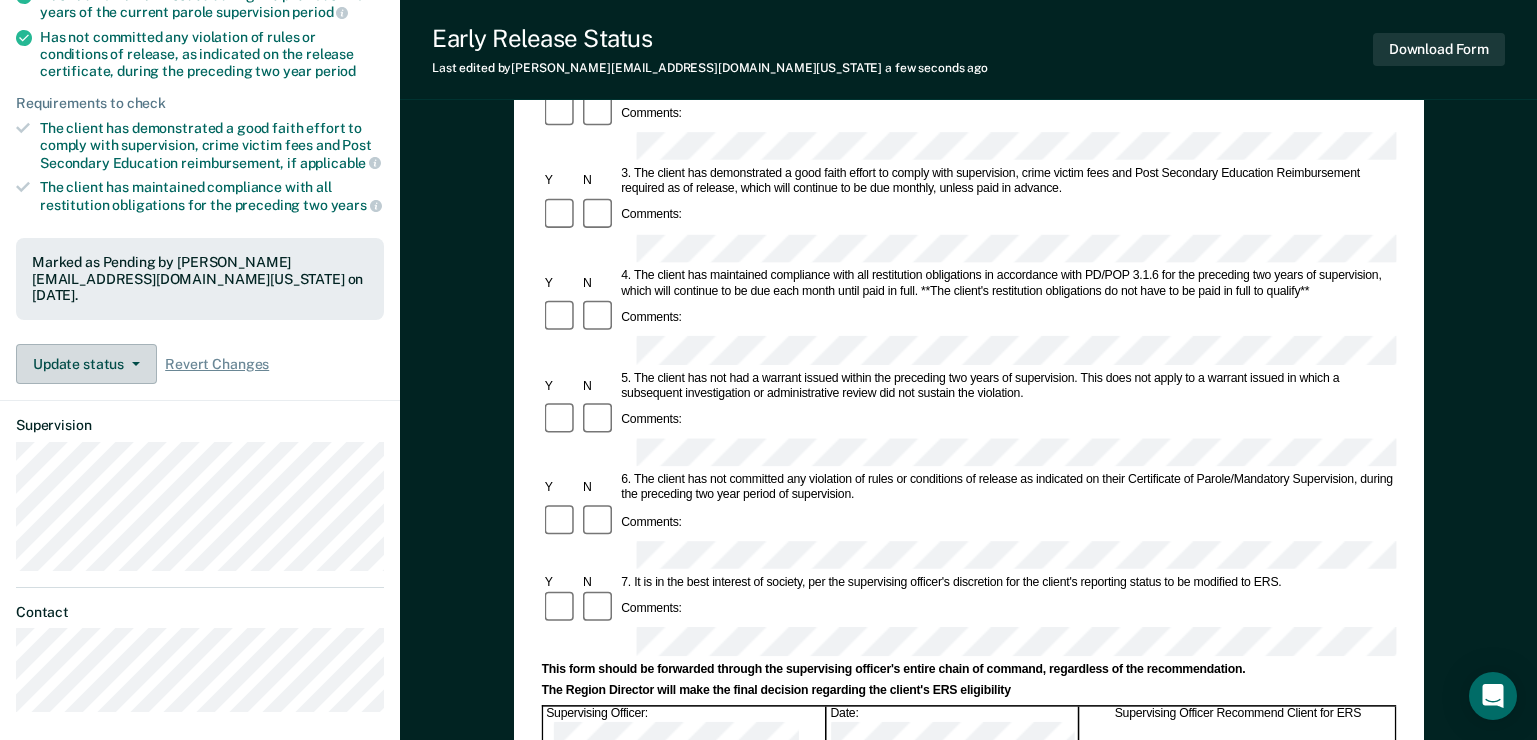 click 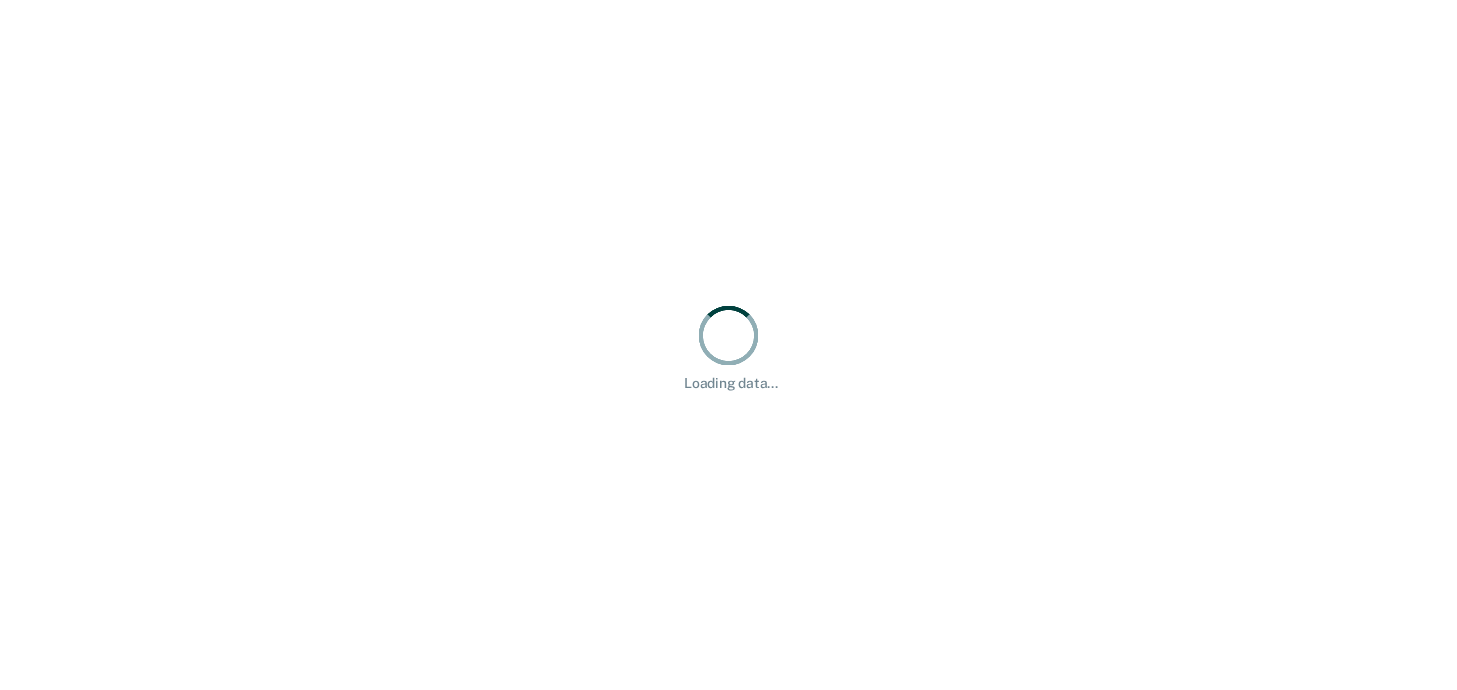 scroll, scrollTop: 0, scrollLeft: 0, axis: both 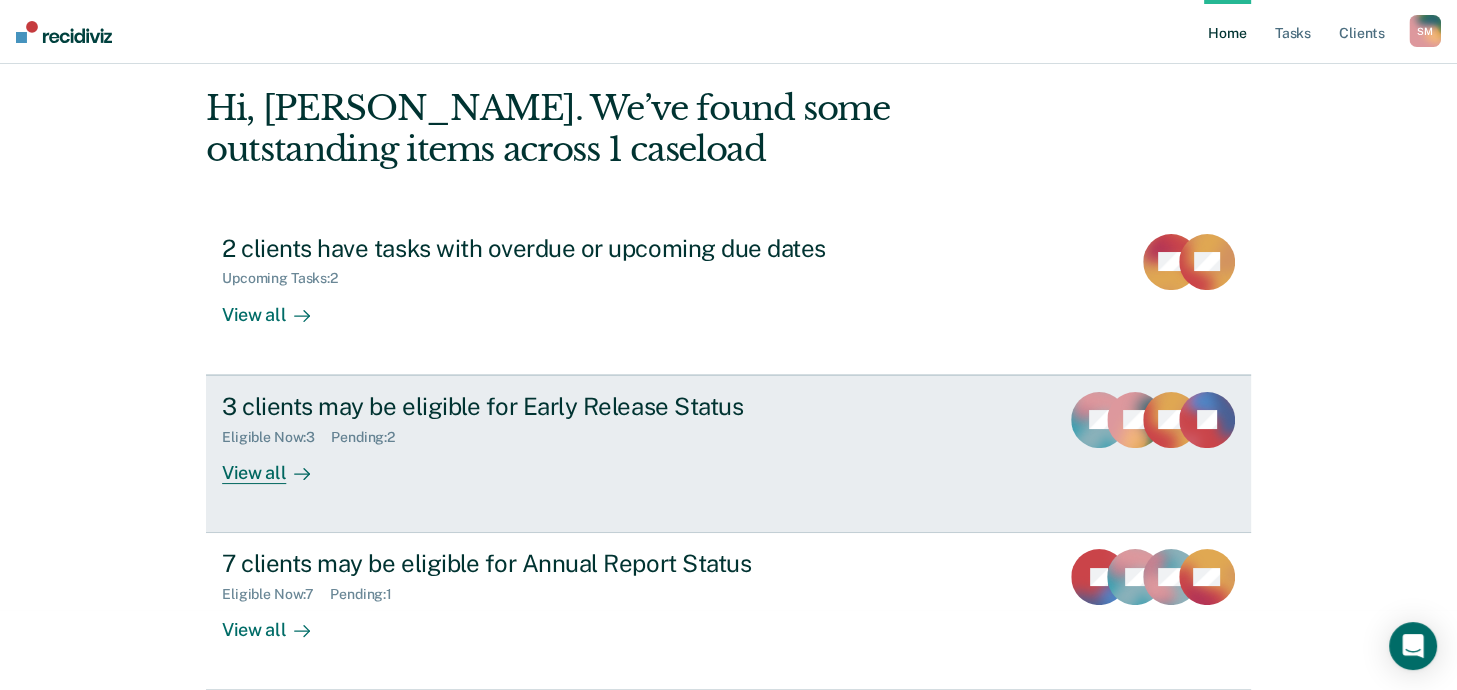 click on "View all" at bounding box center [278, 464] 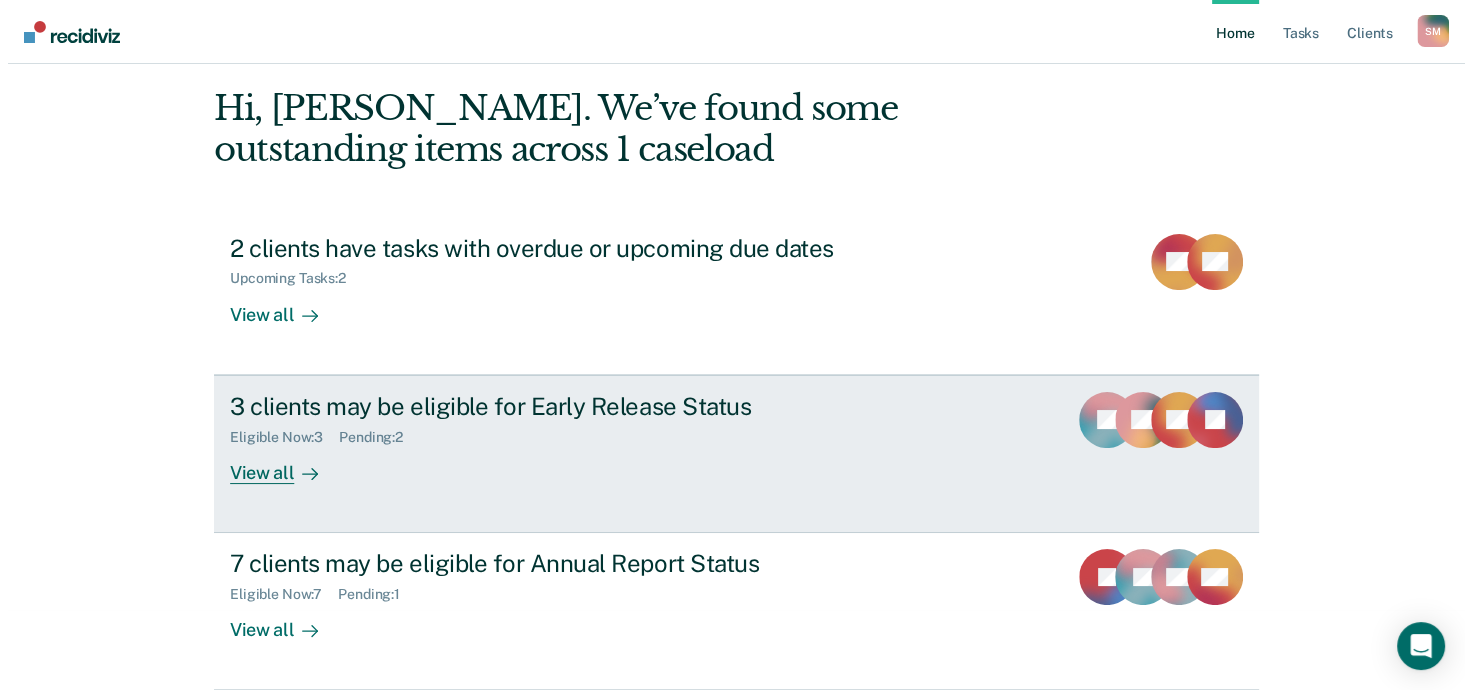scroll, scrollTop: 0, scrollLeft: 0, axis: both 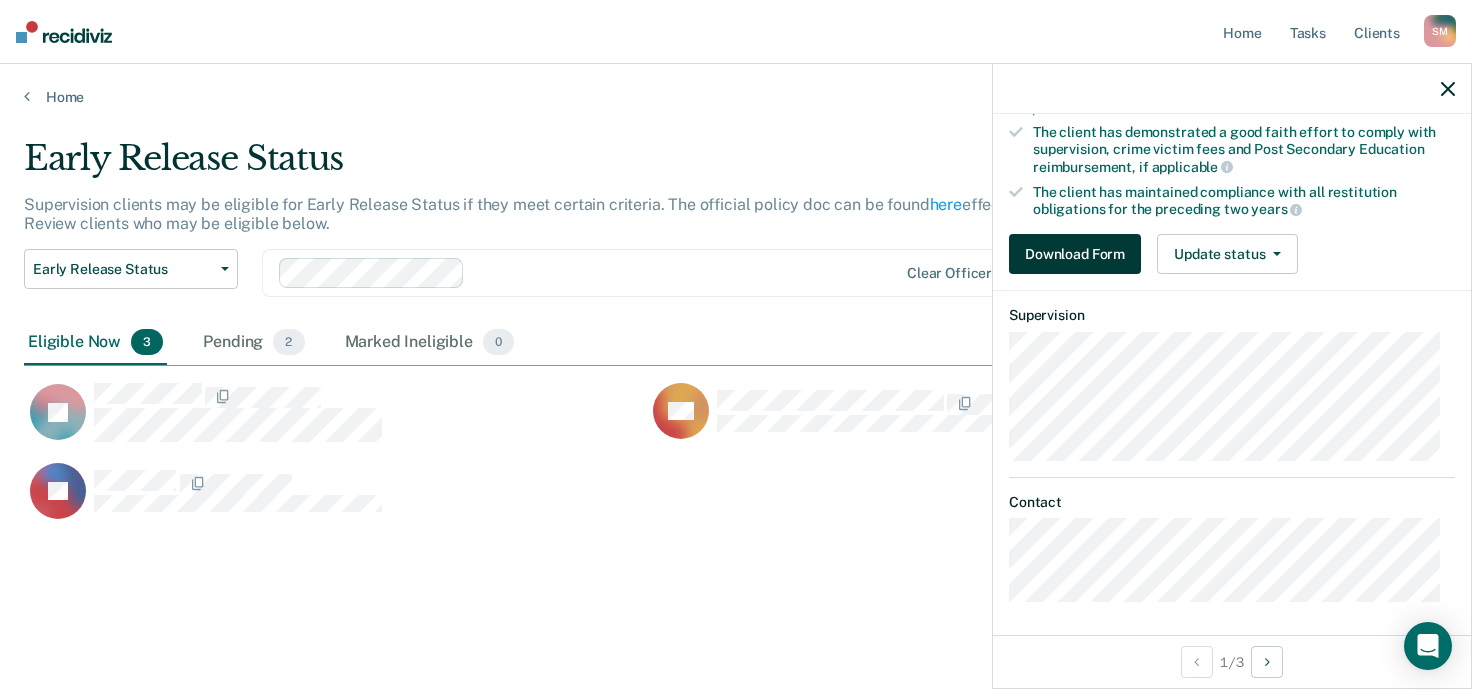 click on "Download Form" at bounding box center [1075, 254] 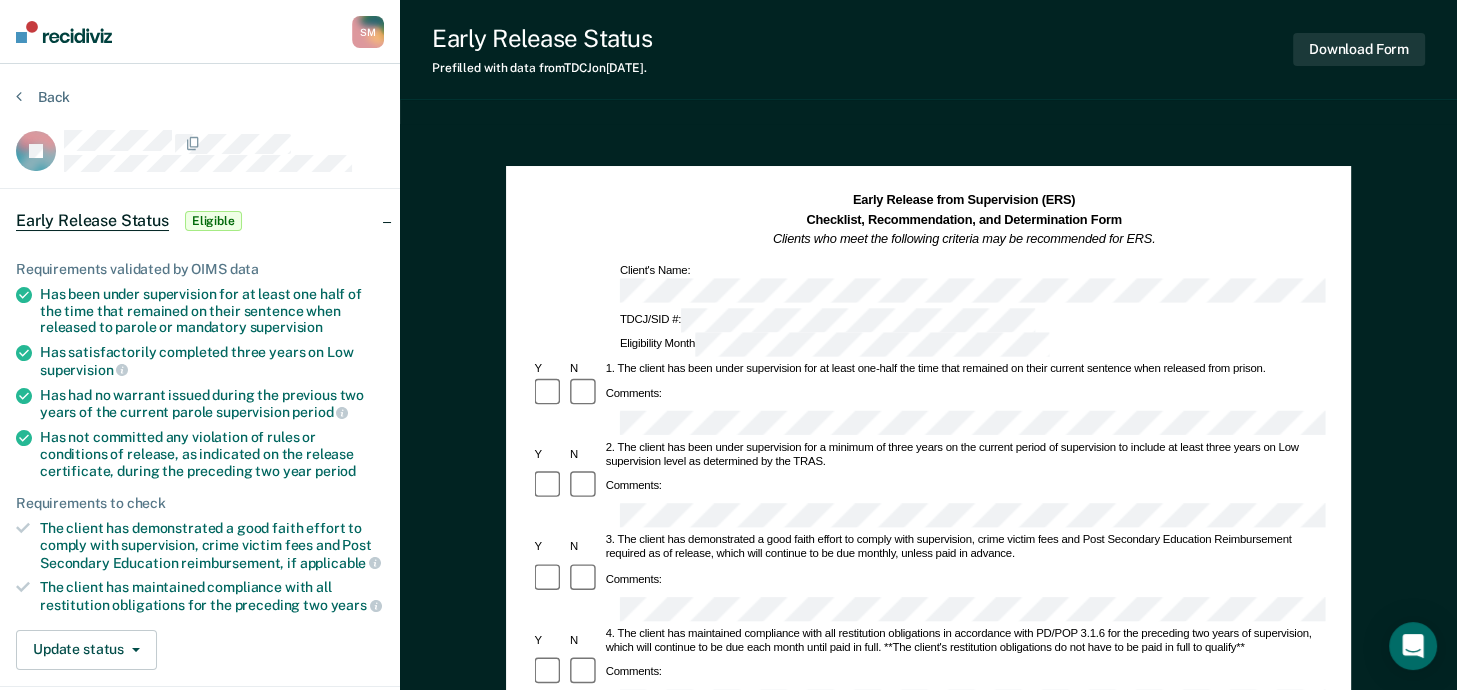 click on "Early Release from Supervision (ERS)   Checklist, Recommendation, and Determination Form Clients who meet the following criteria may be recommended for ERS. Client's Name: TDCJ/SID #: Eligibility Month Y N 1. The client has been under supervision for at least one-half the time that remained on their current sentence when released from prison. Comments: Y N 2. The client has been under supervision for a minimum of three years on the current period of supervision to include at least three years on Low supervision level as determined by the TRAS. Comments: Y N 3. The client has demonstrated a good faith effort to comply with supervision, crime victim fees and Post Secondary Education Reimbursement required as of release, which will continue to be due monthly, unless paid in advance. Comments: Y N Comments: Y N Comments: Y N Comments: Y N 7. It is in the best interest of society, per the supervising officer's discretion for the client's reporting status to be modified to ERS. Comments: Supervising Officer: Date:" at bounding box center (928, 810) 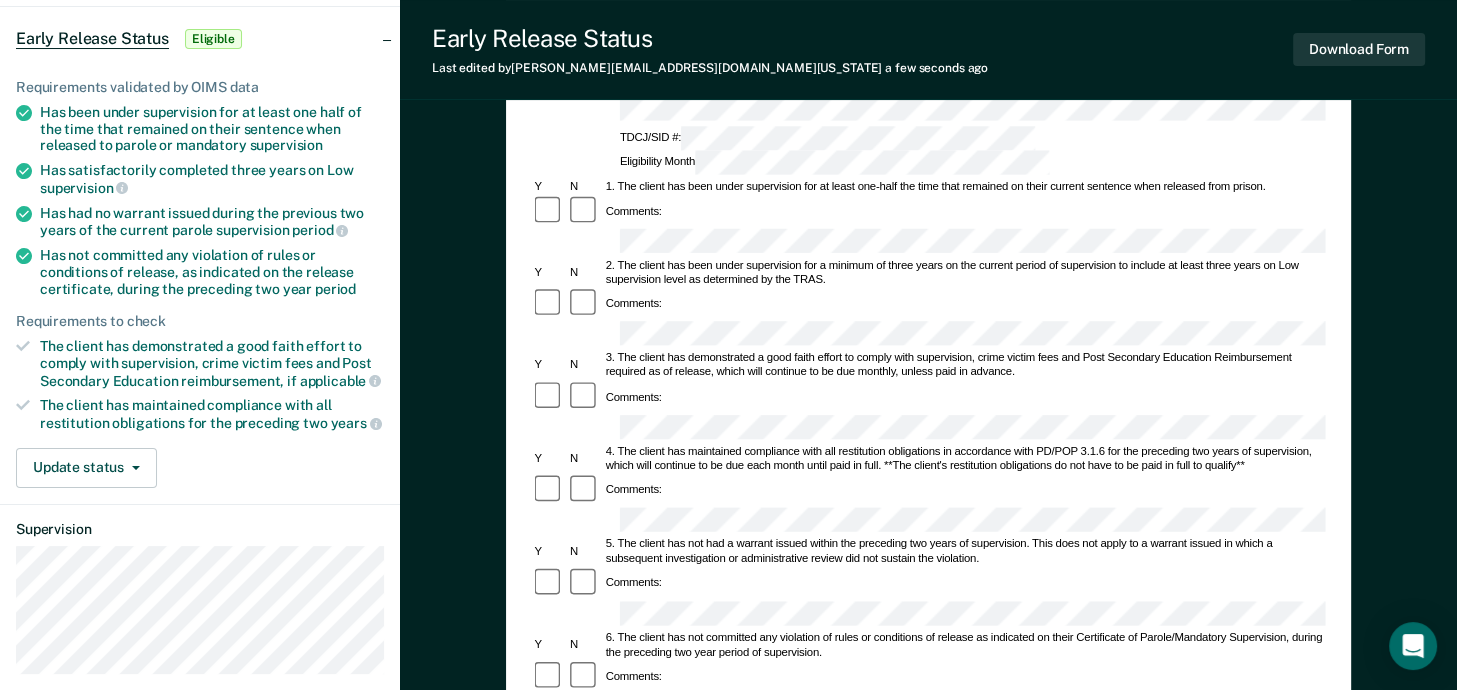 scroll, scrollTop: 200, scrollLeft: 0, axis: vertical 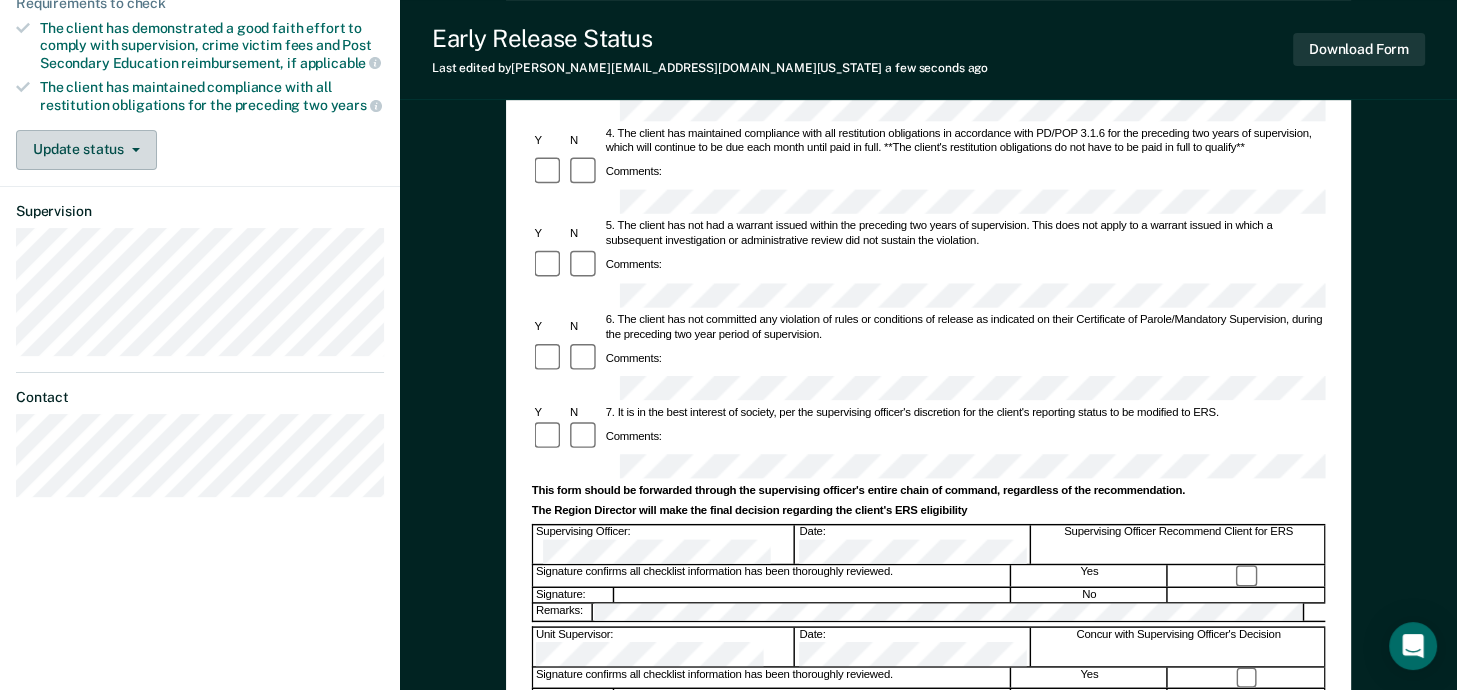 click 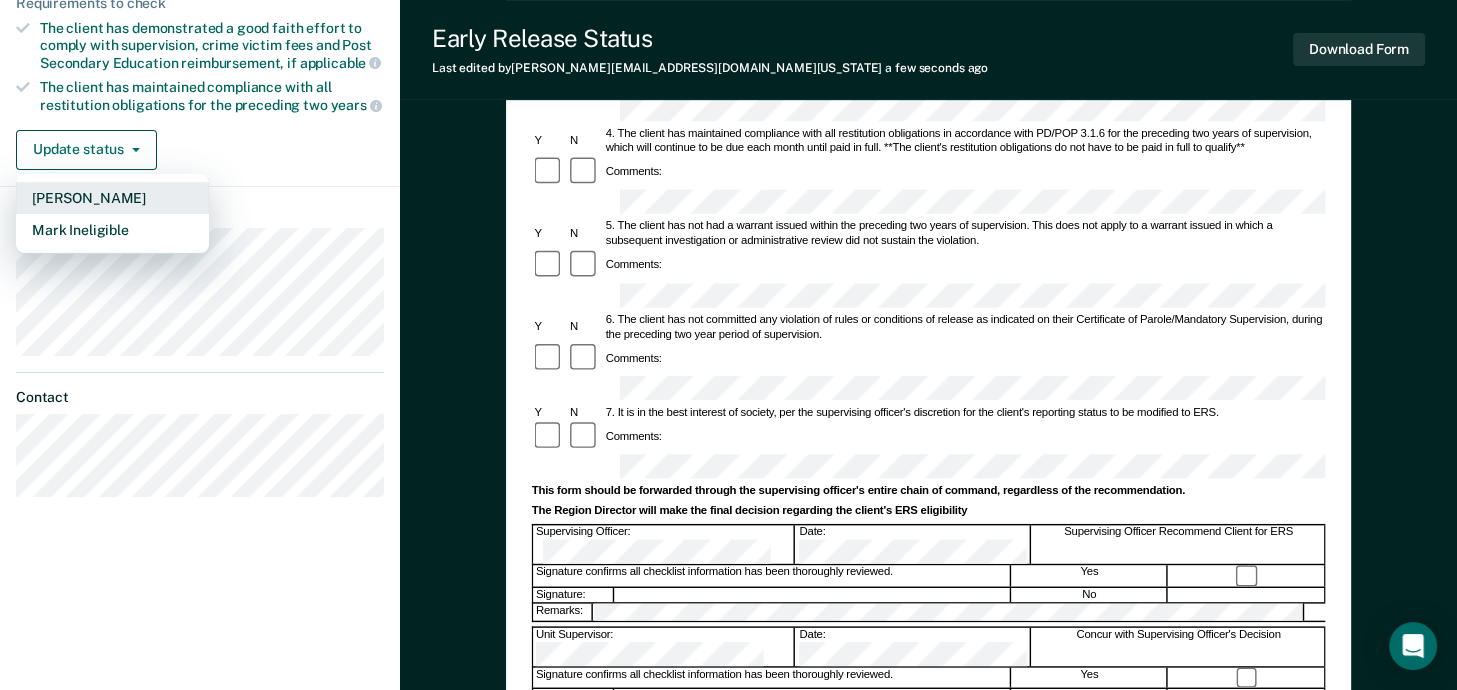 click on "[PERSON_NAME]" at bounding box center (112, 198) 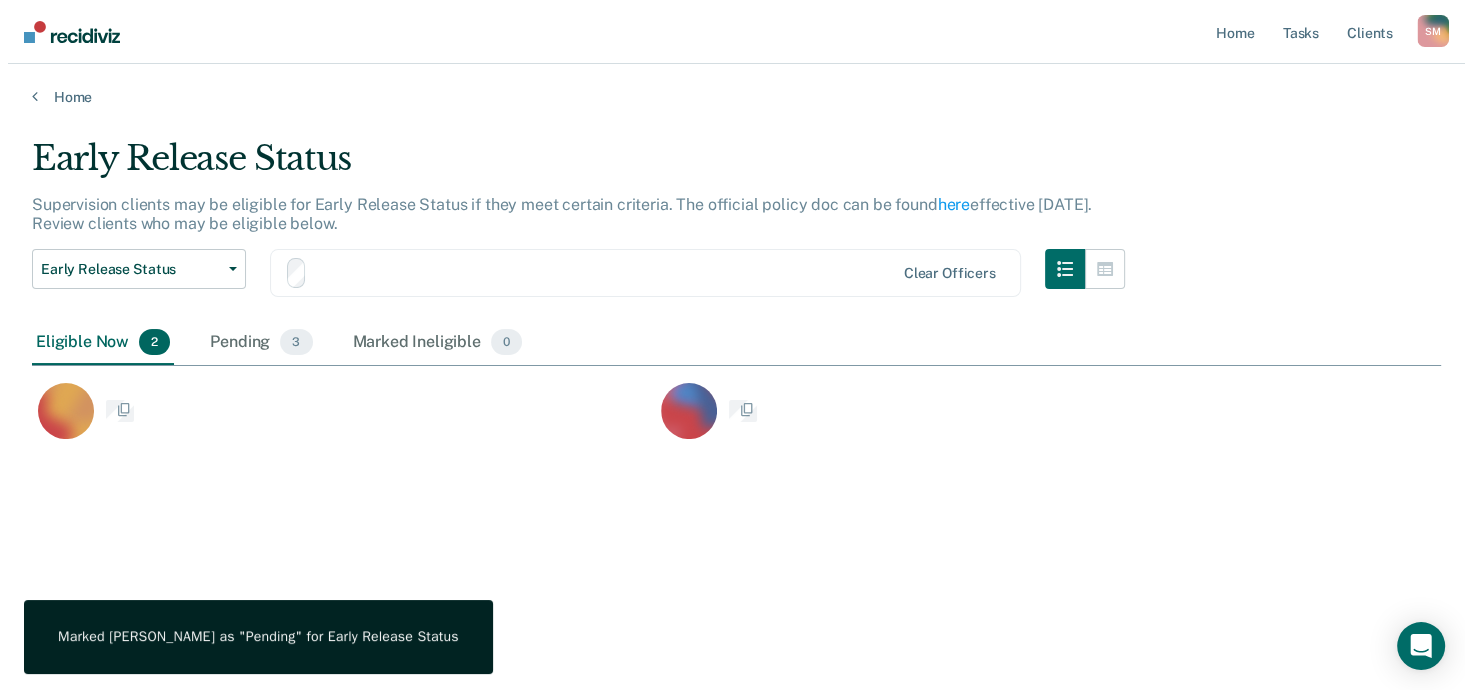 scroll, scrollTop: 0, scrollLeft: 0, axis: both 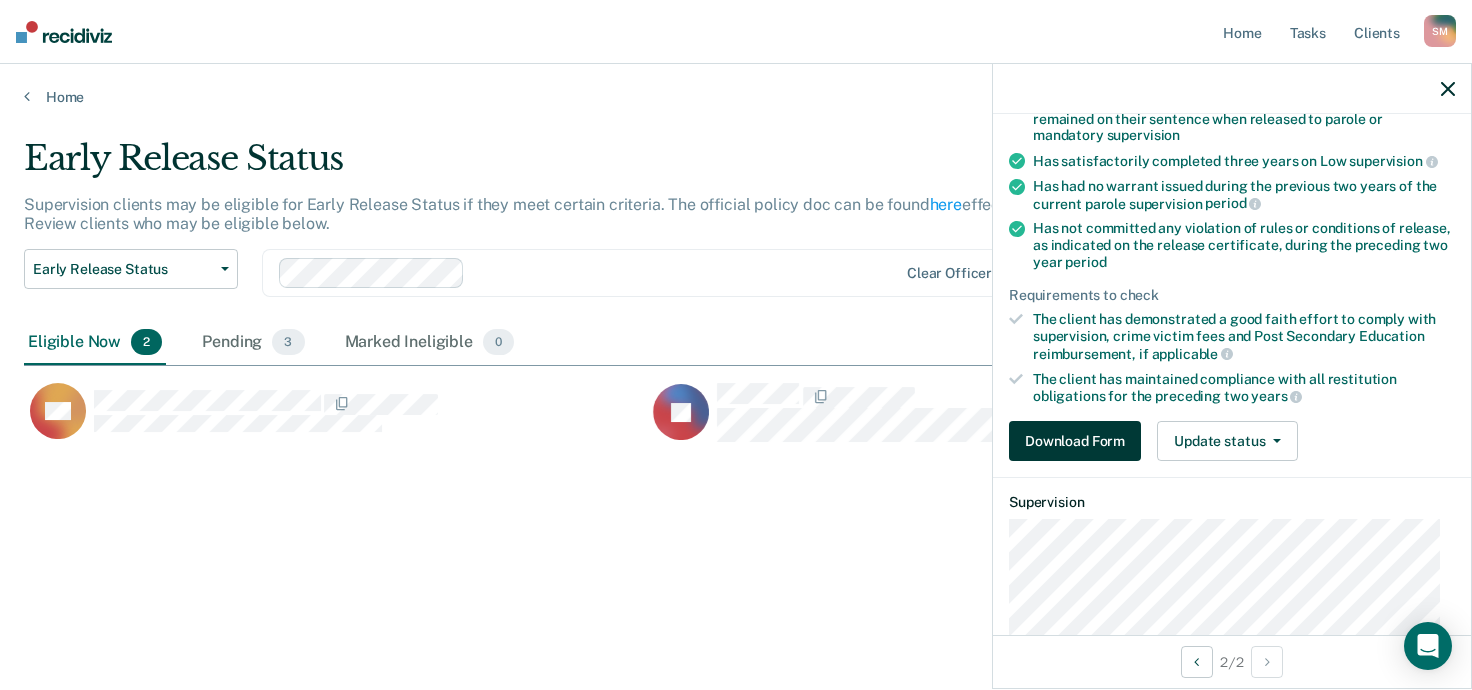 click on "Download Form" at bounding box center [1075, 441] 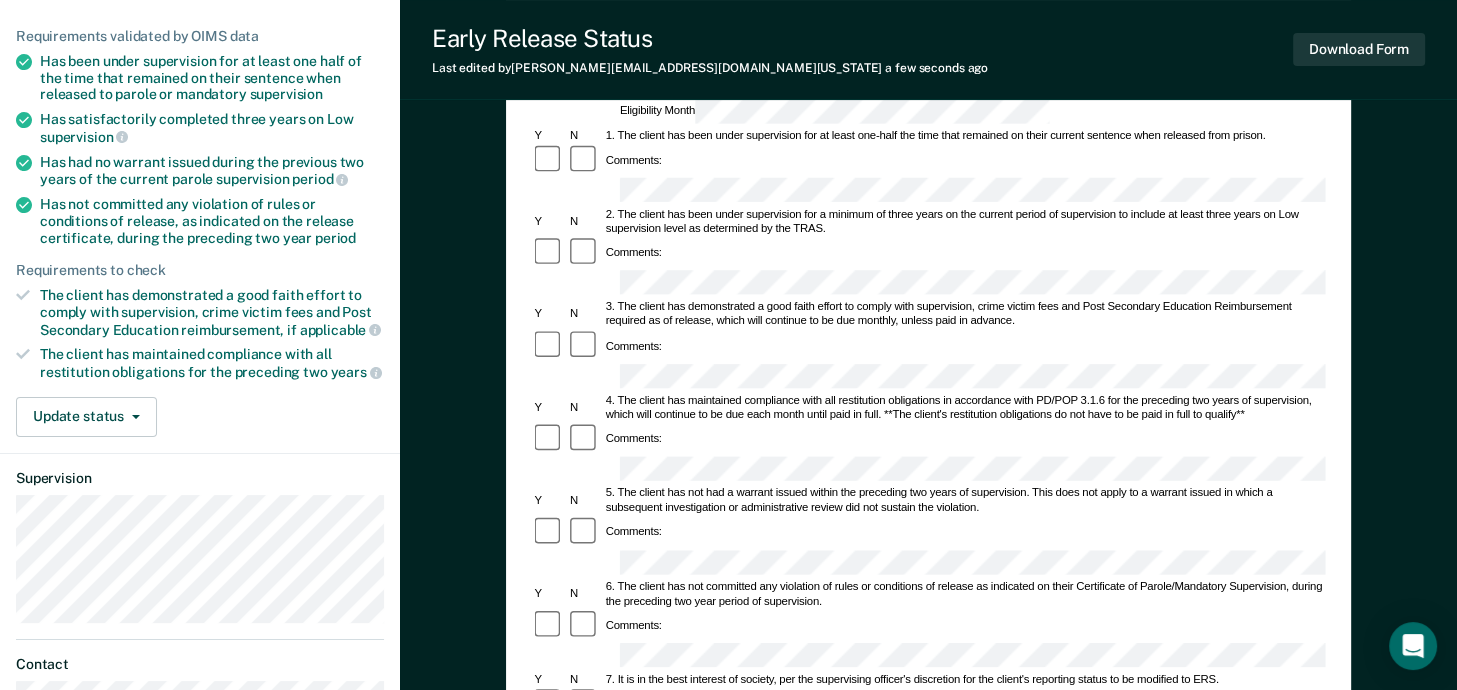 scroll, scrollTop: 200, scrollLeft: 0, axis: vertical 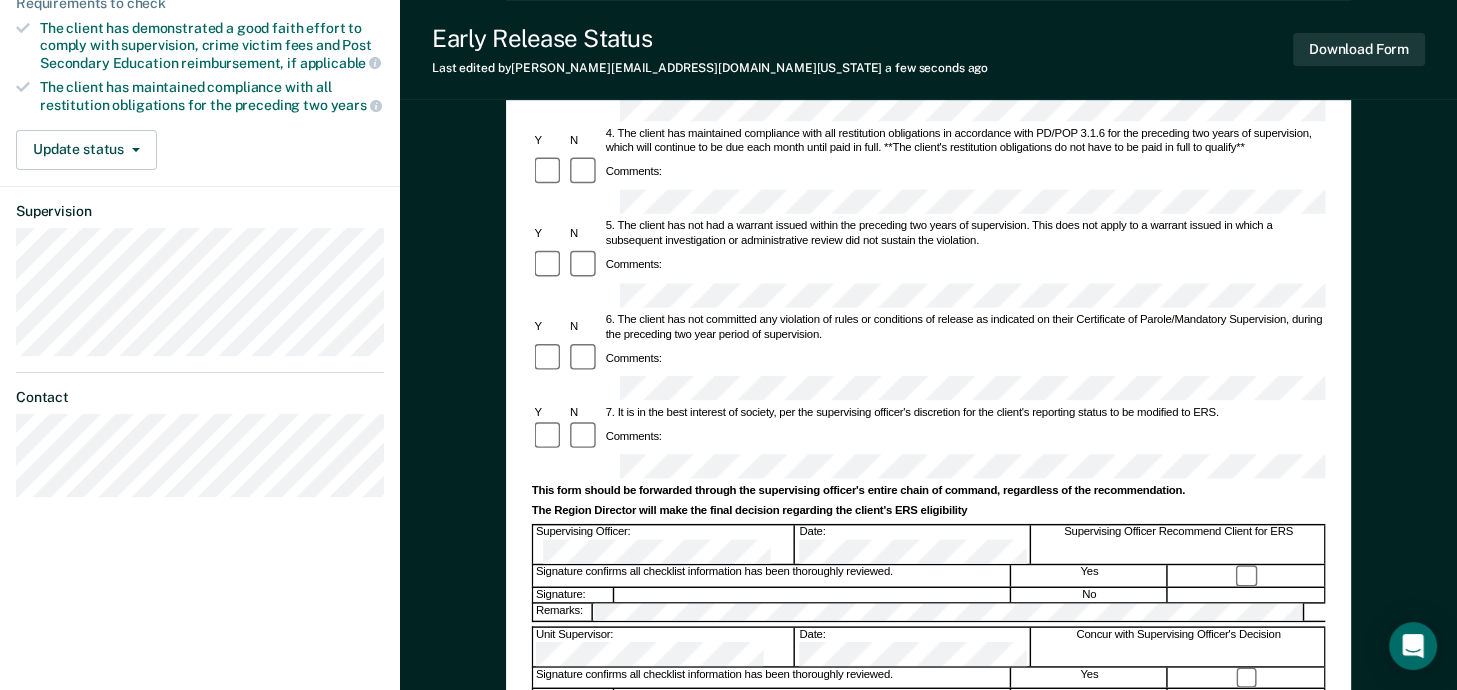 click on "Early Release from Supervision (ERS)   Checklist, Recommendation, and Determination Form Clients who meet the following criteria may be recommended for ERS. Client's Name: TDCJ/SID #: Eligibility Month Y N 1. The client has been under supervision for at least one-half the time that remained on their current sentence when released from prison. Comments: Y N 2. The client has been under supervision for a minimum of three years on the current period of supervision to include at least three years on Low supervision level as determined by the TRAS. Comments: Y N 3. The client has demonstrated a good faith effort to comply with supervision, crime victim fees and Post Secondary Education Reimbursement required as of release, which will continue to be due monthly, unless paid in advance. Comments: Y N Comments: Y N Comments: Y N Comments: Y N 7. It is in the best interest of society, per the supervising officer's discretion for the client's reporting status to be modified to ERS. Comments: Supervising Officer: Date:" at bounding box center (928, 273) 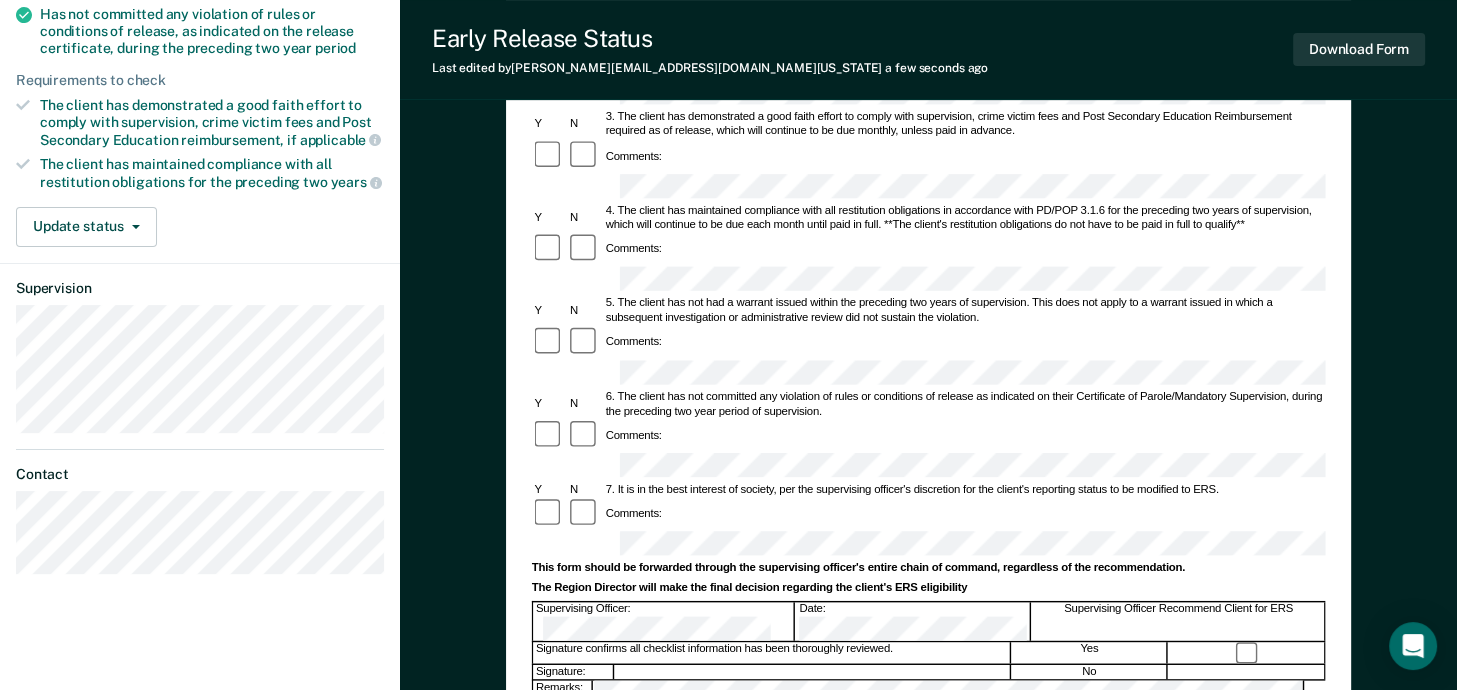 scroll, scrollTop: 400, scrollLeft: 0, axis: vertical 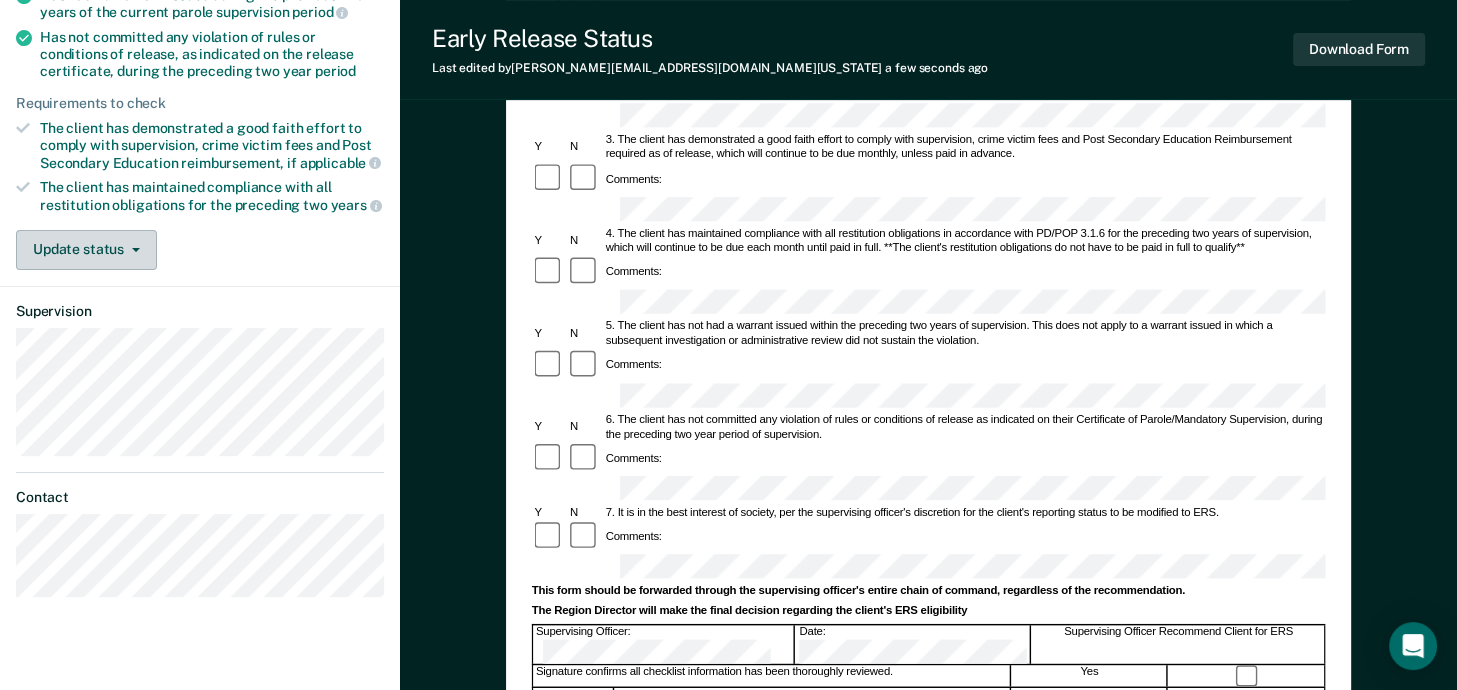 click on "Update status" at bounding box center [86, 250] 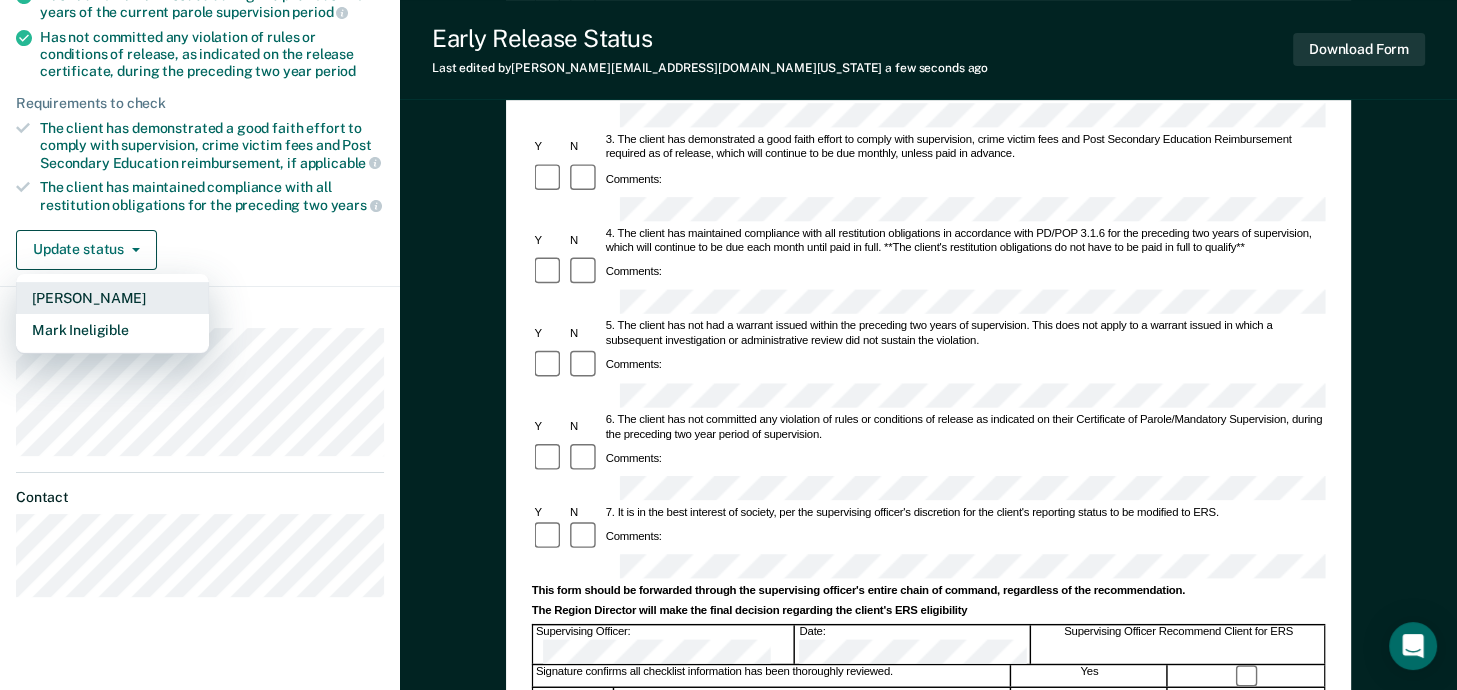 click on "[PERSON_NAME]" at bounding box center [112, 298] 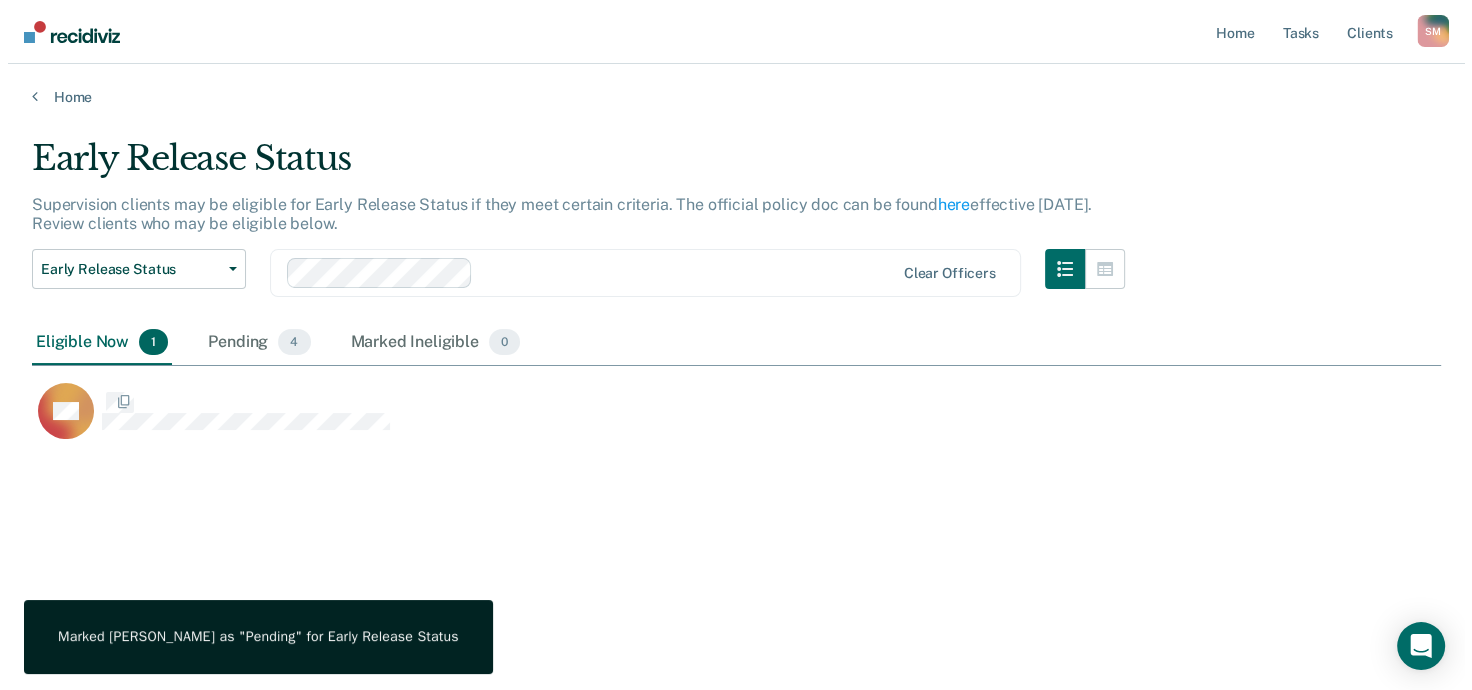 scroll, scrollTop: 0, scrollLeft: 0, axis: both 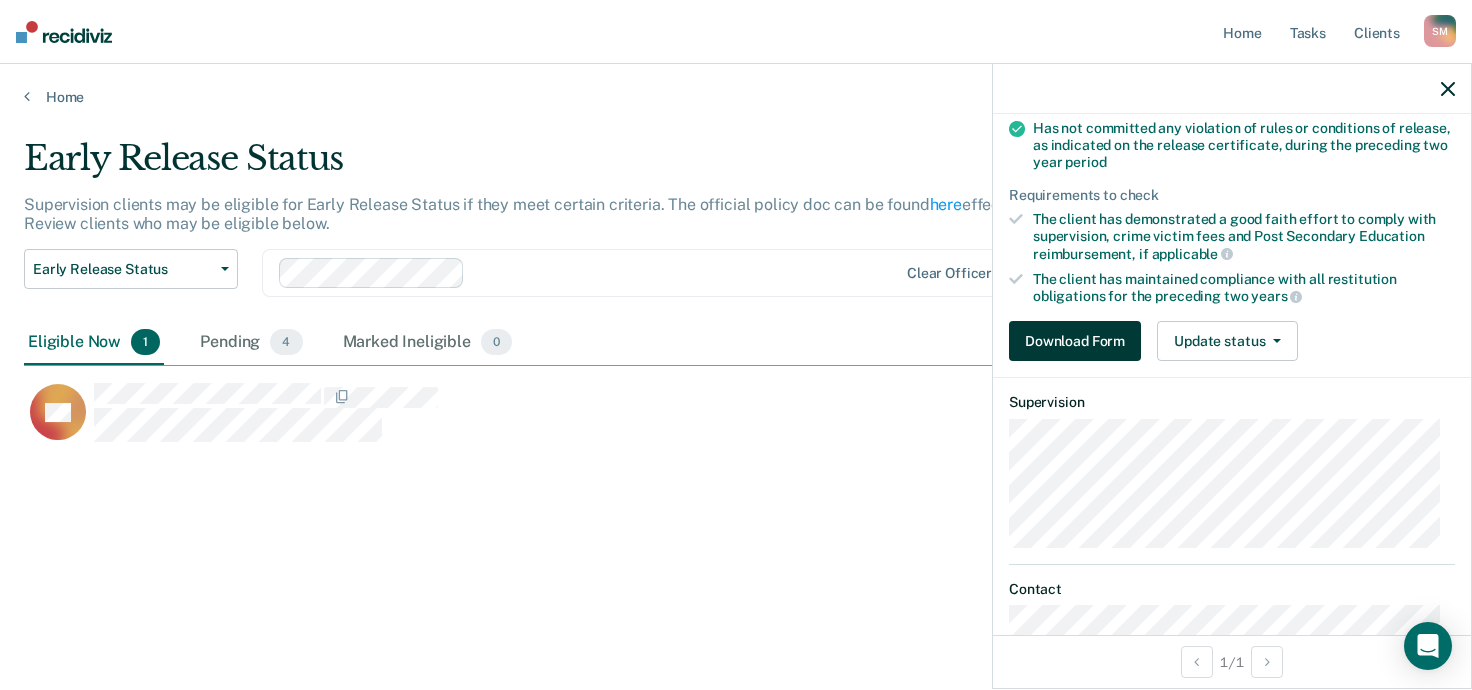 click on "Download Form" at bounding box center [1075, 341] 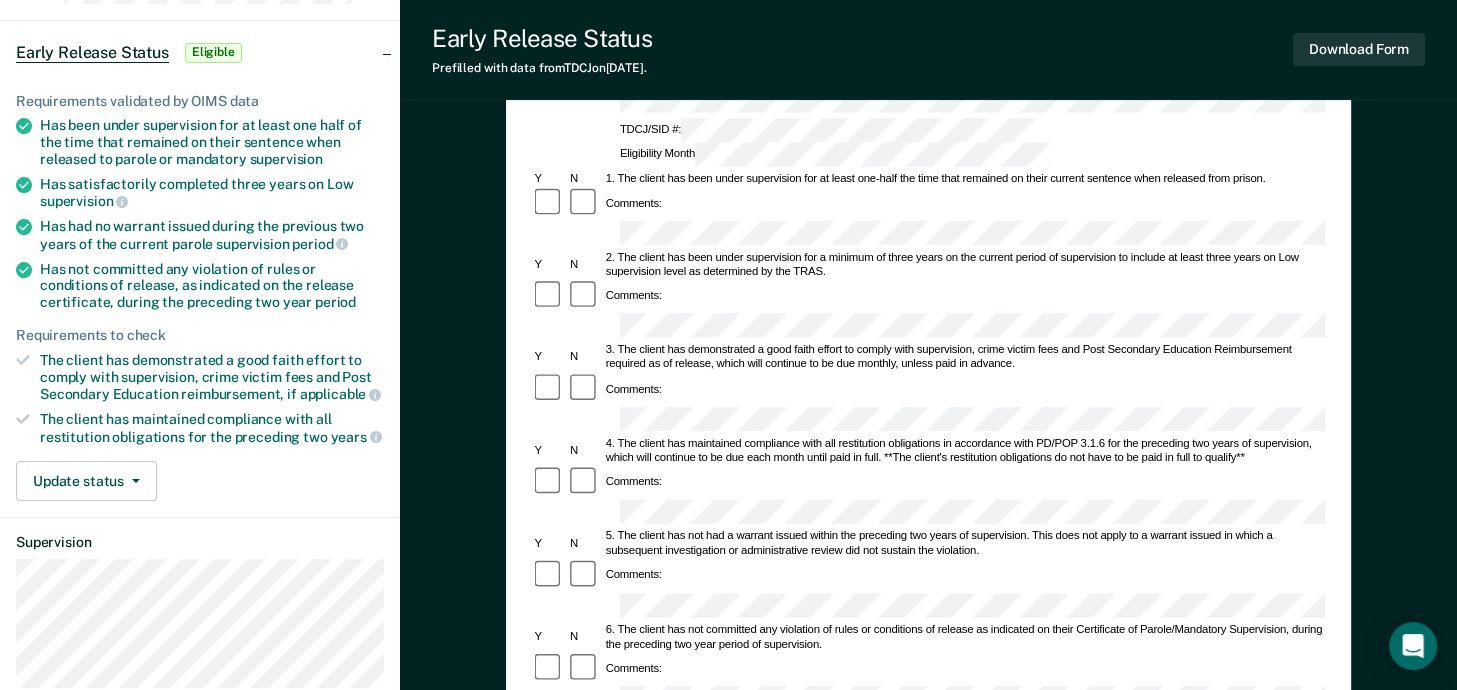 scroll, scrollTop: 200, scrollLeft: 0, axis: vertical 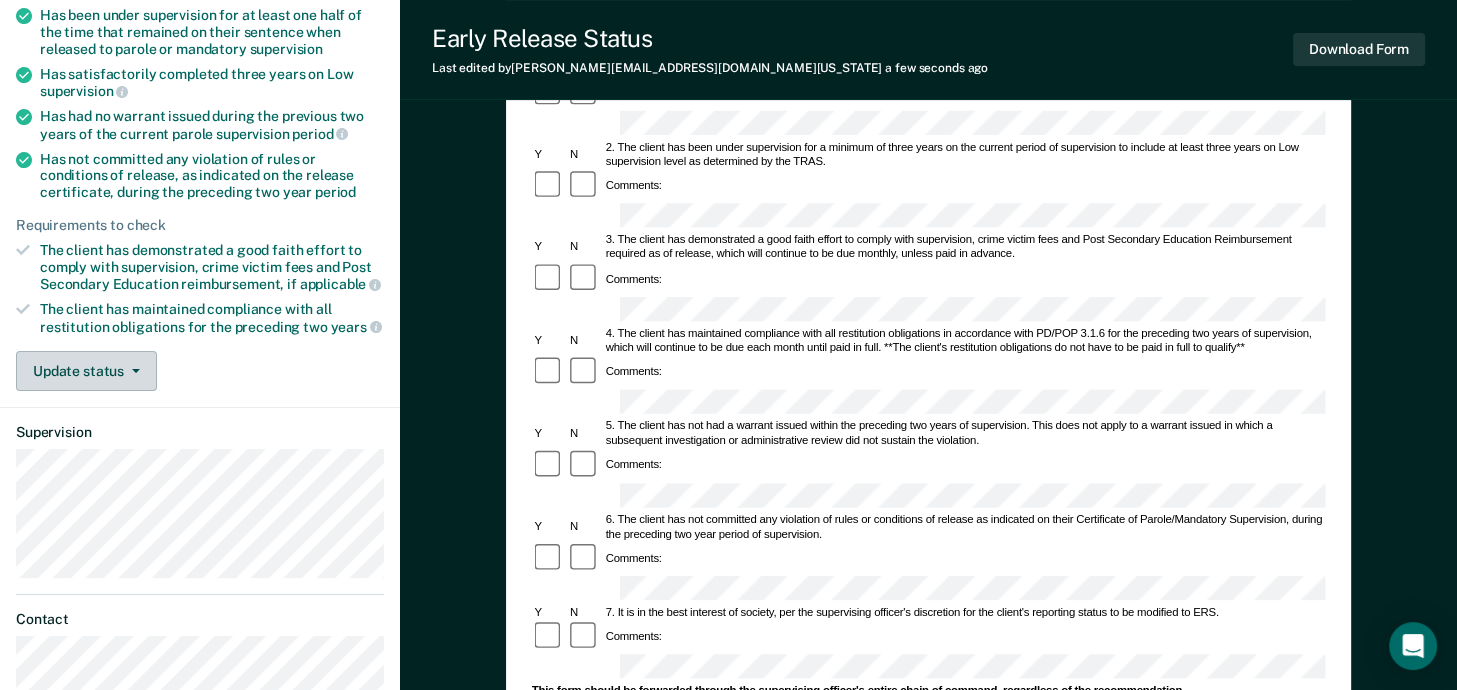 click 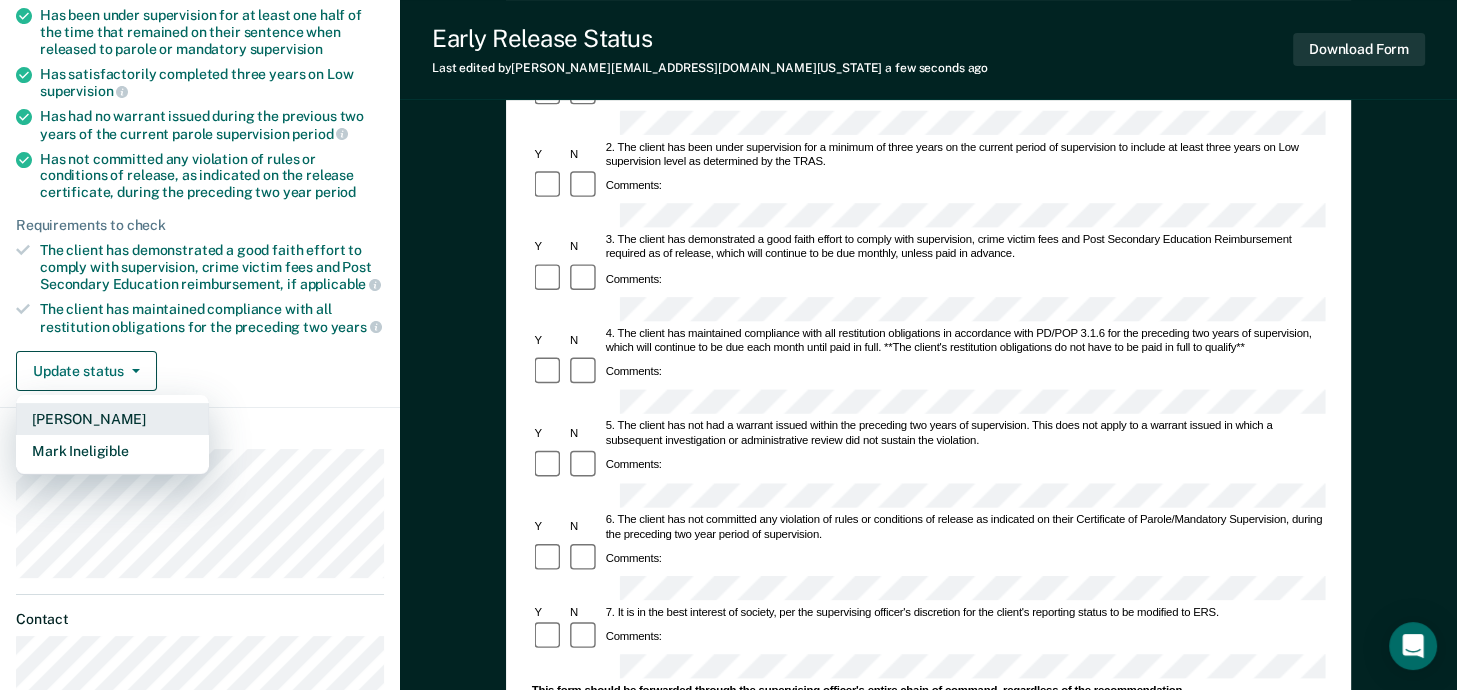 click on "[PERSON_NAME]" at bounding box center [112, 419] 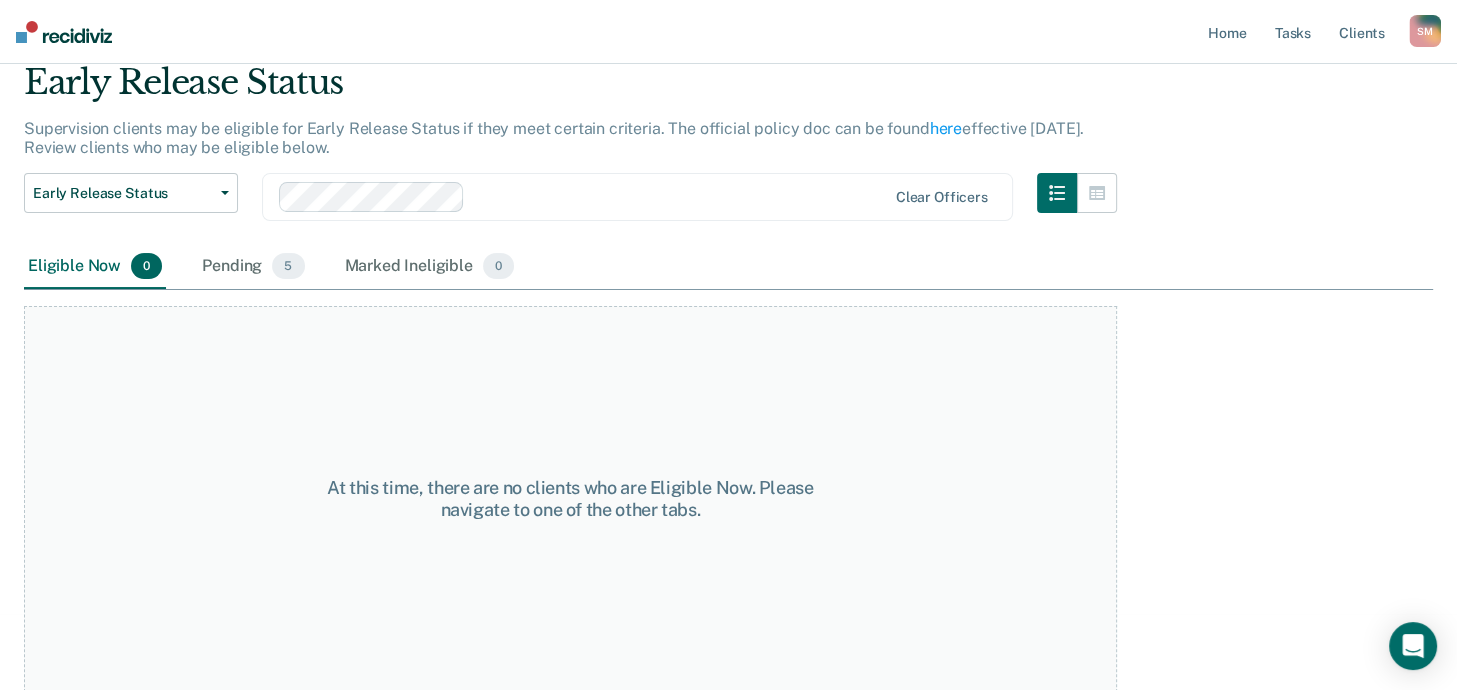 scroll, scrollTop: 0, scrollLeft: 0, axis: both 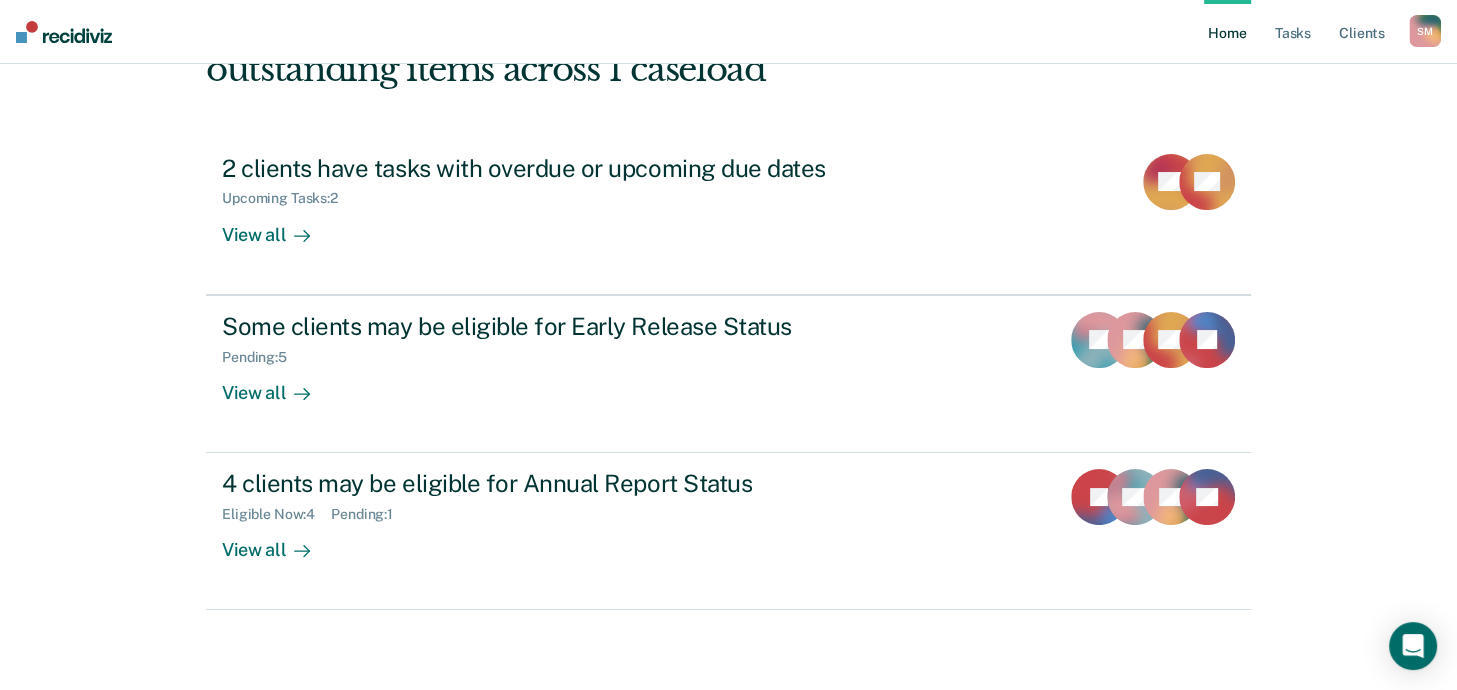 click on "Home Tasks Client s [PERSON_NAME] [PERSON_NAME] Profile How it works Log Out Clear   officers Hi, [PERSON_NAME]. We’ve found some outstanding items across 1 caseload 2 clients have tasks with overdue or upcoming due dates Upcoming Tasks :  2 View all   DS AD Some clients may be eligible for Early Release Status Pending :  5 View all   JV CL AD JB 4 clients may be eligible for Annual Report Status Eligible Now :  4 Pending :  1 View all   JT RB CL HJ" at bounding box center (728, 265) 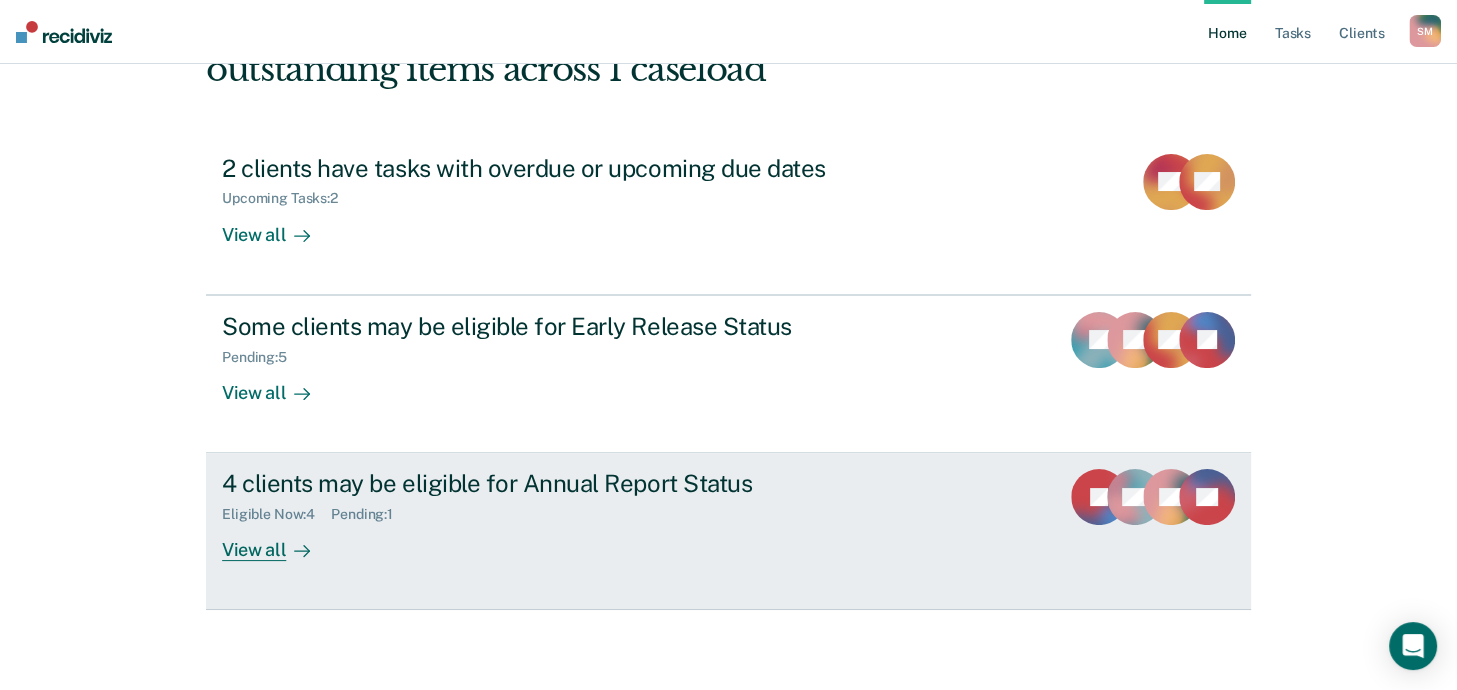 click on "View all" at bounding box center (278, 542) 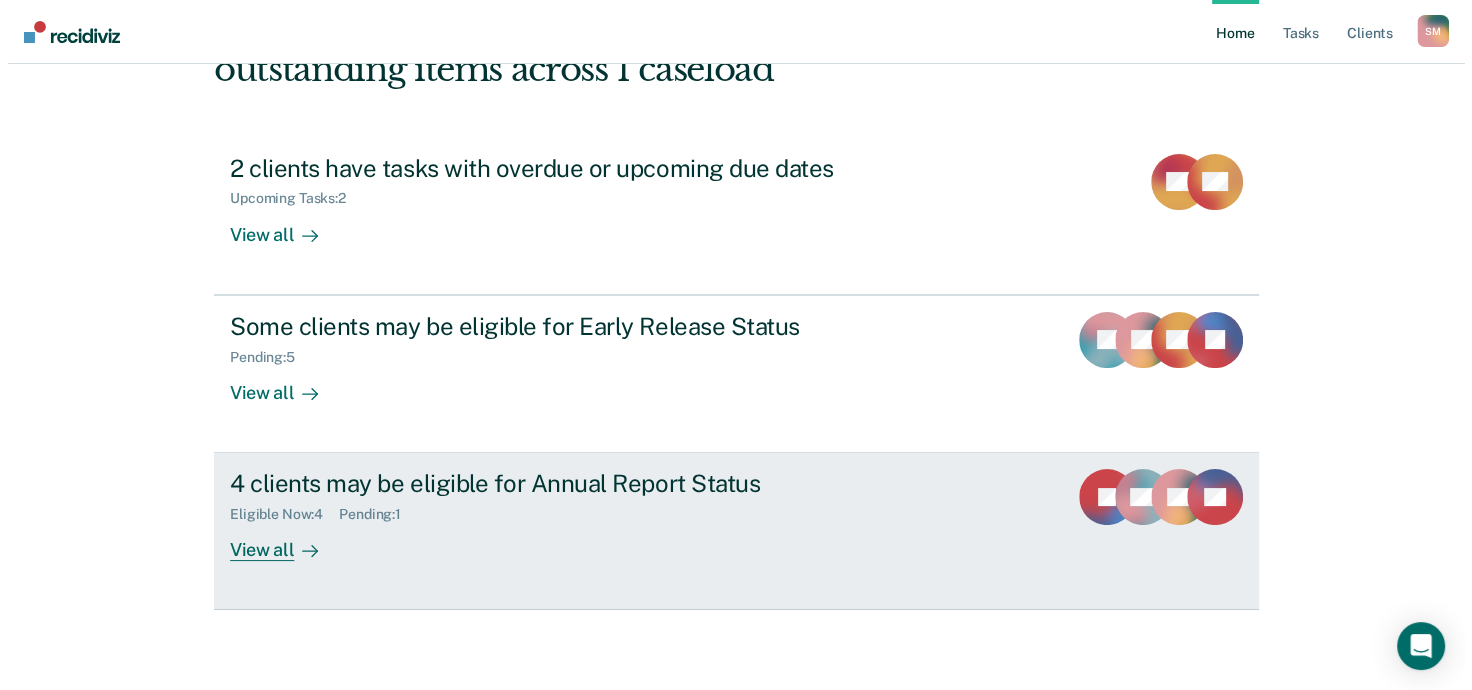 scroll, scrollTop: 0, scrollLeft: 0, axis: both 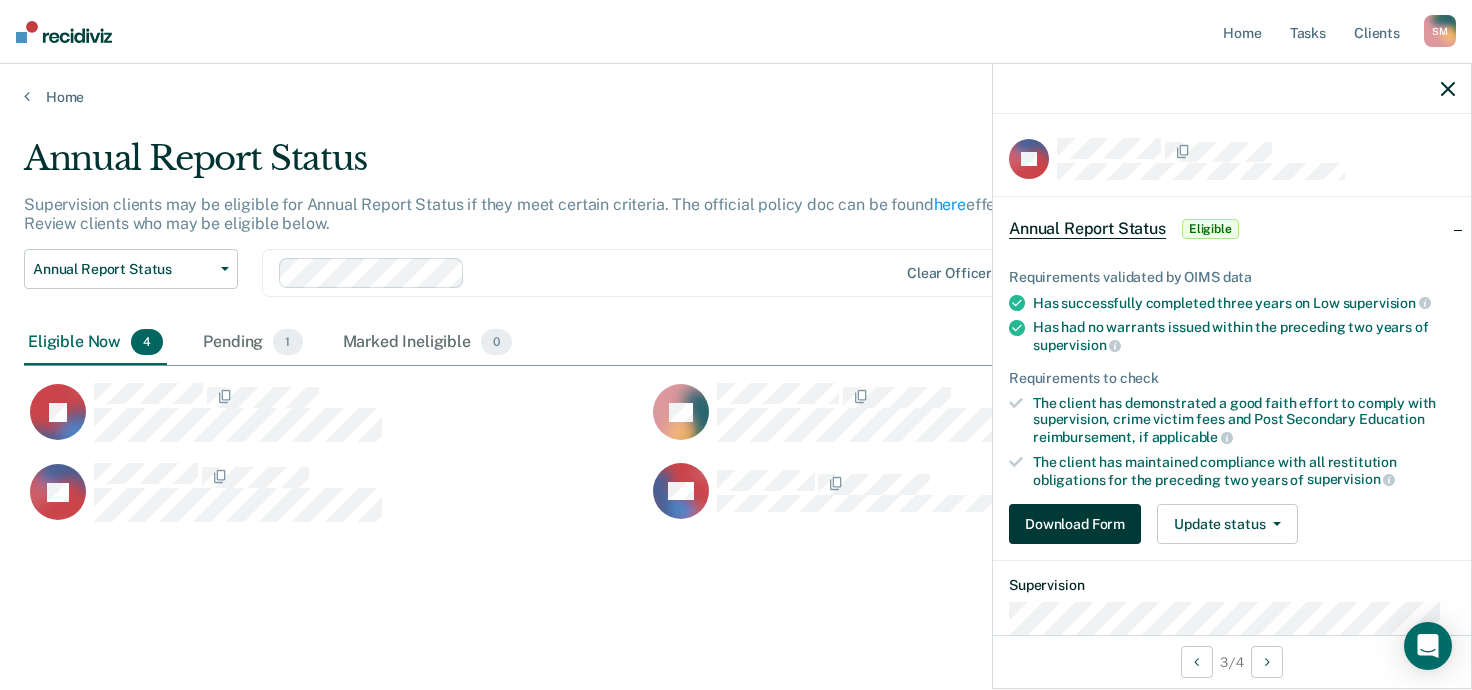 click on "Download Form" at bounding box center [1075, 524] 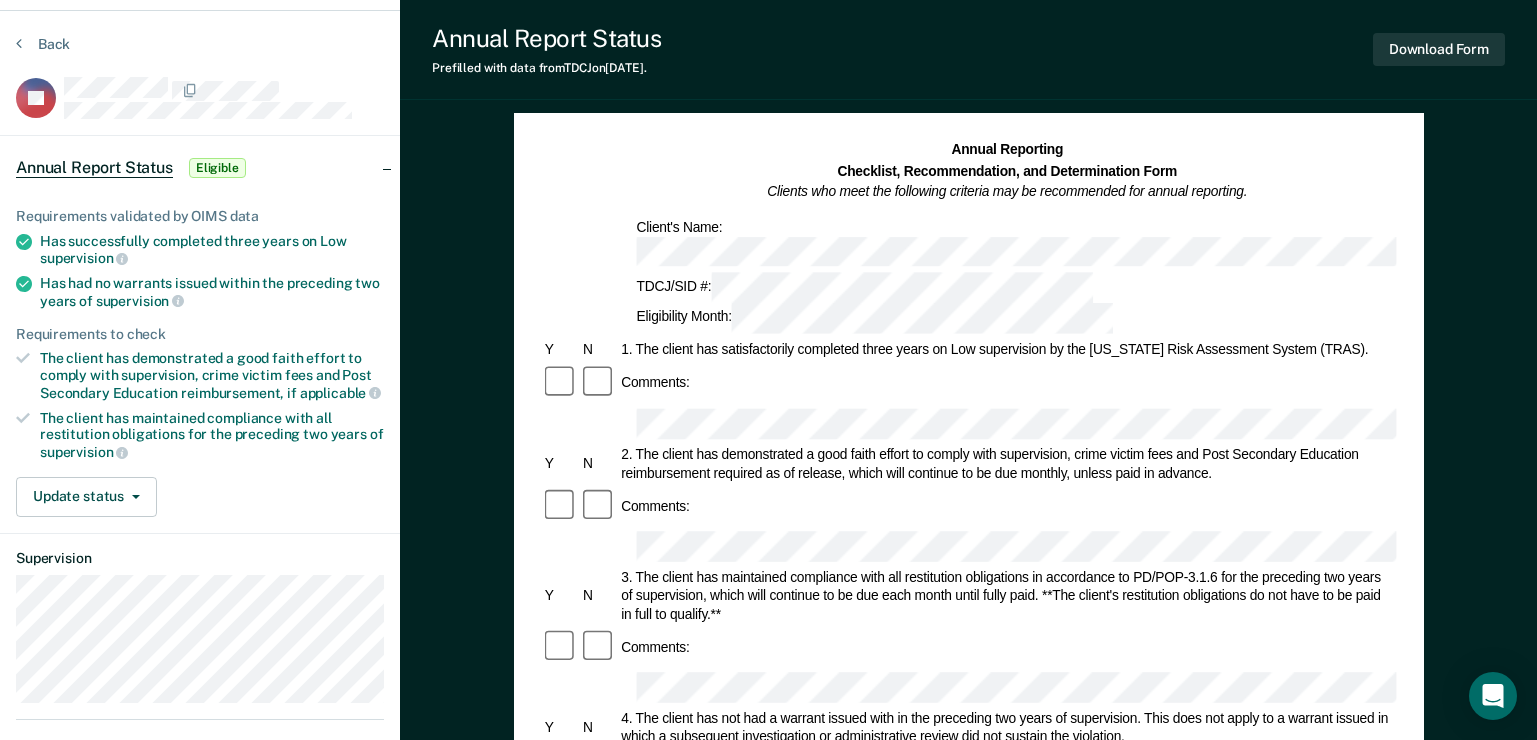 scroll, scrollTop: 100, scrollLeft: 0, axis: vertical 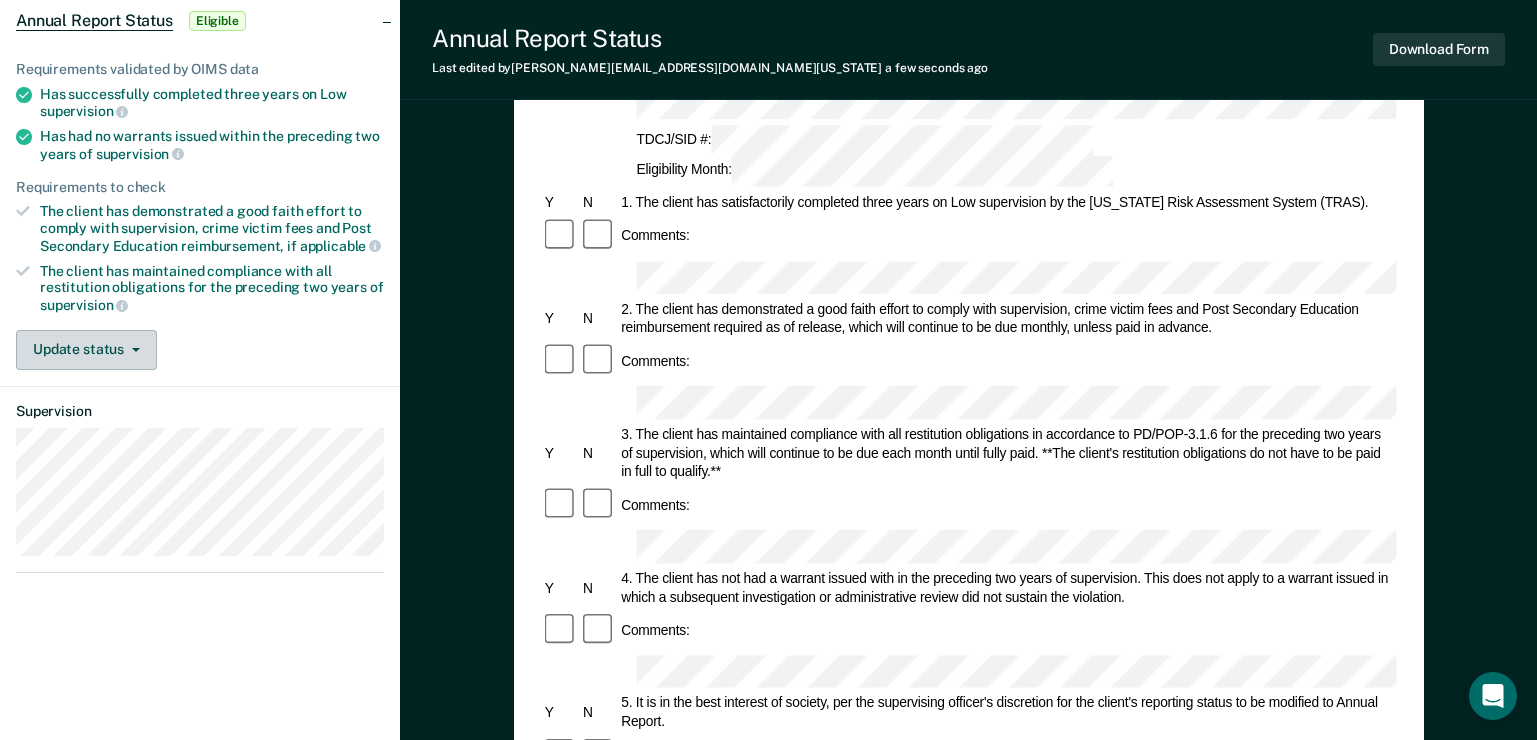 click on "Update status" at bounding box center (86, 350) 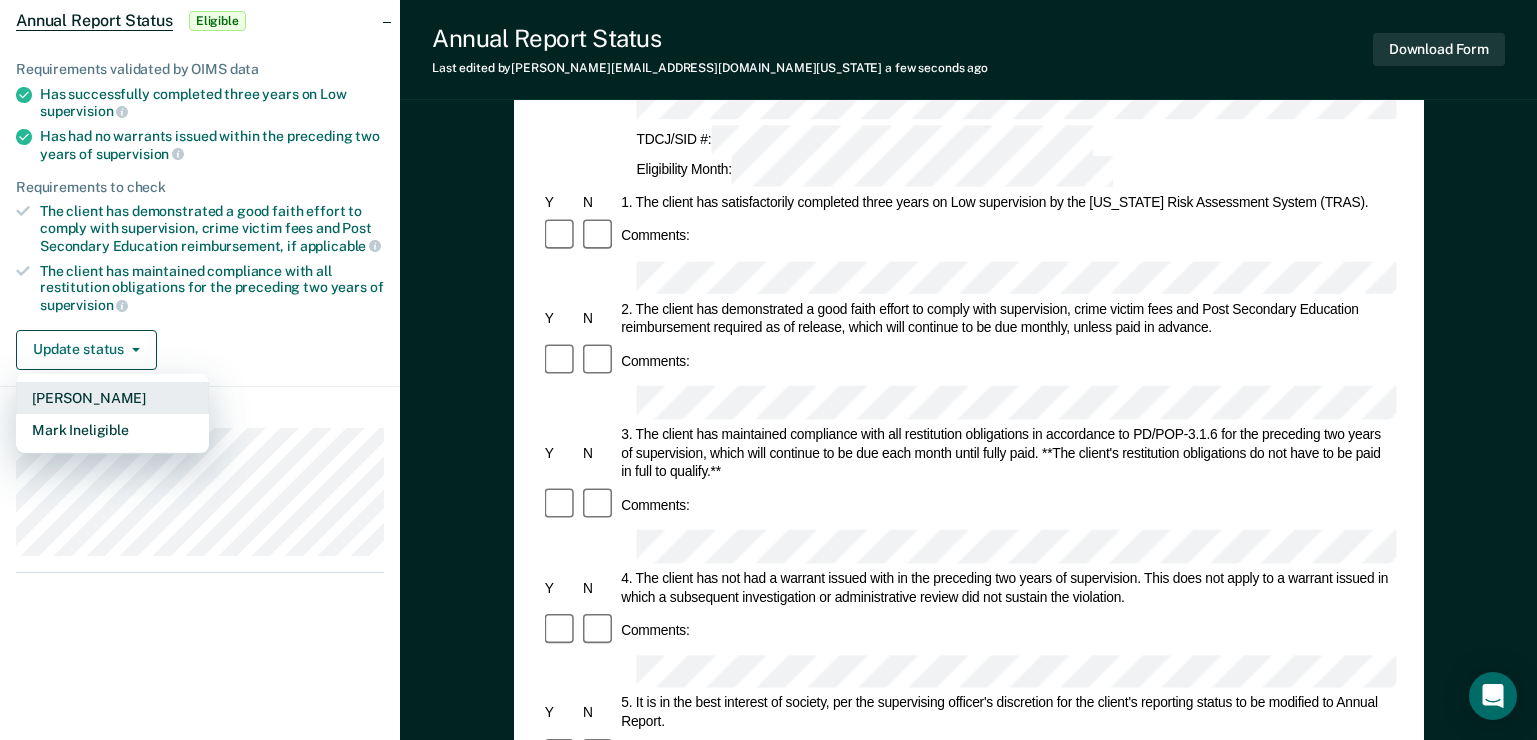 click on "[PERSON_NAME]" at bounding box center (112, 398) 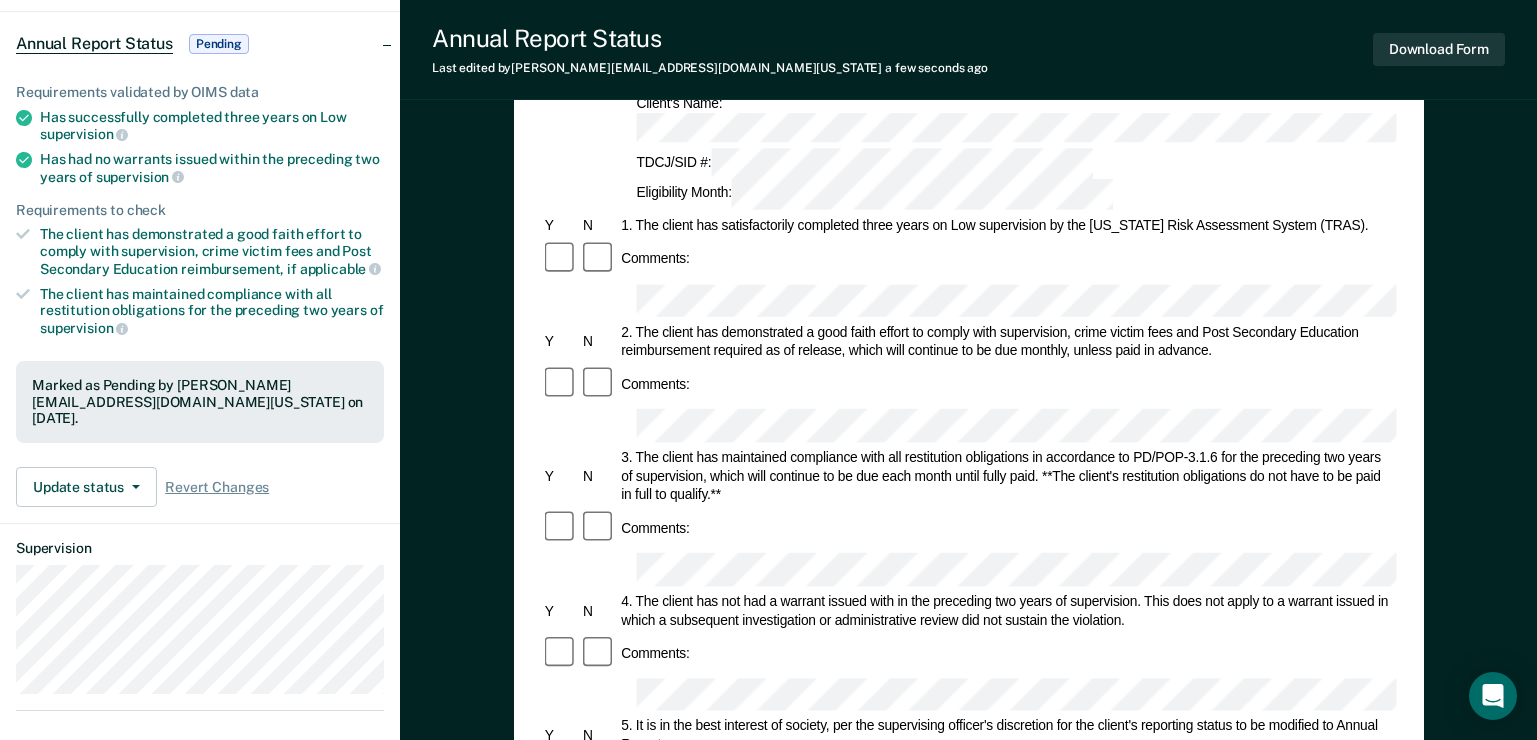 scroll, scrollTop: 200, scrollLeft: 0, axis: vertical 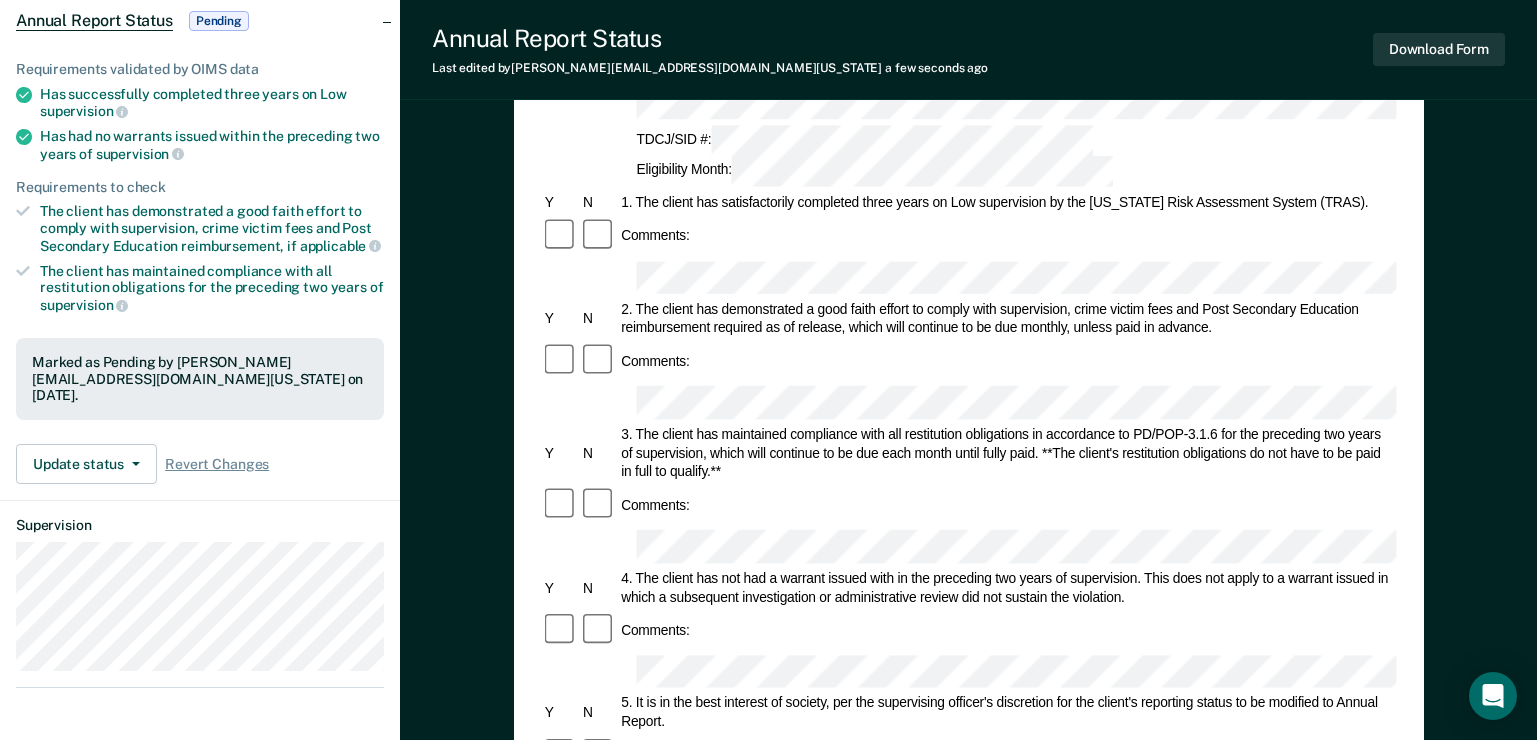 click on "Annual Reporting   Checklist, Recommendation, and Determination Form Clients who meet the following criteria may be recommended for annual reporting. Client's Name: TDCJ/SID #: Eligibility Month: Y N 1. The client has satisfactorily completed three years on Low supervision by the [US_STATE] Risk Assessment System (TRAS). Comments: Y N 2. The client has demonstrated a good faith effort to comply with supervision, crime victim fees and Post Secondary Education reimbursement required as of release, which will continue to be due monthly, unless paid in advance. Comments: Y N 3. The client has maintained compliance with all restitution obligations in accordance to PD/POP-3.1.6 for the preceding two years of supervision, which will continue to be due each month until fully paid. **The client's restitution obligations do not have to be paid in full to qualify.** Comments: Y N Comments: Y N Comments: This form should be forwarded through the supervising officer's entire chain of command, regardless of the recommendation." at bounding box center [968, 676] 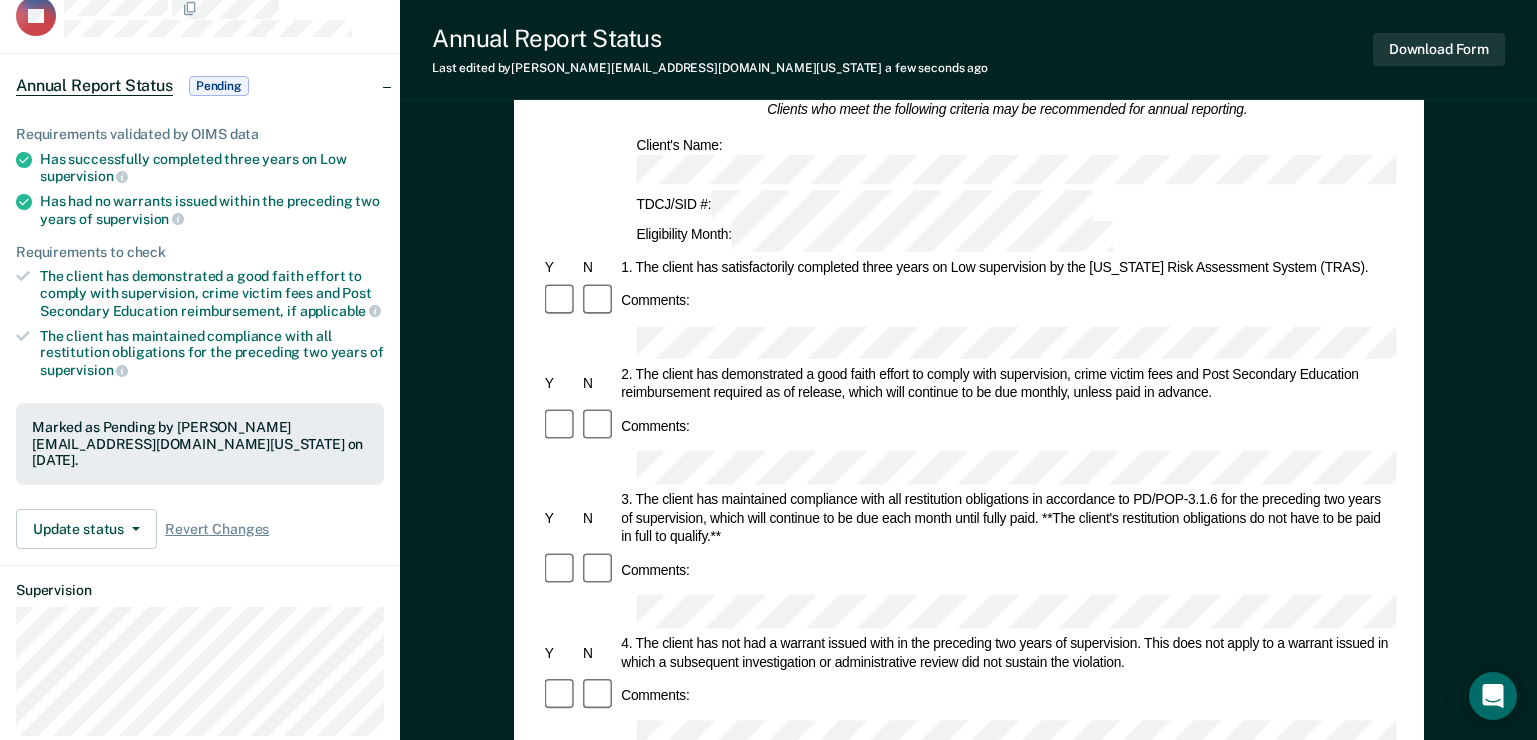 scroll, scrollTop: 100, scrollLeft: 0, axis: vertical 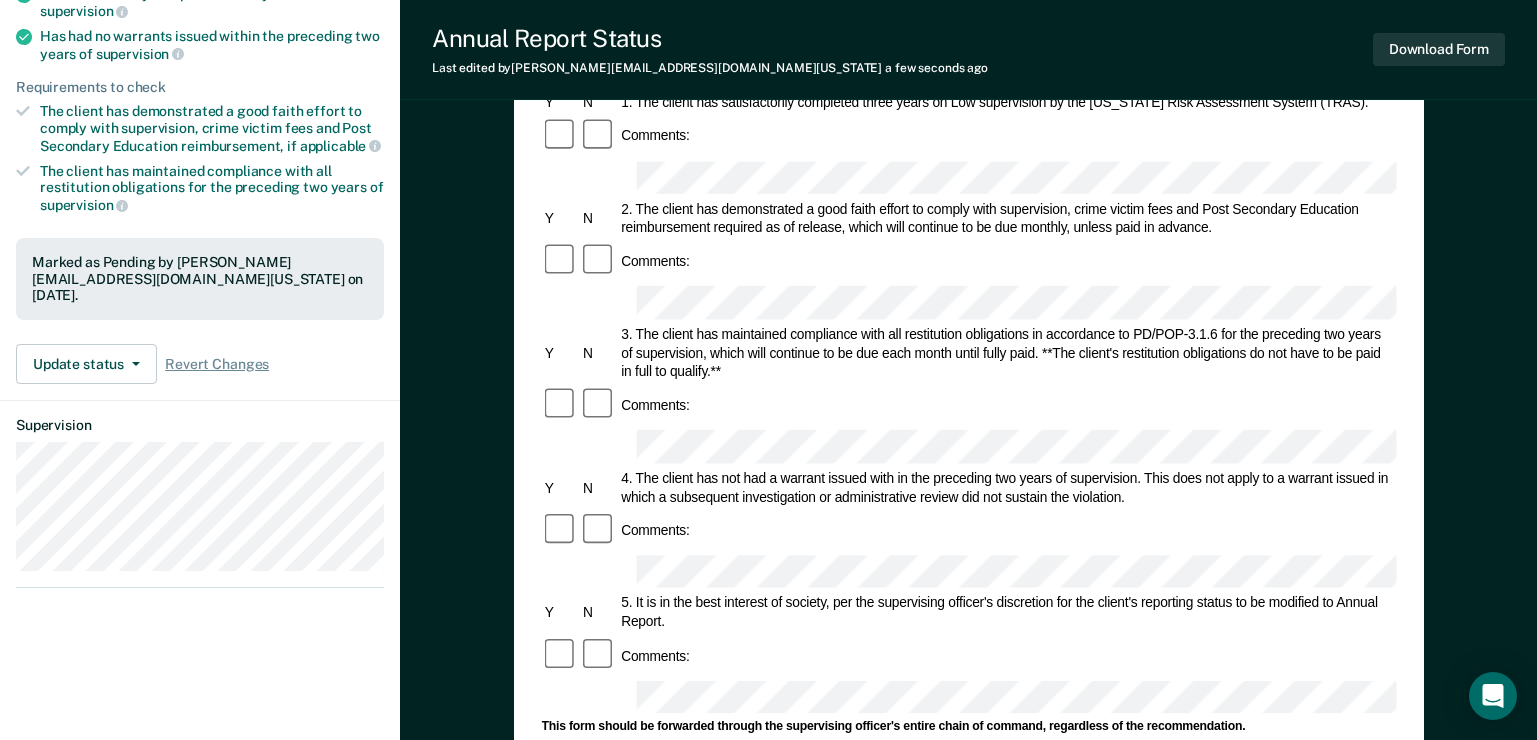 click on "Annual Reporting   Checklist, Recommendation, and Determination Form Clients who meet the following criteria may be recommended for annual reporting. Client's Name: TDCJ/SID #: Eligibility Month: Y N 1. The client has satisfactorily completed three years on Low supervision by the [US_STATE] Risk Assessment System (TRAS). Comments: Y N 2. The client has demonstrated a good faith effort to comply with supervision, crime victim fees and Post Secondary Education reimbursement required as of release, which will continue to be due monthly, unless paid in advance. Comments: Y N 3. The client has maintained compliance with all restitution obligations in accordance to PD/POP-3.1.6 for the preceding two years of supervision, which will continue to be due each month until fully paid. **The client's restitution obligations do not have to be paid in full to qualify.** Comments: Y N Comments: Y N Comments: This form should be forwarded through the supervising officer's entire chain of command, regardless of the recommendation." at bounding box center [968, 576] 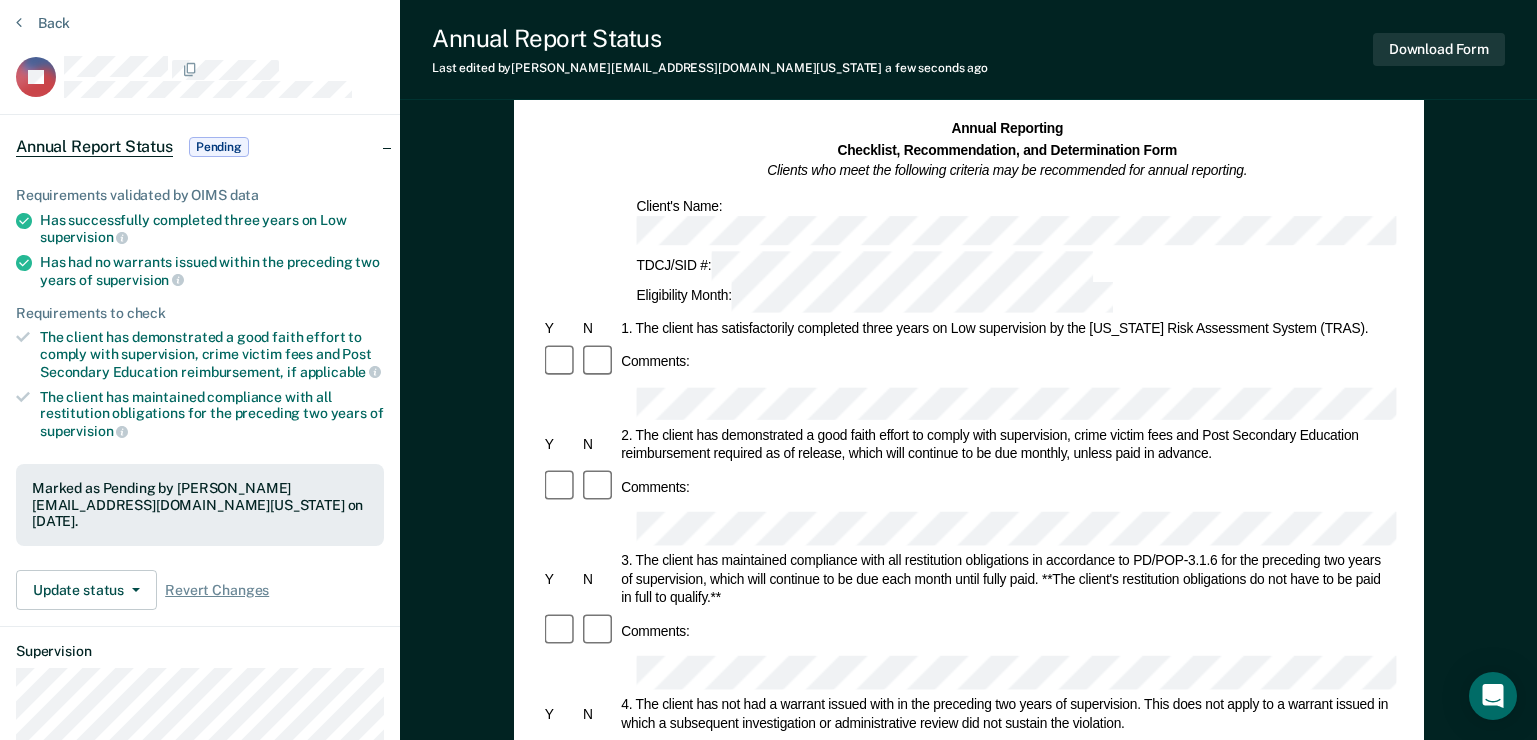 scroll, scrollTop: 0, scrollLeft: 0, axis: both 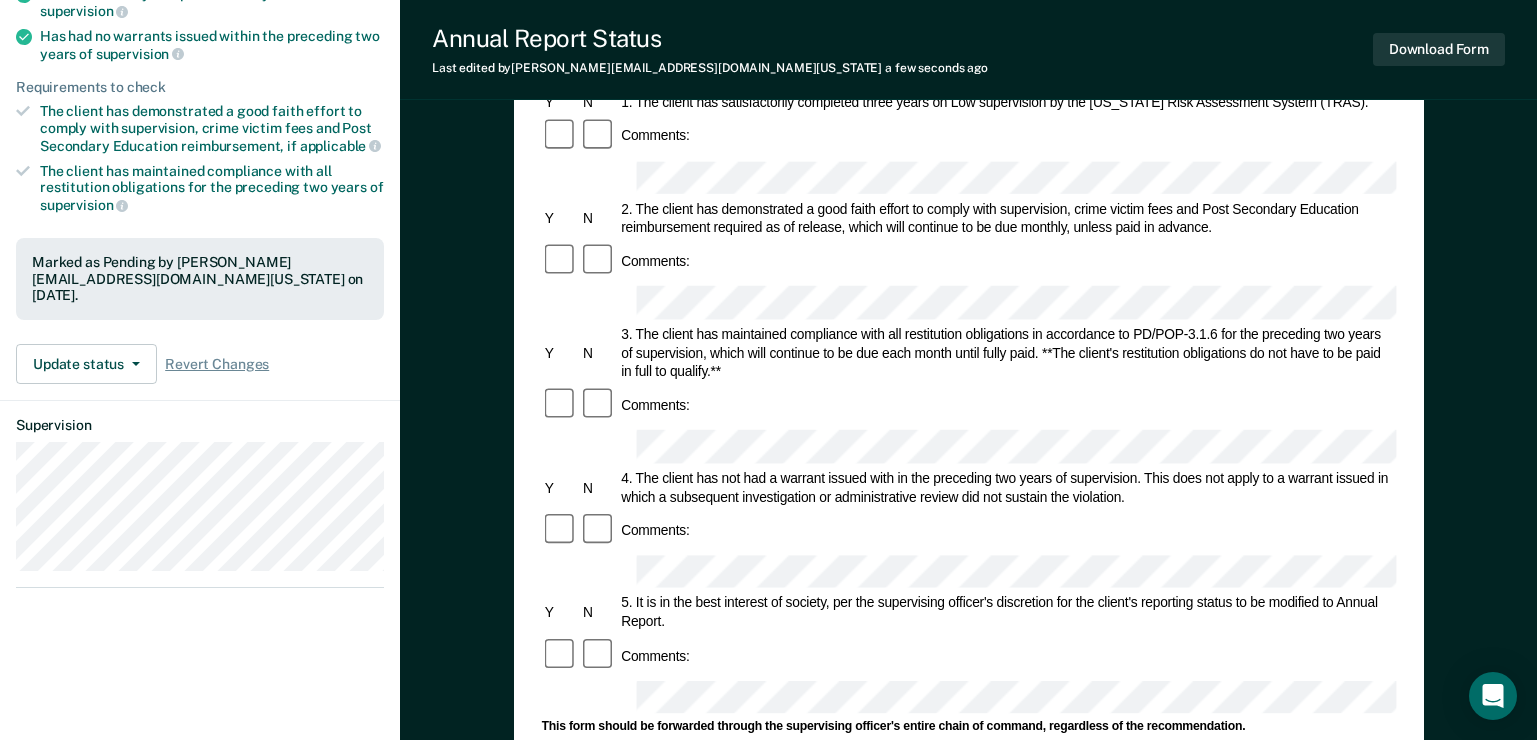 click on "Annual Reporting   Checklist, Recommendation, and Determination Form Clients who meet the following criteria may be recommended for annual reporting. Client's Name: TDCJ/SID #: Eligibility Month: Y N 1. The client has satisfactorily completed three years on Low supervision by the [US_STATE] Risk Assessment System (TRAS). Comments: Y N 2. The client has demonstrated a good faith effort to comply with supervision, crime victim fees and Post Secondary Education reimbursement required as of release, which will continue to be due monthly, unless paid in advance. Comments: Y N 3. The client has maintained compliance with all restitution obligations in accordance to PD/POP-3.1.6 for the preceding two years of supervision, which will continue to be due each month until fully paid. **The client's restitution obligations do not have to be paid in full to qualify.** Comments: Y N Comments: Y N Comments: This form should be forwarded through the supervising officer's entire chain of command, regardless of the recommendation." at bounding box center [968, 576] 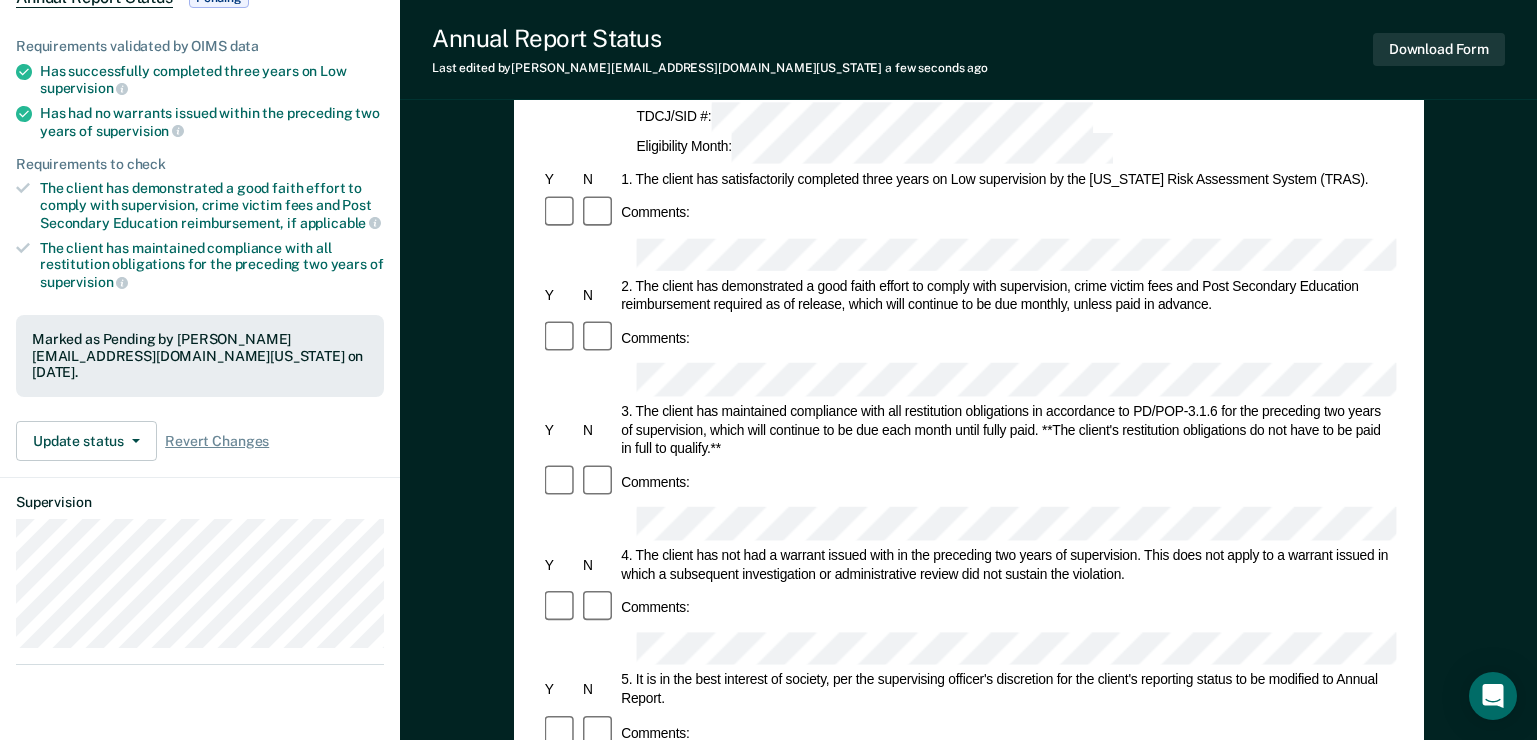 scroll, scrollTop: 200, scrollLeft: 0, axis: vertical 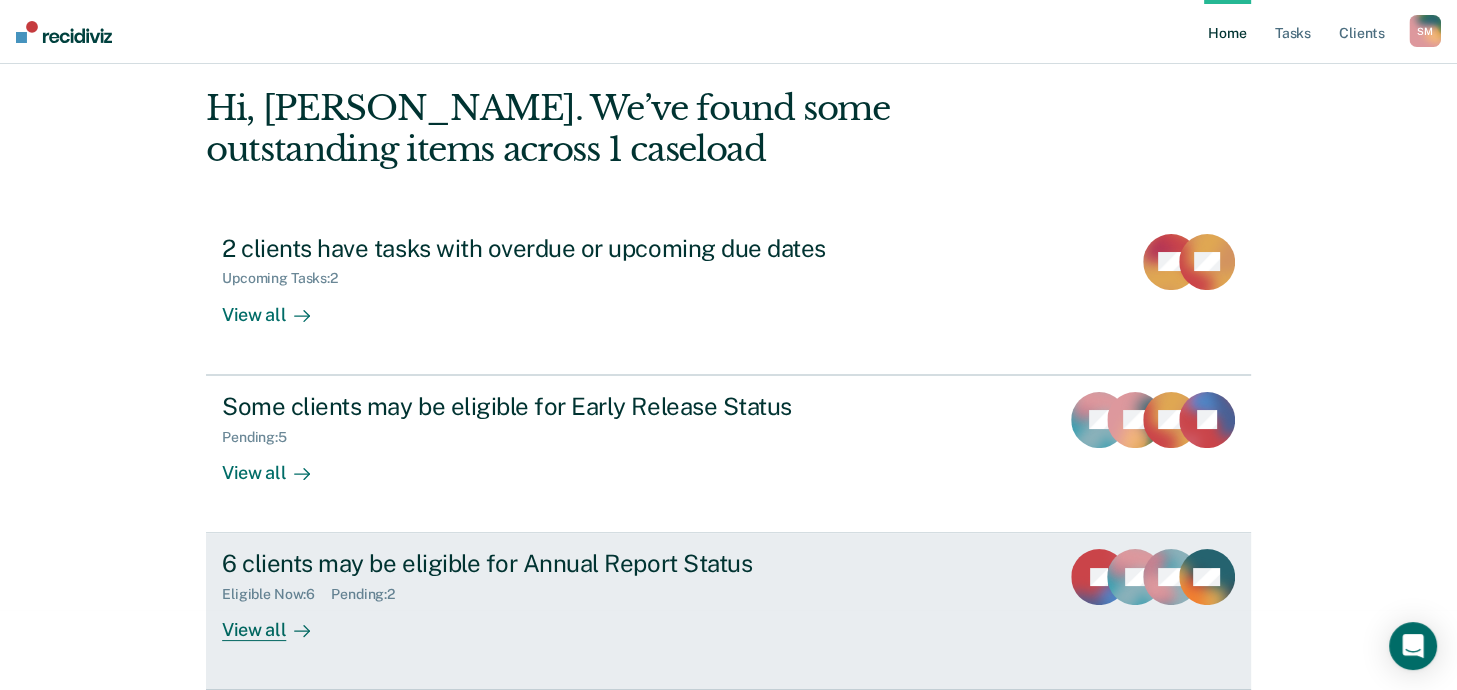 click on "View all" at bounding box center [278, 622] 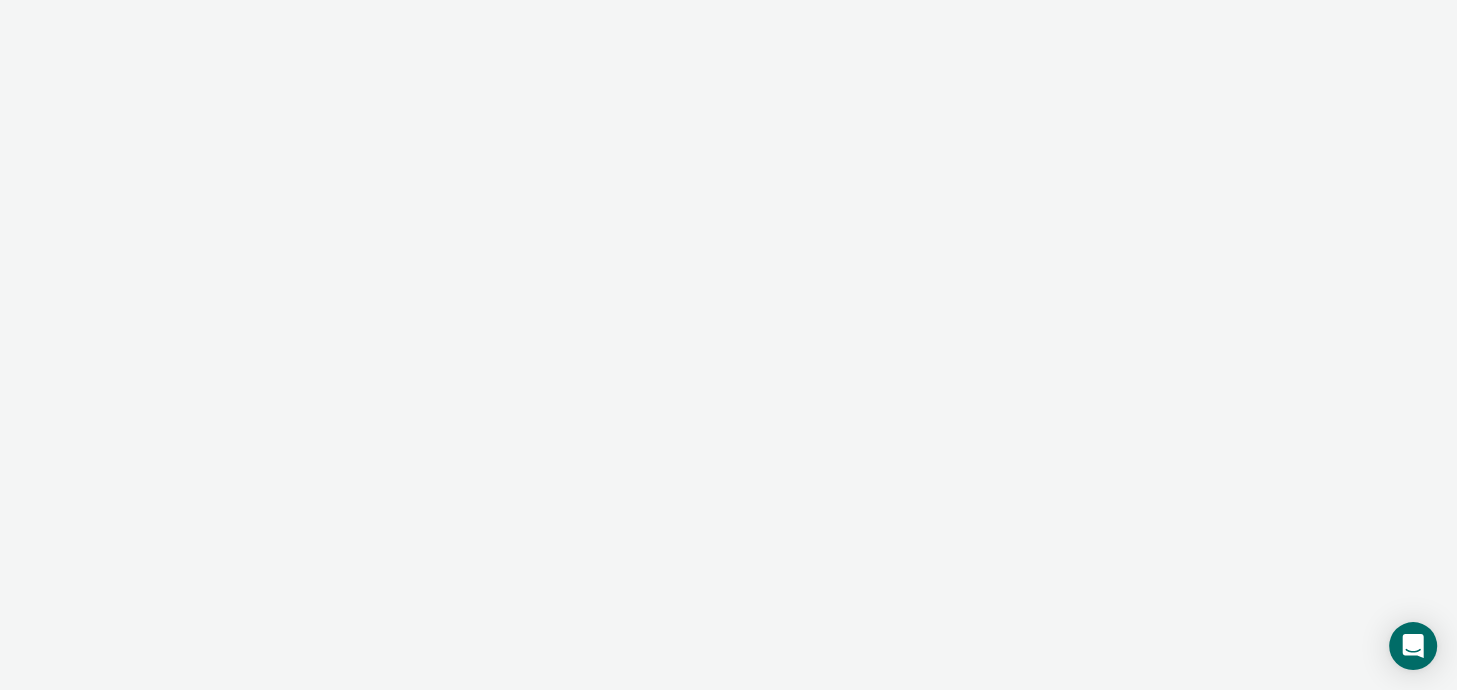 scroll, scrollTop: 0, scrollLeft: 0, axis: both 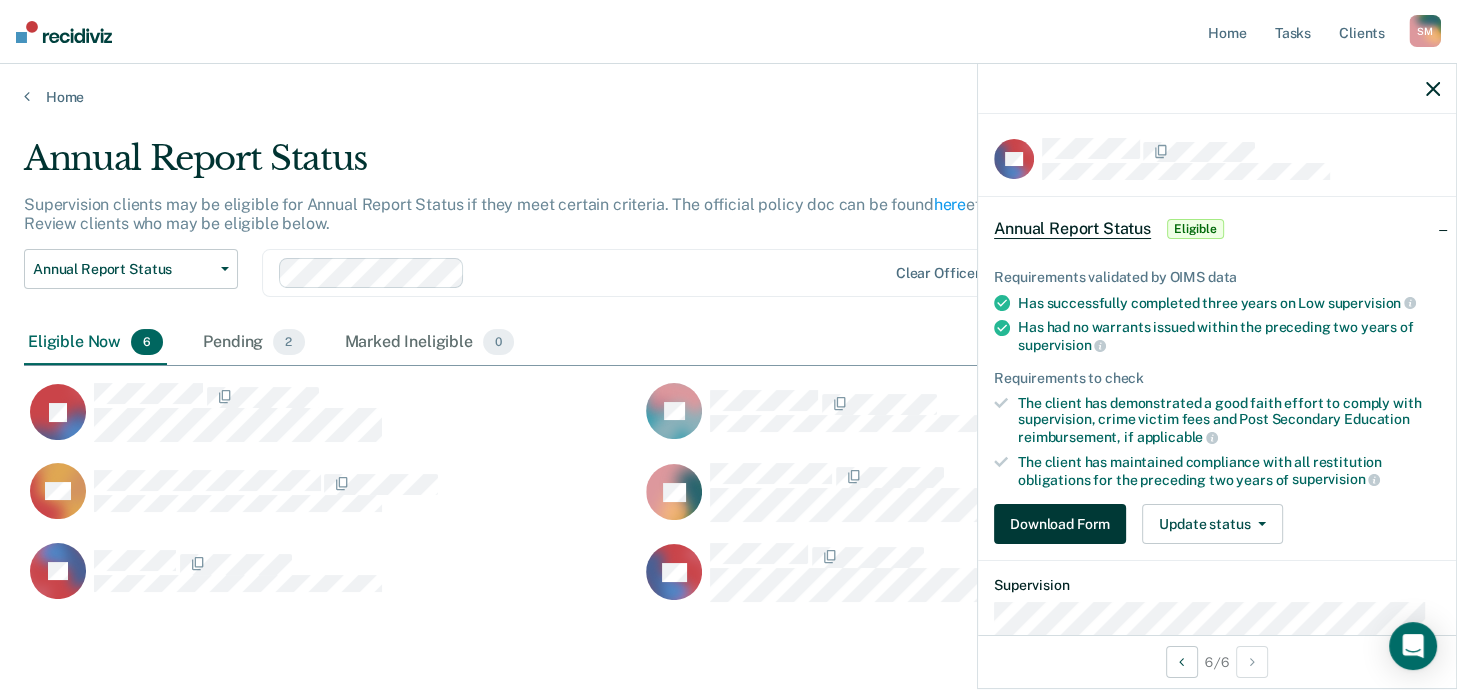 click on "Download Form" at bounding box center (1060, 524) 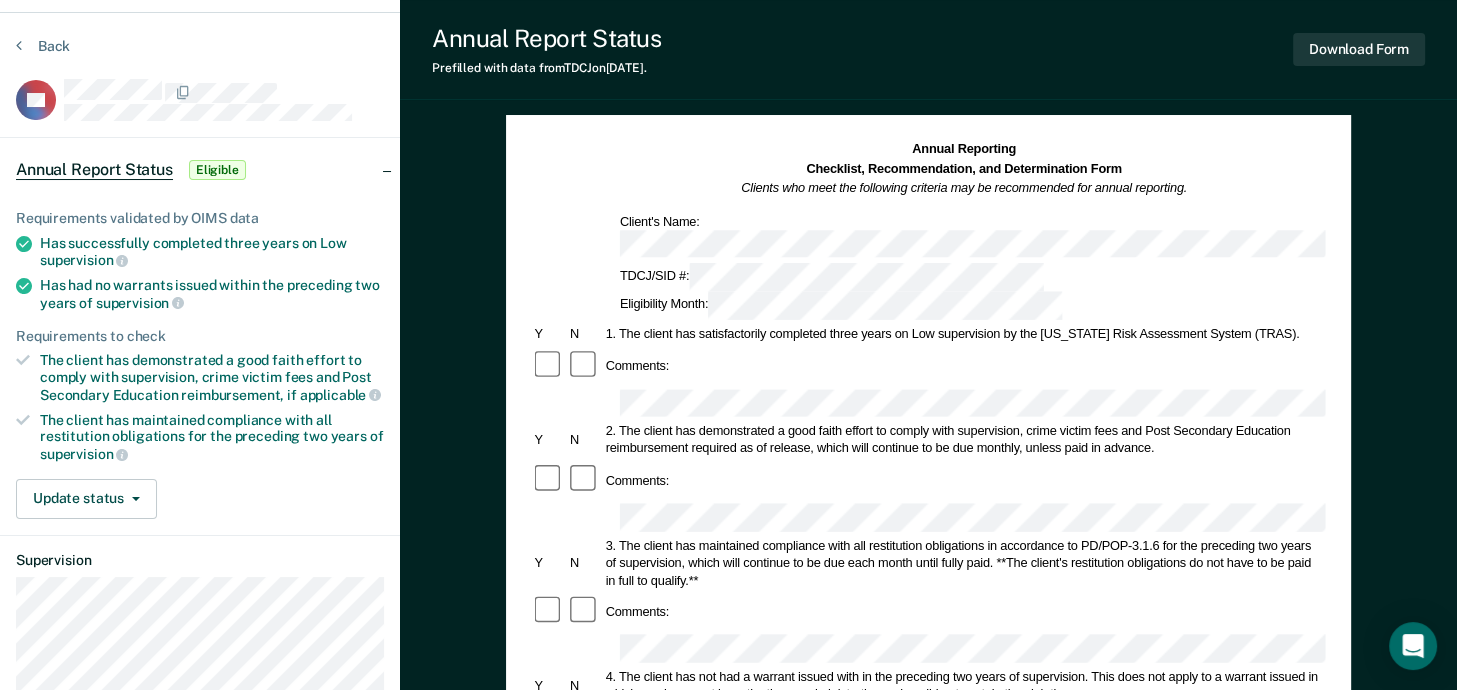 scroll, scrollTop: 0, scrollLeft: 0, axis: both 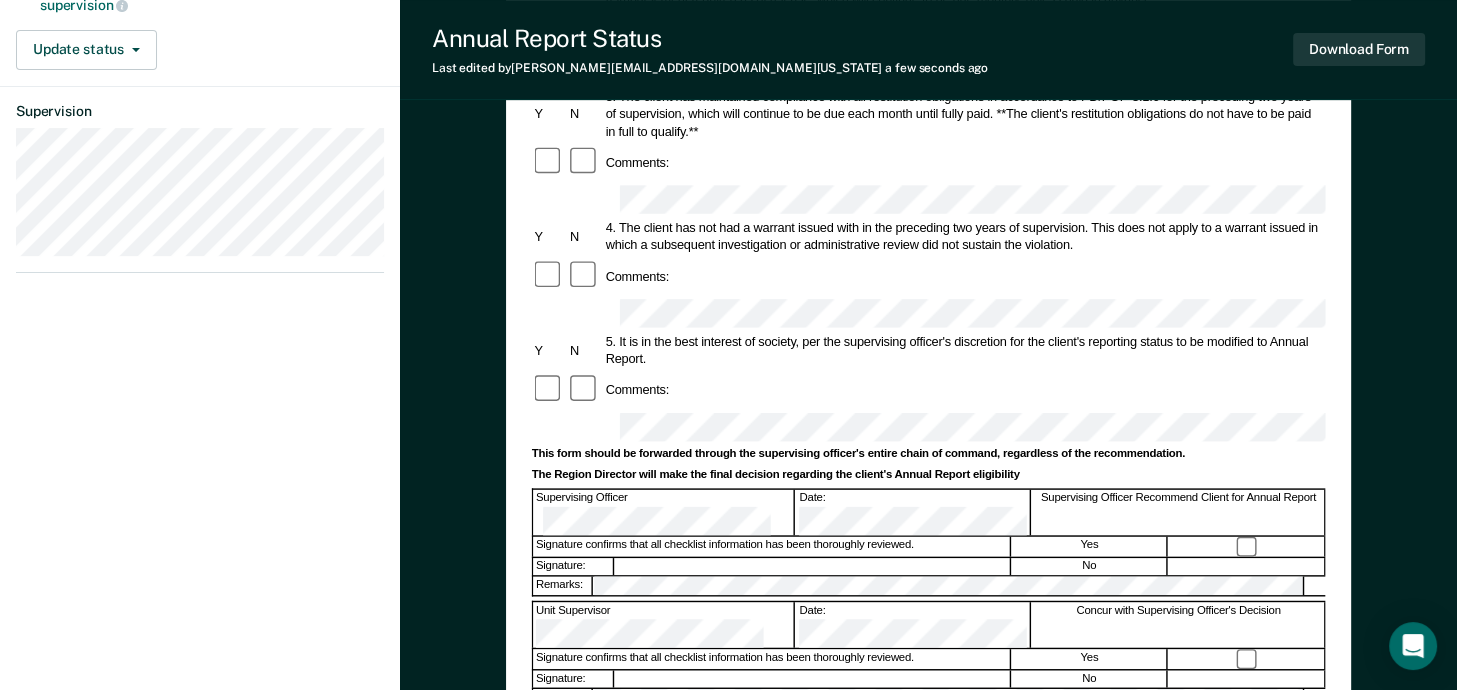 click on "Stephen Mahinda S M Profile How it works Log Out Back RR   Annual Report Status Eligible  Requirements validated by OIMS data Has successfully completed three years on Low   supervision   Has had no warrants issued within the preceding two years of   supervision   Requirements to check The client has demonstrated a good faith effort to comply with supervision, crime victim fees and Post Secondary Education reimbursement, if   applicable   The client has maintained compliance with all restitution obligations for the preceding two years of   supervision   Update status Mark Pending Mark Ineligible Supervision" at bounding box center (200, 165) 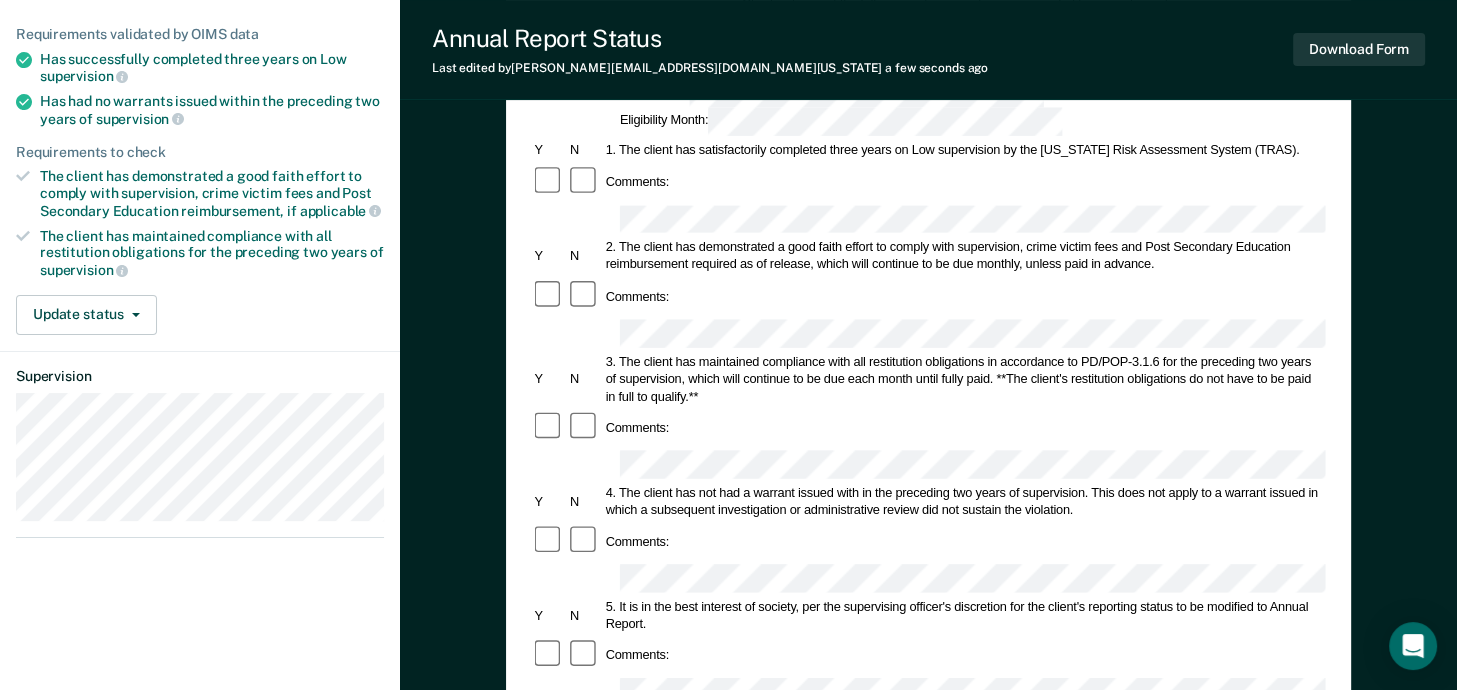 scroll, scrollTop: 200, scrollLeft: 0, axis: vertical 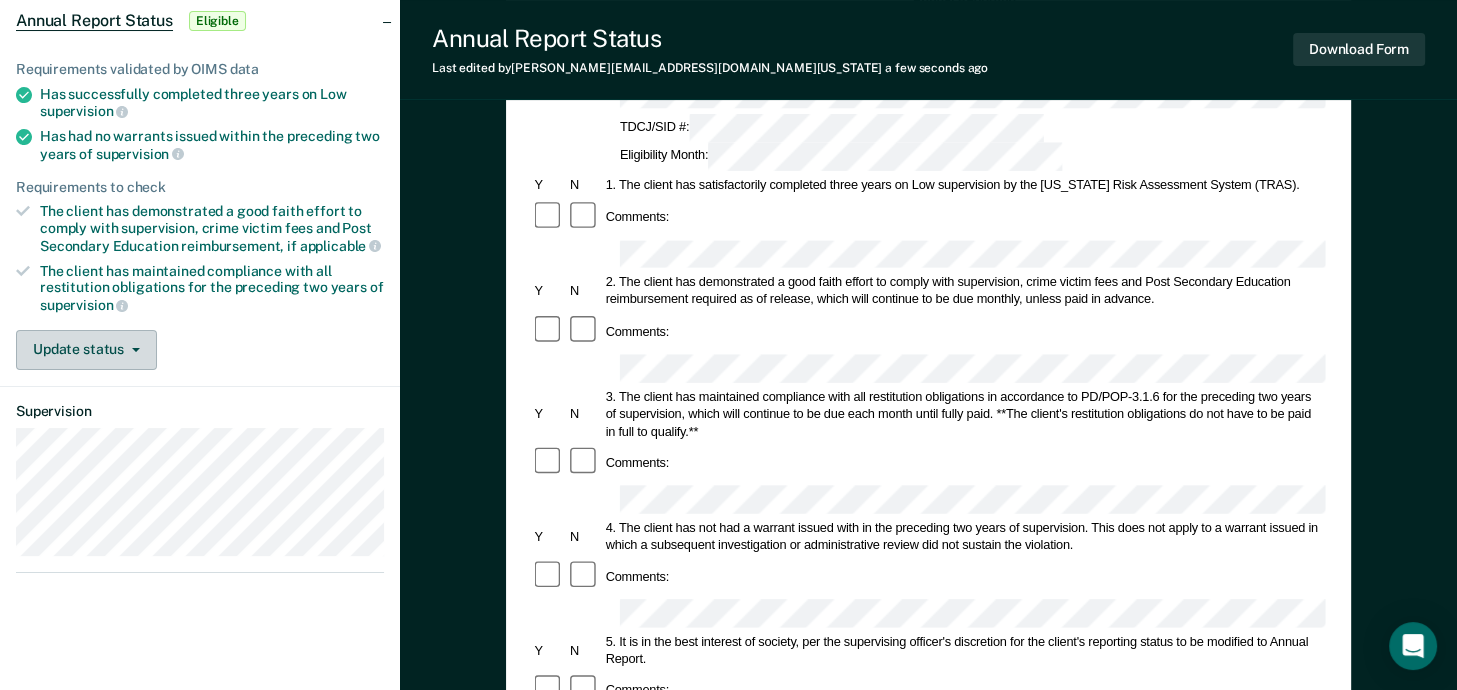click on "Update status" at bounding box center [86, 350] 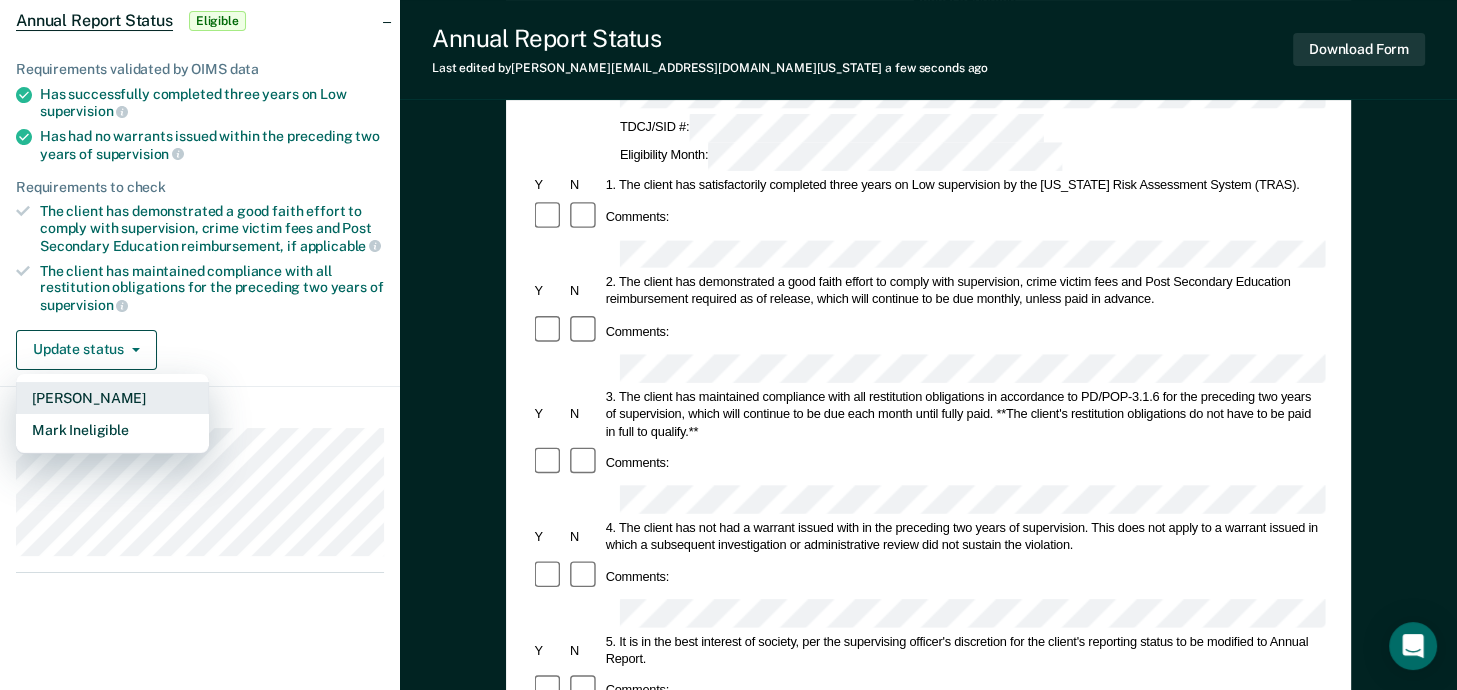 click on "[PERSON_NAME]" at bounding box center [112, 398] 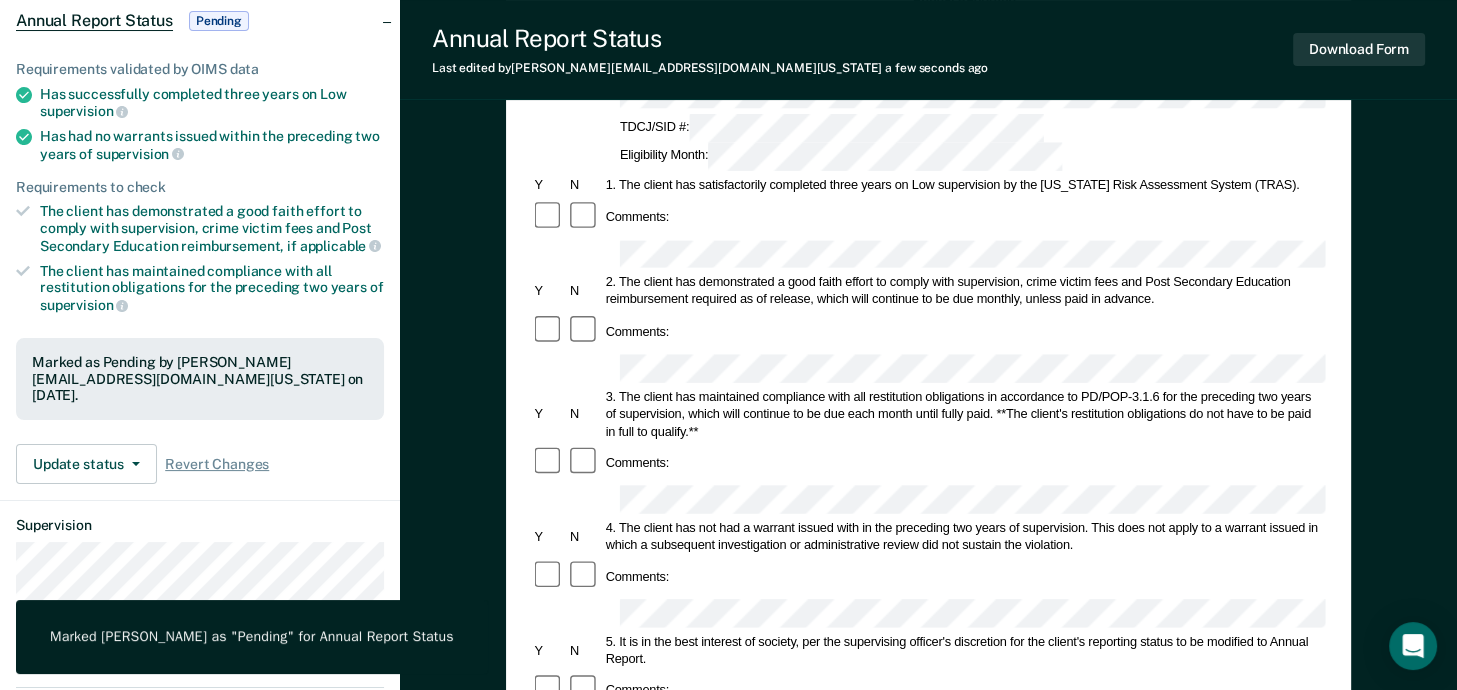 scroll, scrollTop: 0, scrollLeft: 0, axis: both 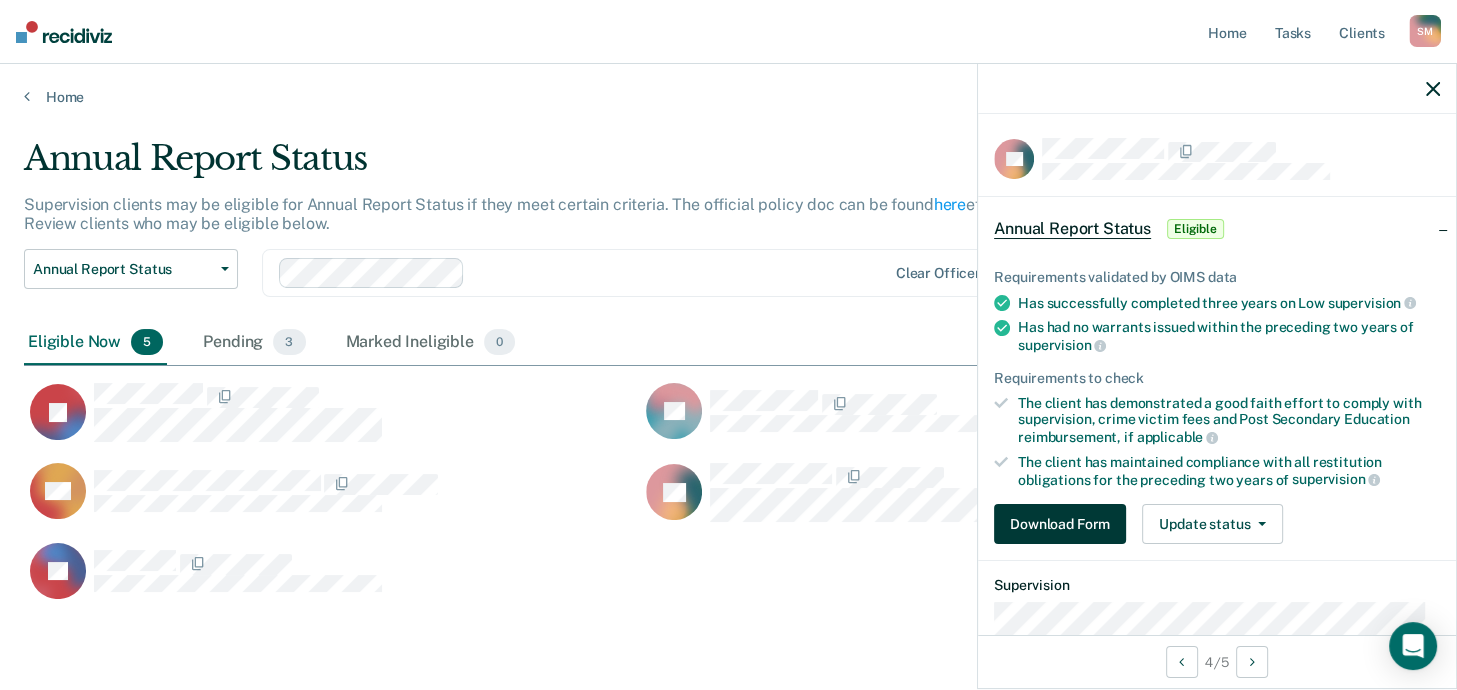click on "Download Form" at bounding box center [1060, 524] 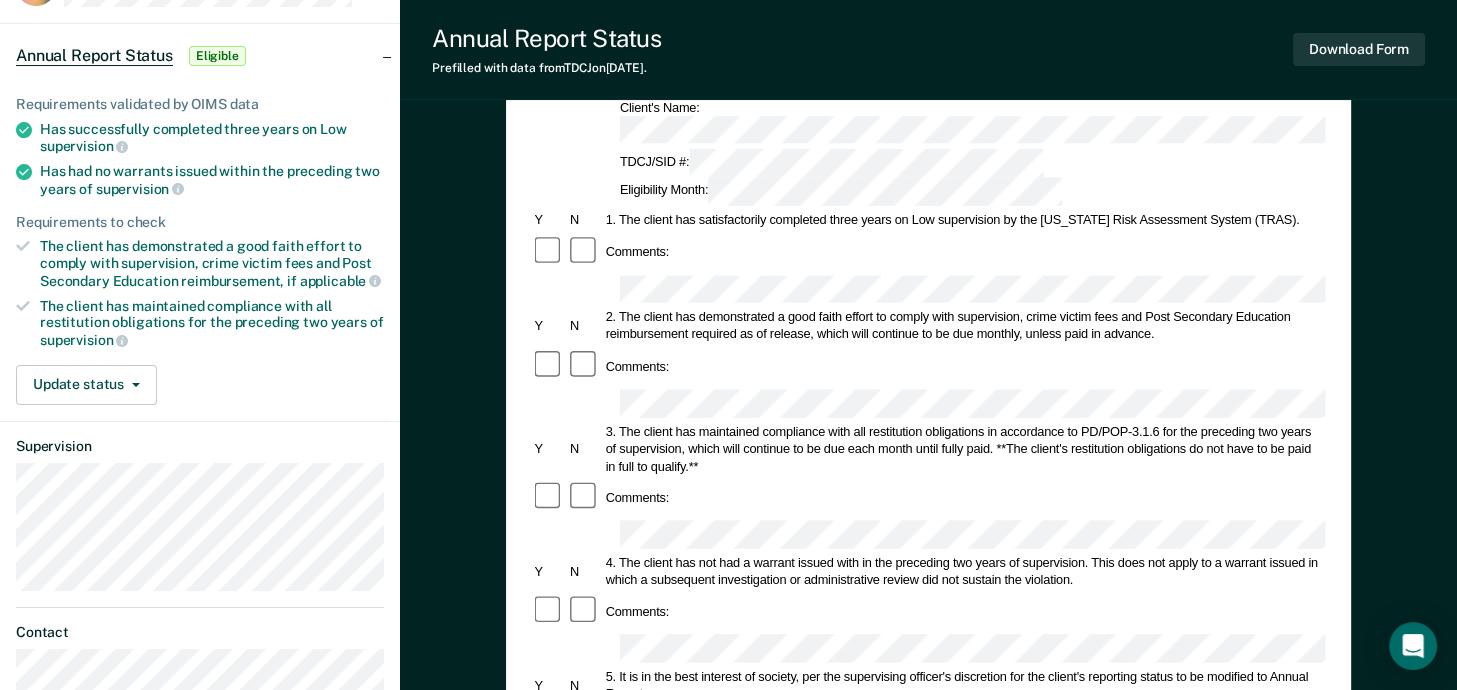 scroll, scrollTop: 200, scrollLeft: 0, axis: vertical 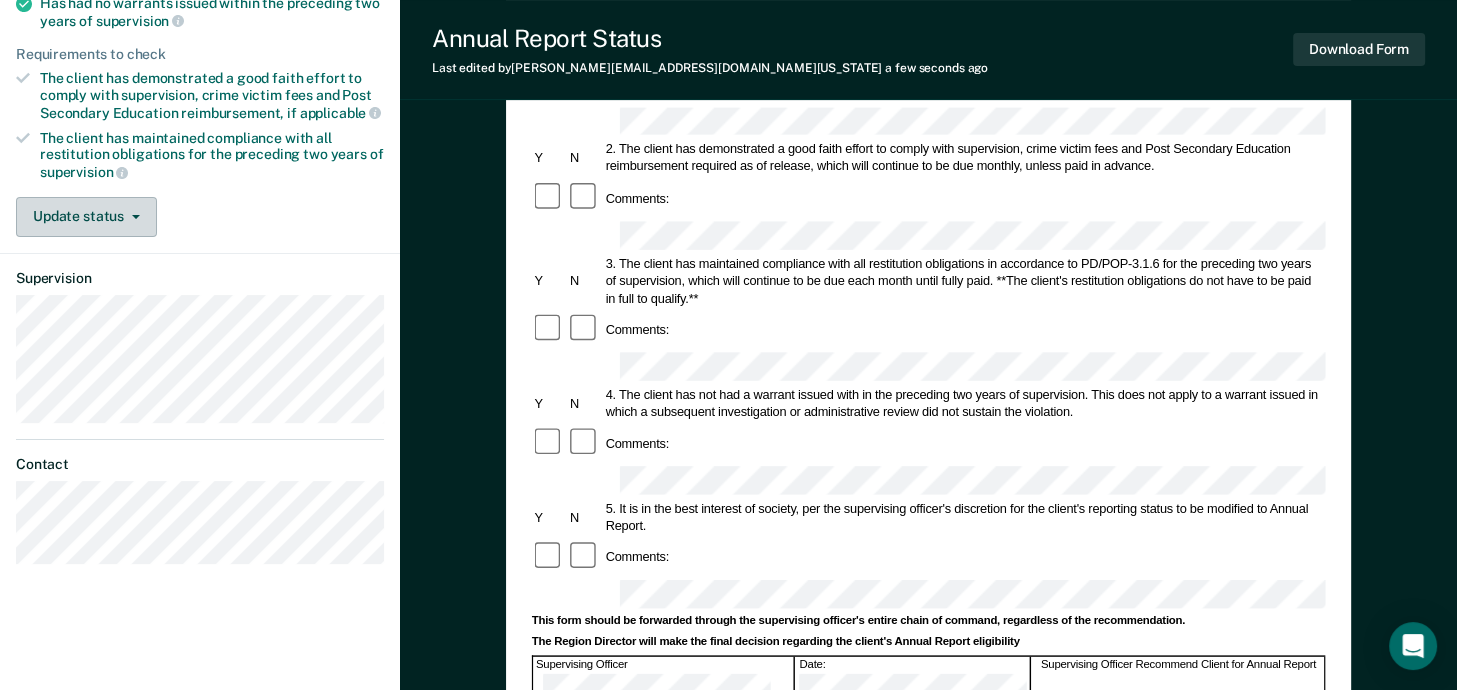 click on "Update status" at bounding box center [86, 217] 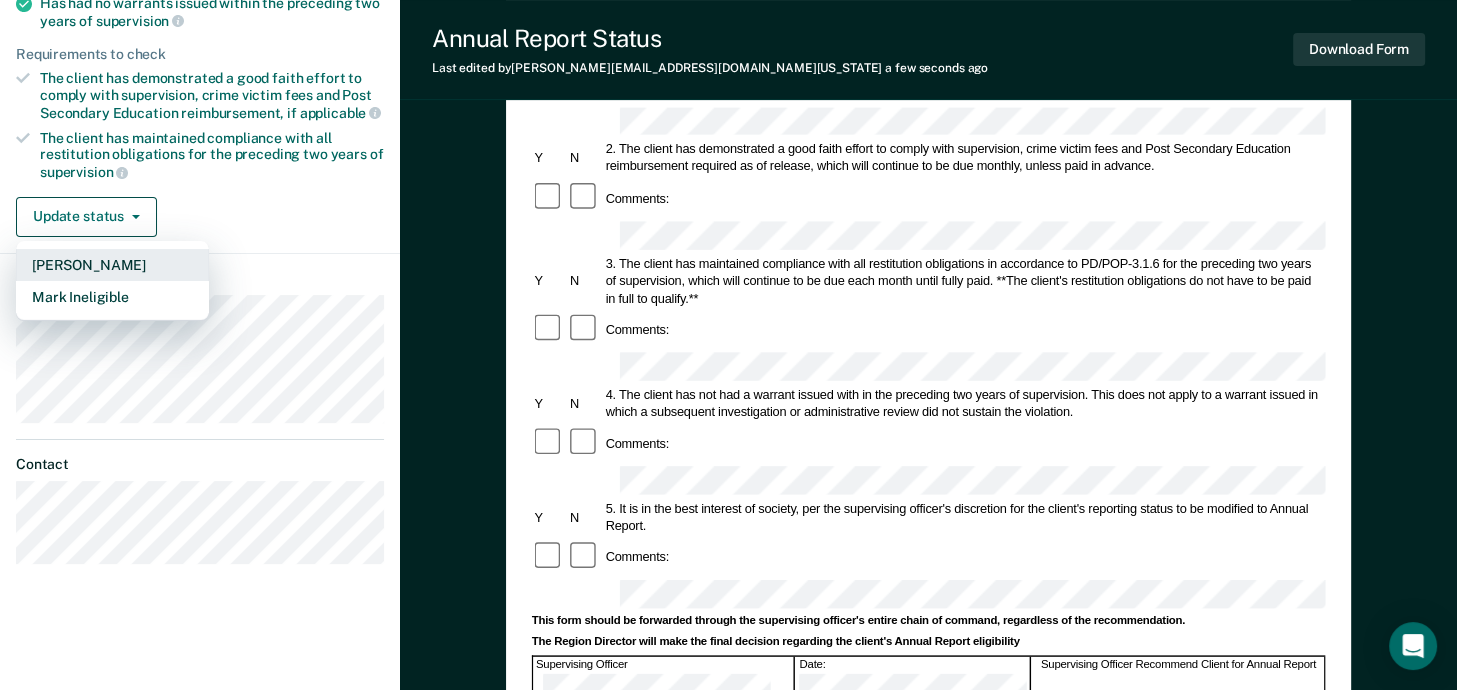 click on "[PERSON_NAME]" at bounding box center [112, 265] 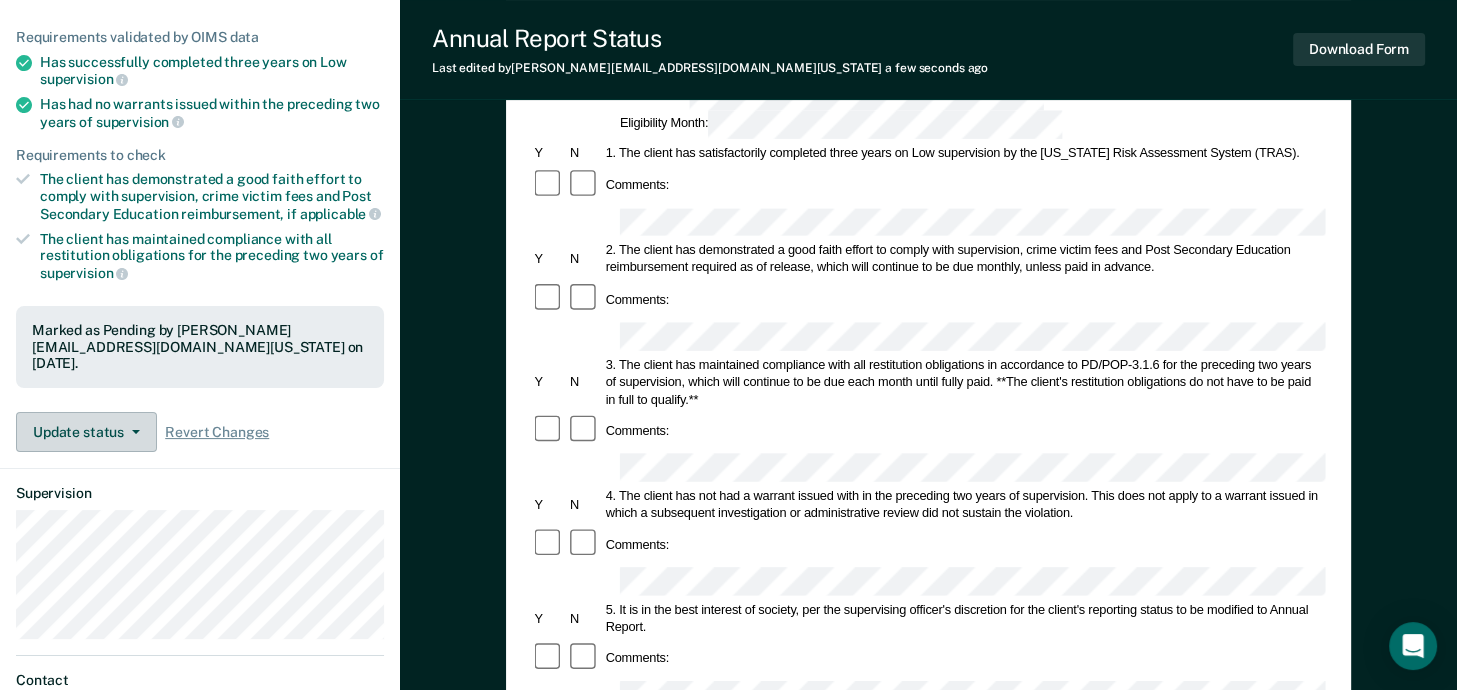 scroll, scrollTop: 233, scrollLeft: 0, axis: vertical 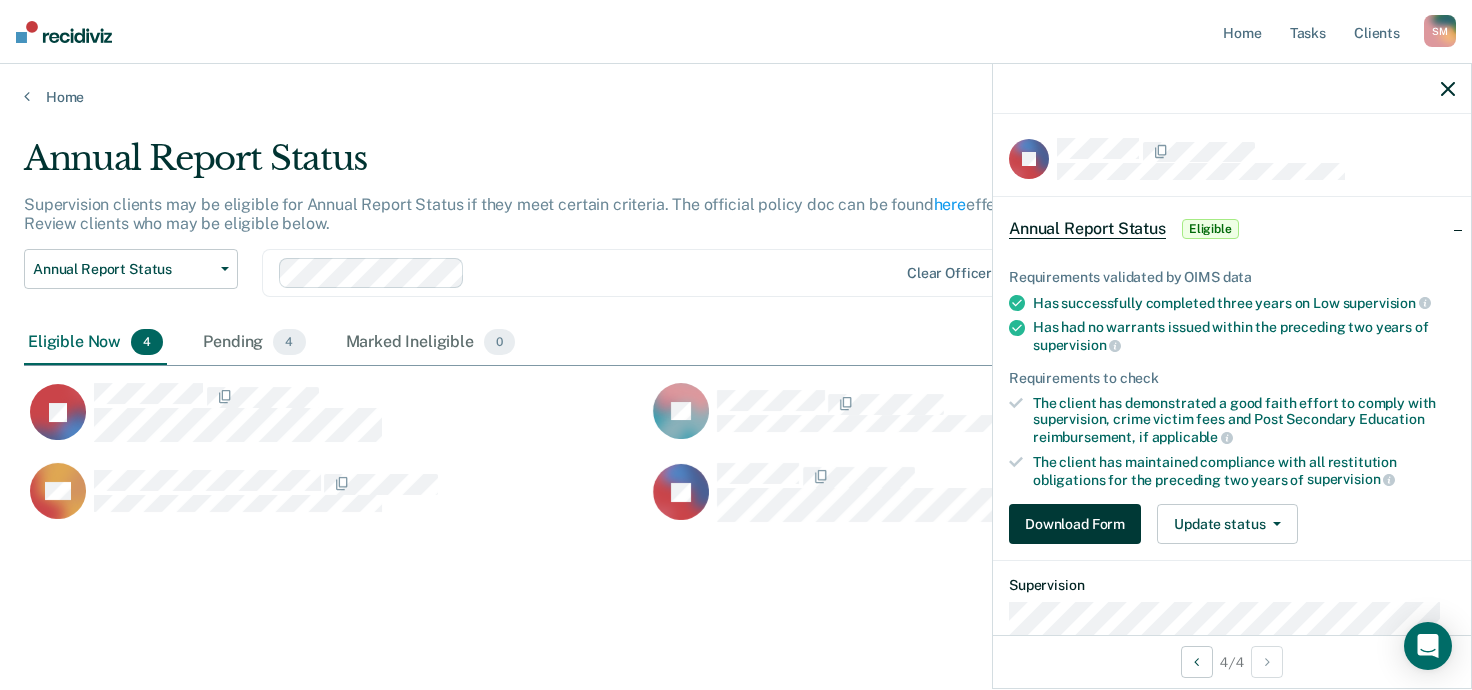 click on "Download Form" at bounding box center (1075, 524) 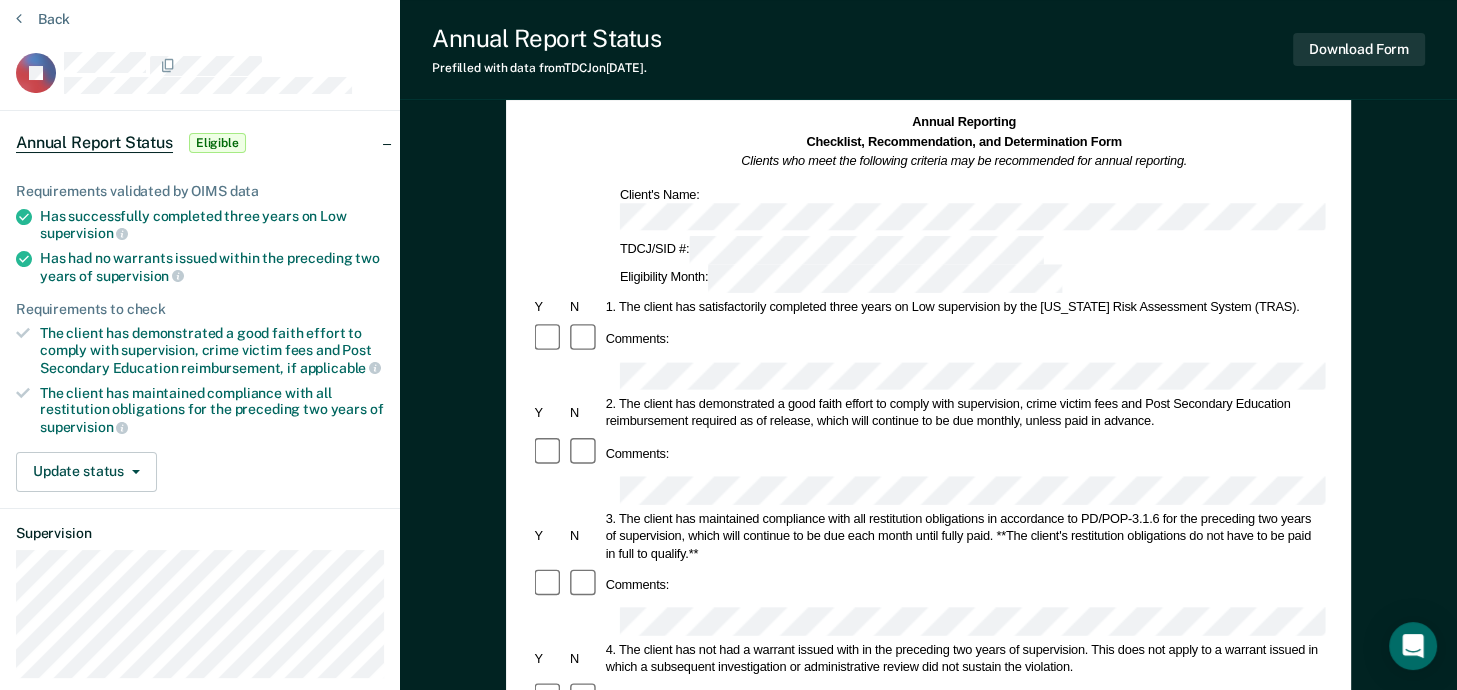 scroll, scrollTop: 100, scrollLeft: 0, axis: vertical 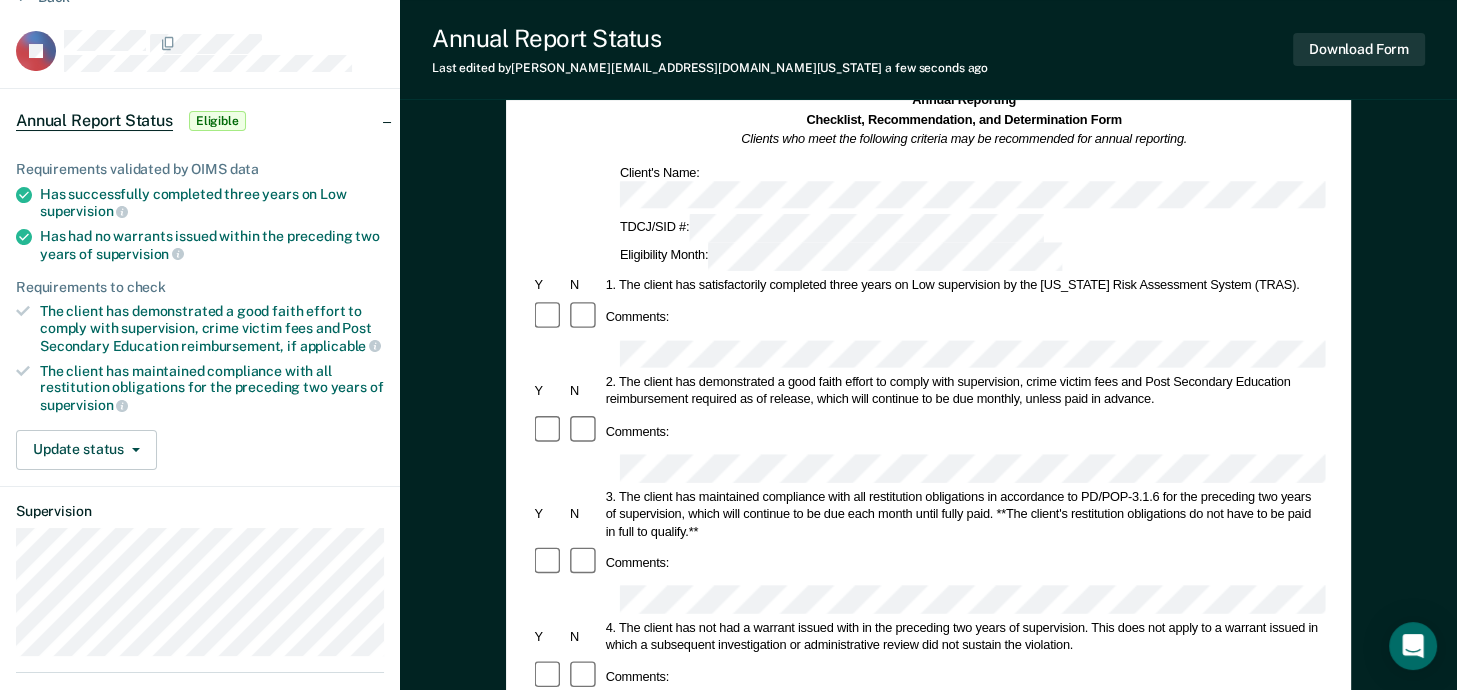 drag, startPoint x: 759, startPoint y: 365, endPoint x: 1304, endPoint y: 248, distance: 557.41724 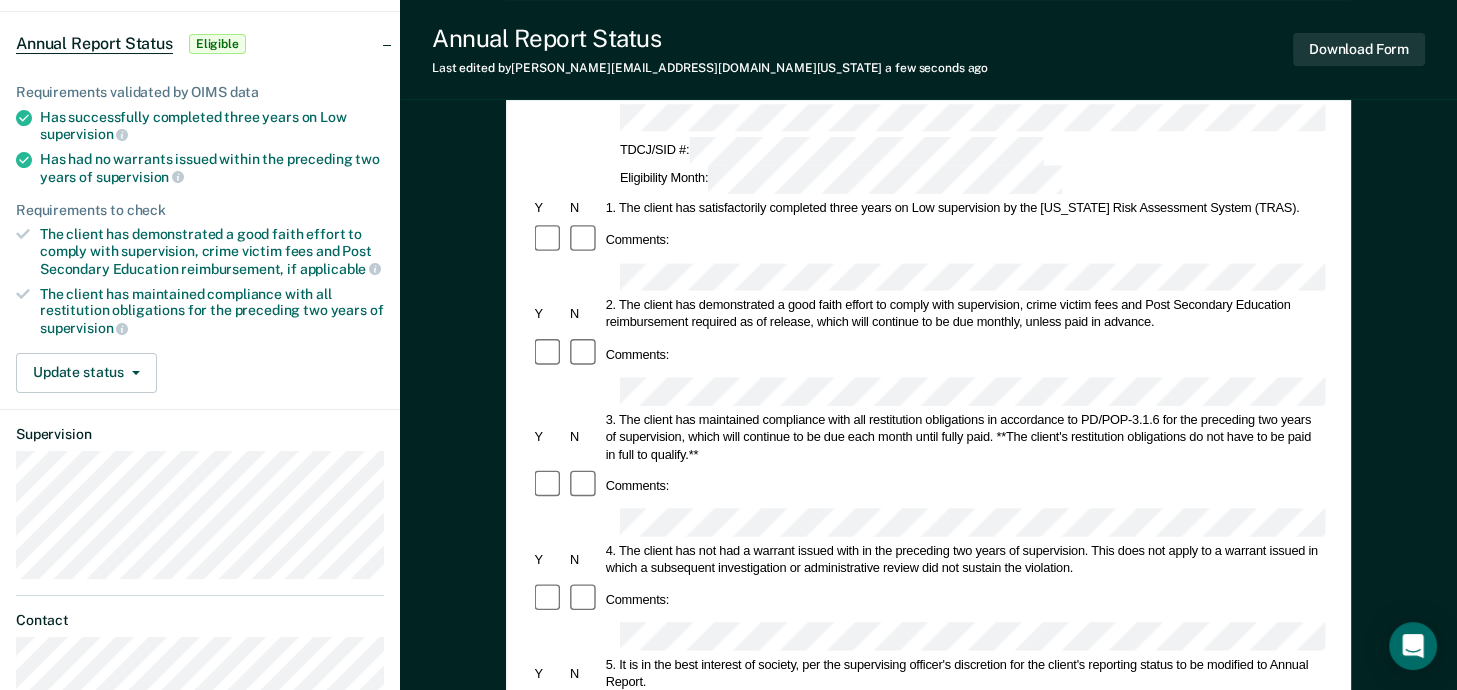 scroll, scrollTop: 200, scrollLeft: 0, axis: vertical 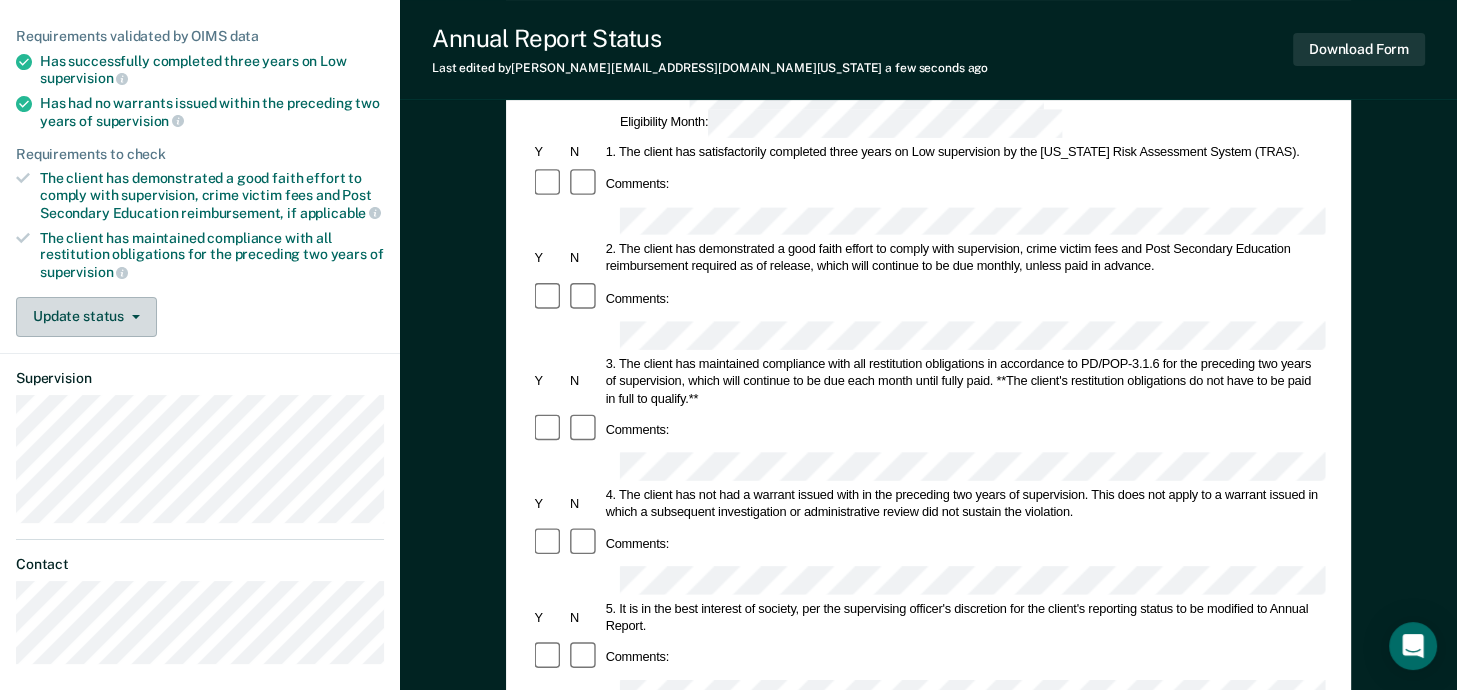 click on "Update status" at bounding box center (86, 317) 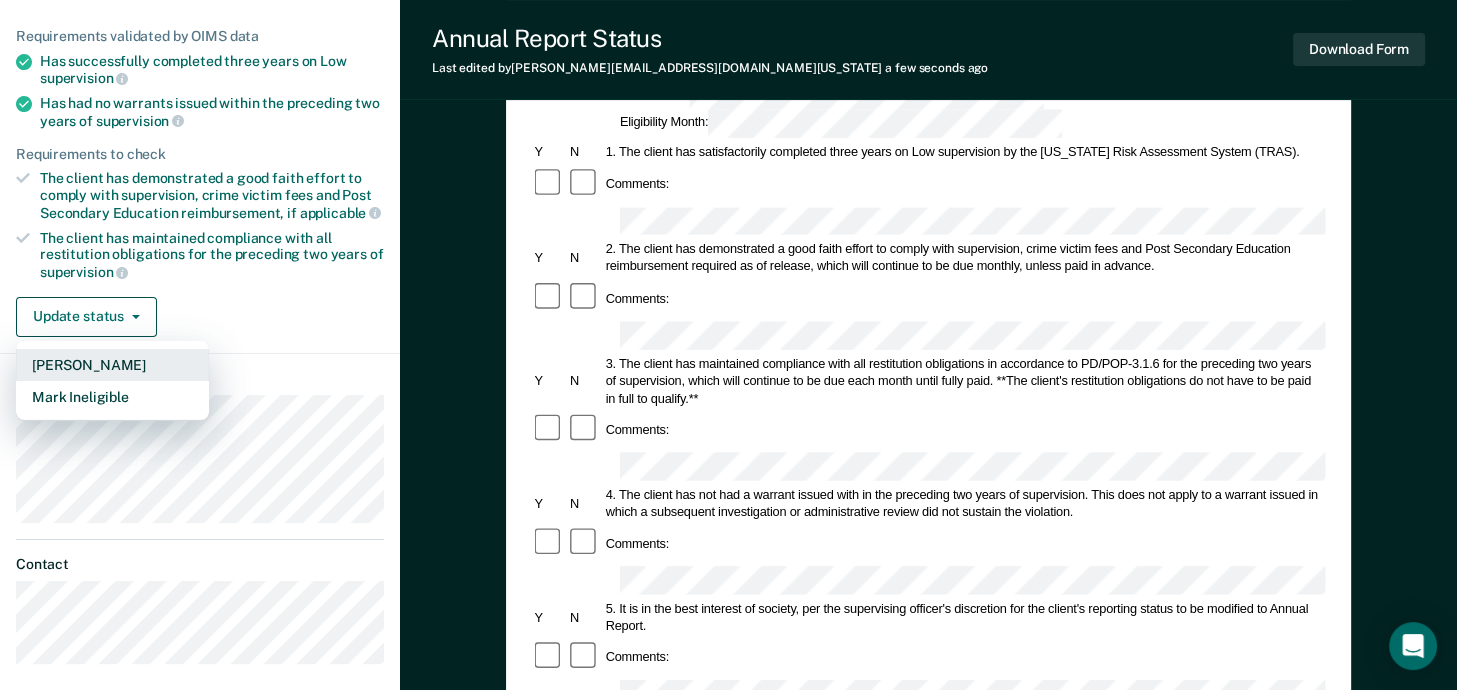 click on "[PERSON_NAME]" at bounding box center (112, 365) 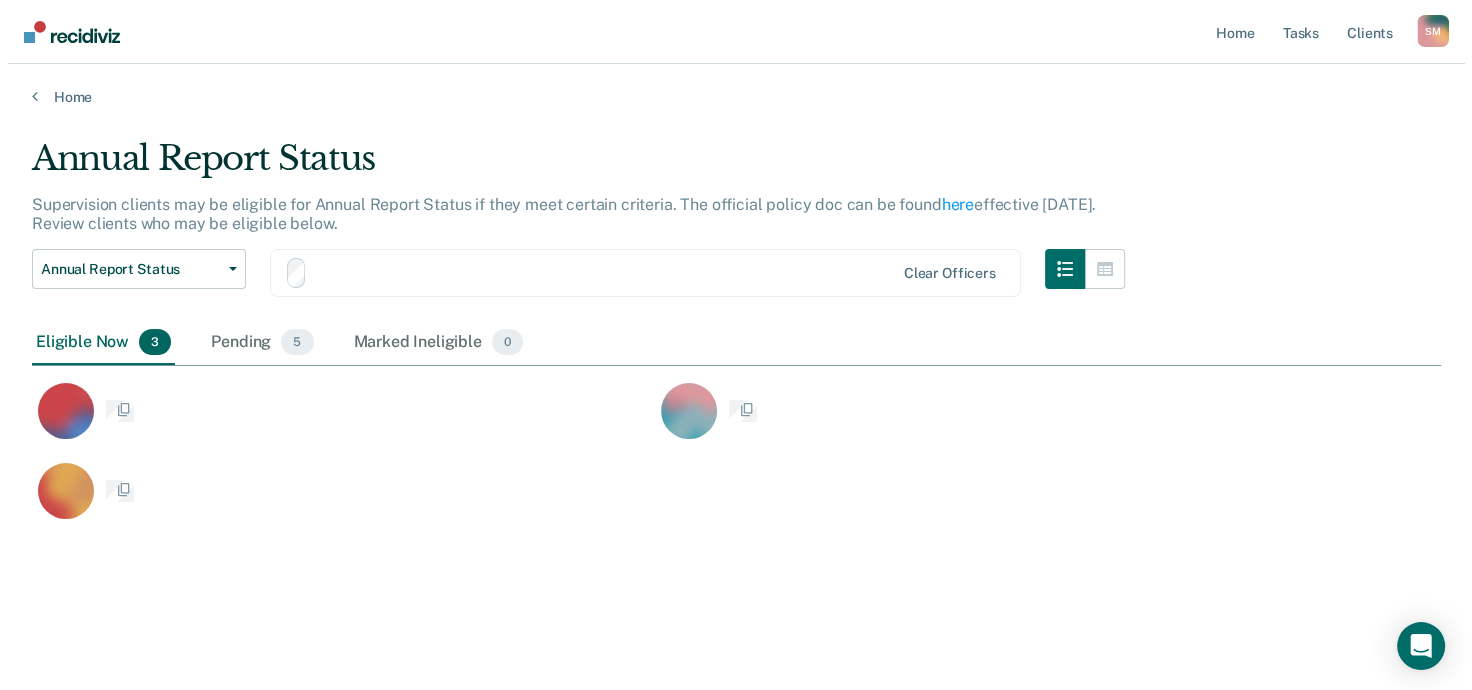 scroll, scrollTop: 0, scrollLeft: 0, axis: both 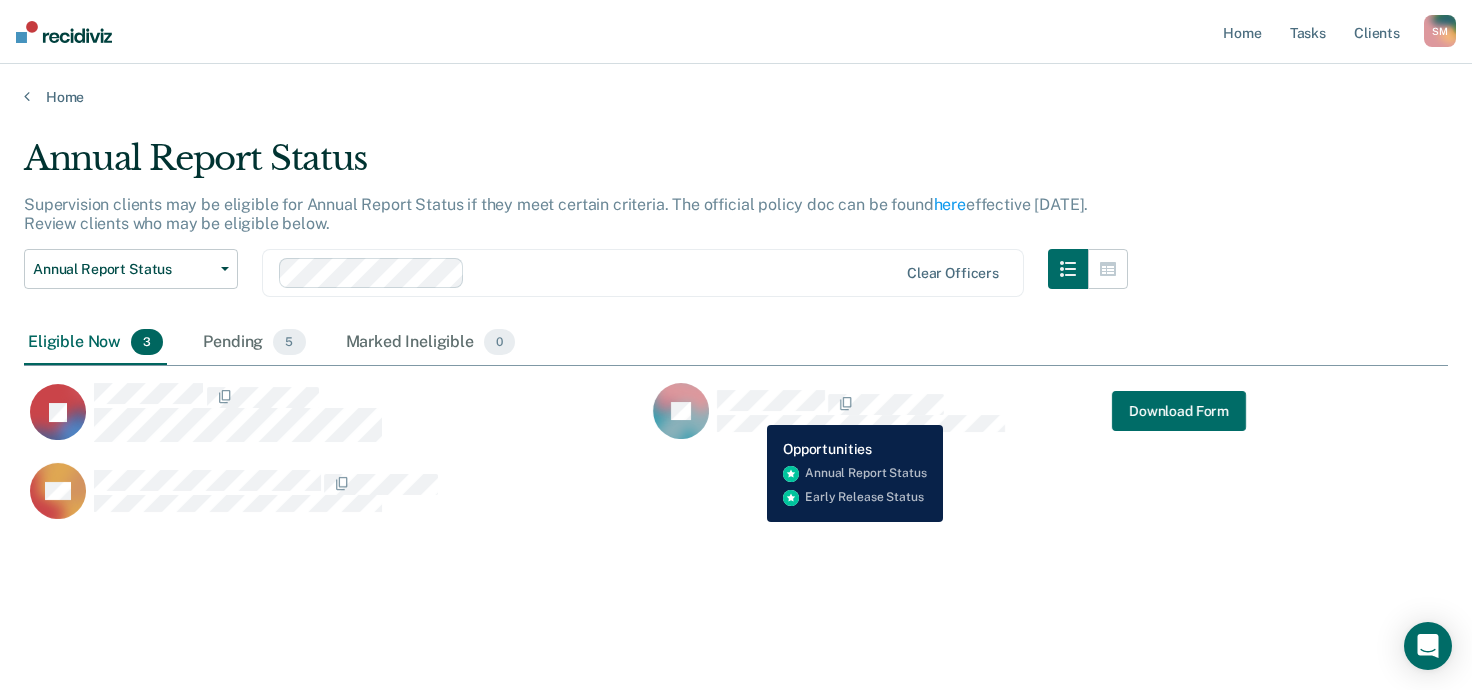 click at bounding box center (861, 401) 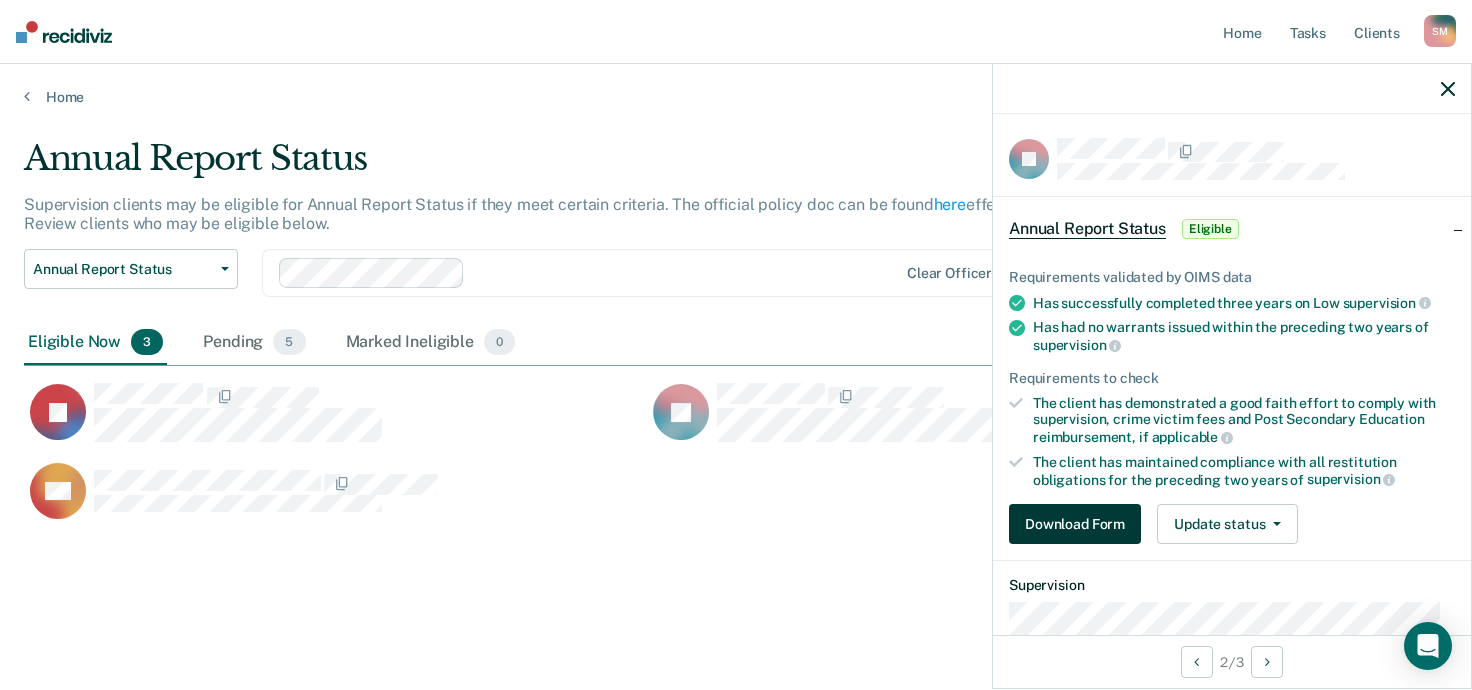 click on "Download Form" at bounding box center (1075, 524) 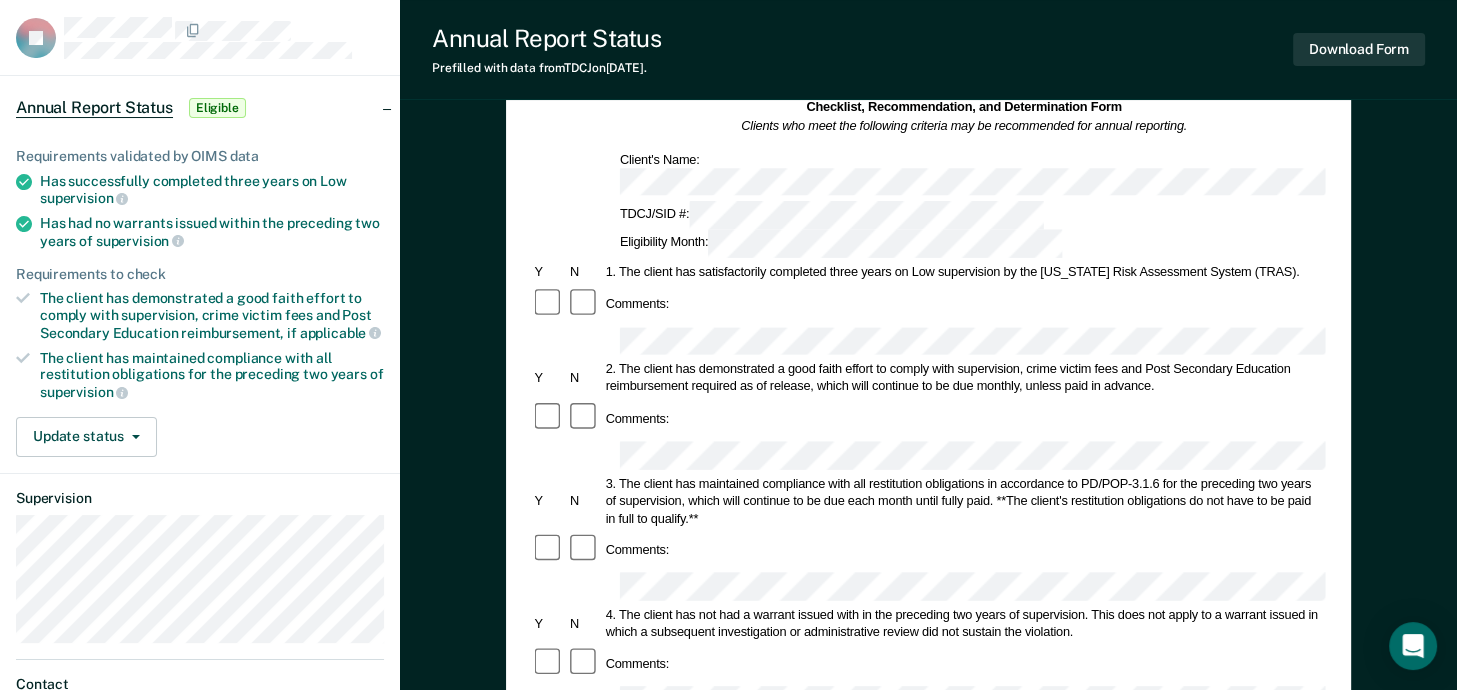 scroll, scrollTop: 200, scrollLeft: 0, axis: vertical 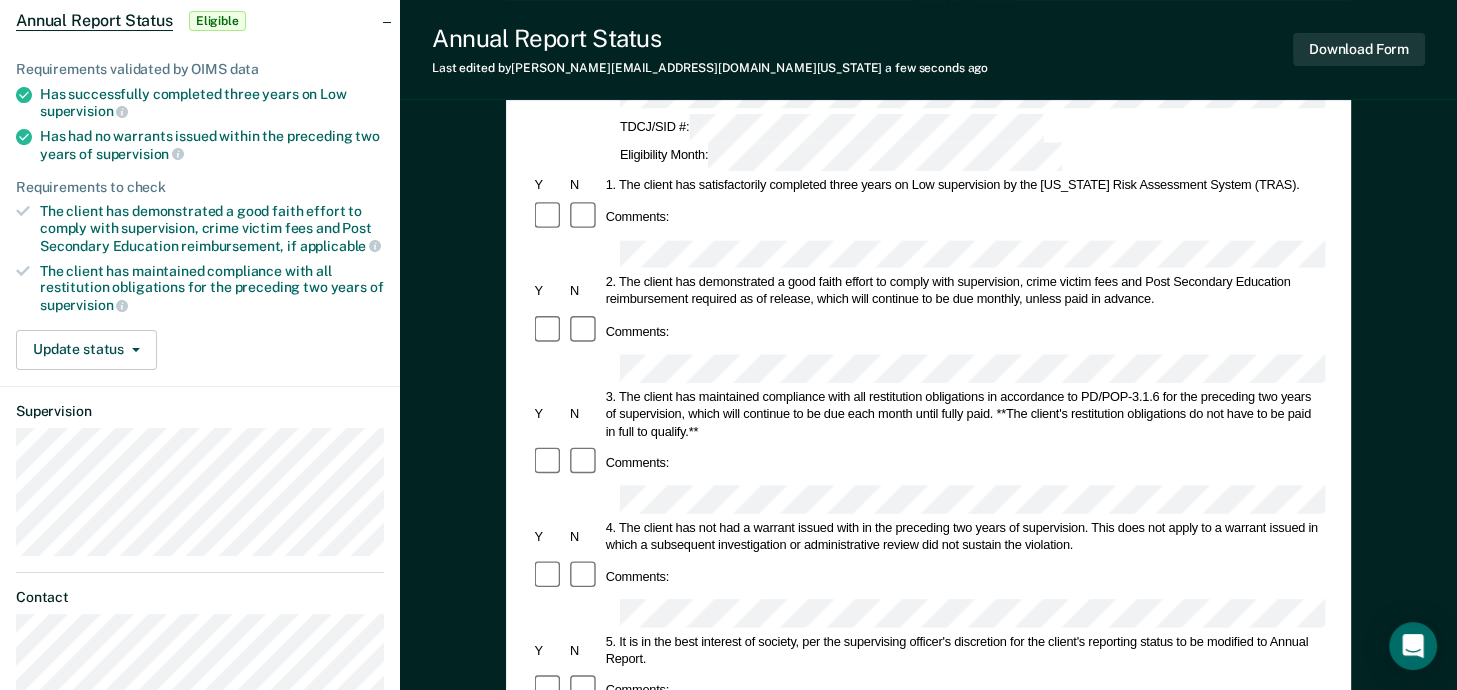 click on "Annual Reporting   Checklist, Recommendation, and Determination Form Clients who meet the following criteria may be recommended for annual reporting. Client's Name: TDCJ/SID #: Eligibility Month: Y N 1. The client has satisfactorily completed three years on Low supervision by the [US_STATE] Risk Assessment System (TRAS). Comments: Y N 2. The client has demonstrated a good faith effort to comply with supervision, crime victim fees and Post Secondary Education reimbursement required as of release, which will continue to be due monthly, unless paid in advance. Comments: Y N 3. The client has maintained compliance with all restitution obligations in accordance to PD/POP-3.1.6 for the preceding two years of supervision, which will continue to be due each month until fully paid. **The client's restitution obligations do not have to be paid in full to qualify.** Comments: Y N Comments: Y N Comments: This form should be forwarded through the supervising officer's entire chain of command, regardless of the recommendation." at bounding box center (928, 619) 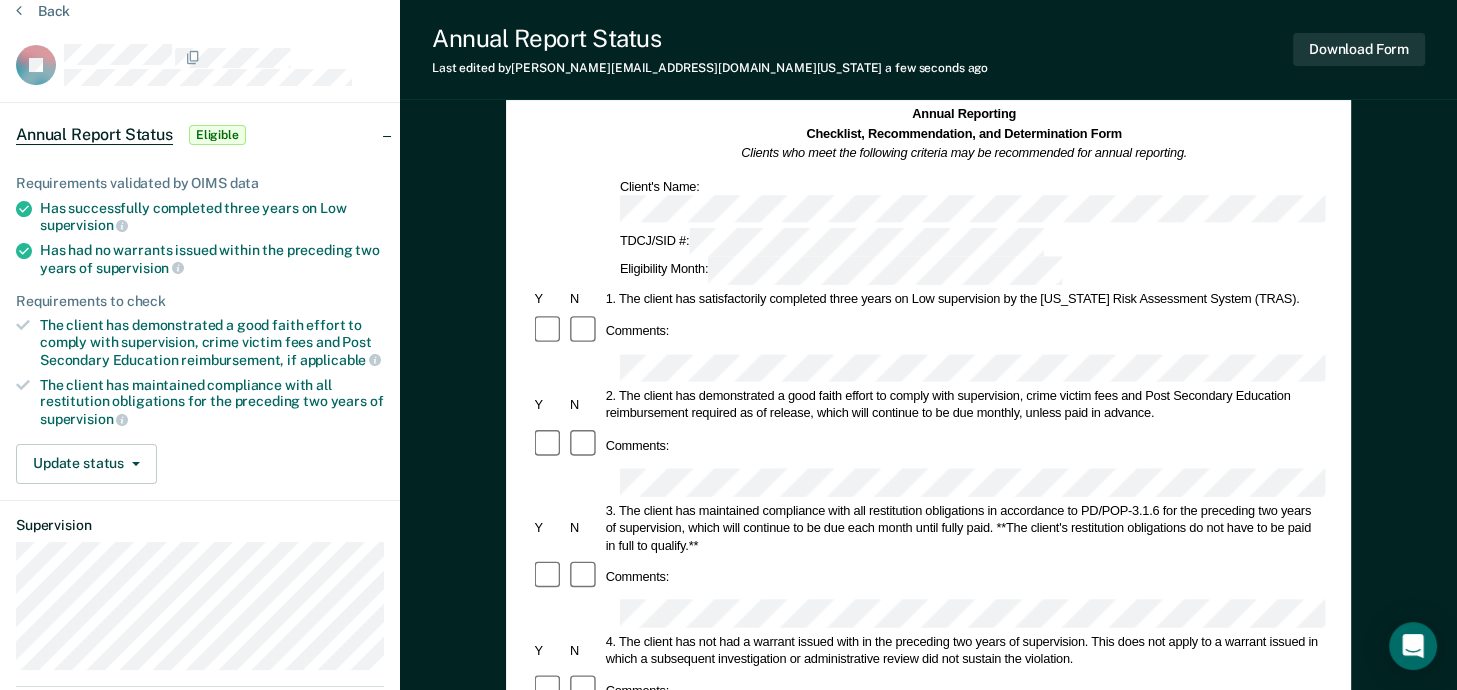 scroll, scrollTop: 200, scrollLeft: 0, axis: vertical 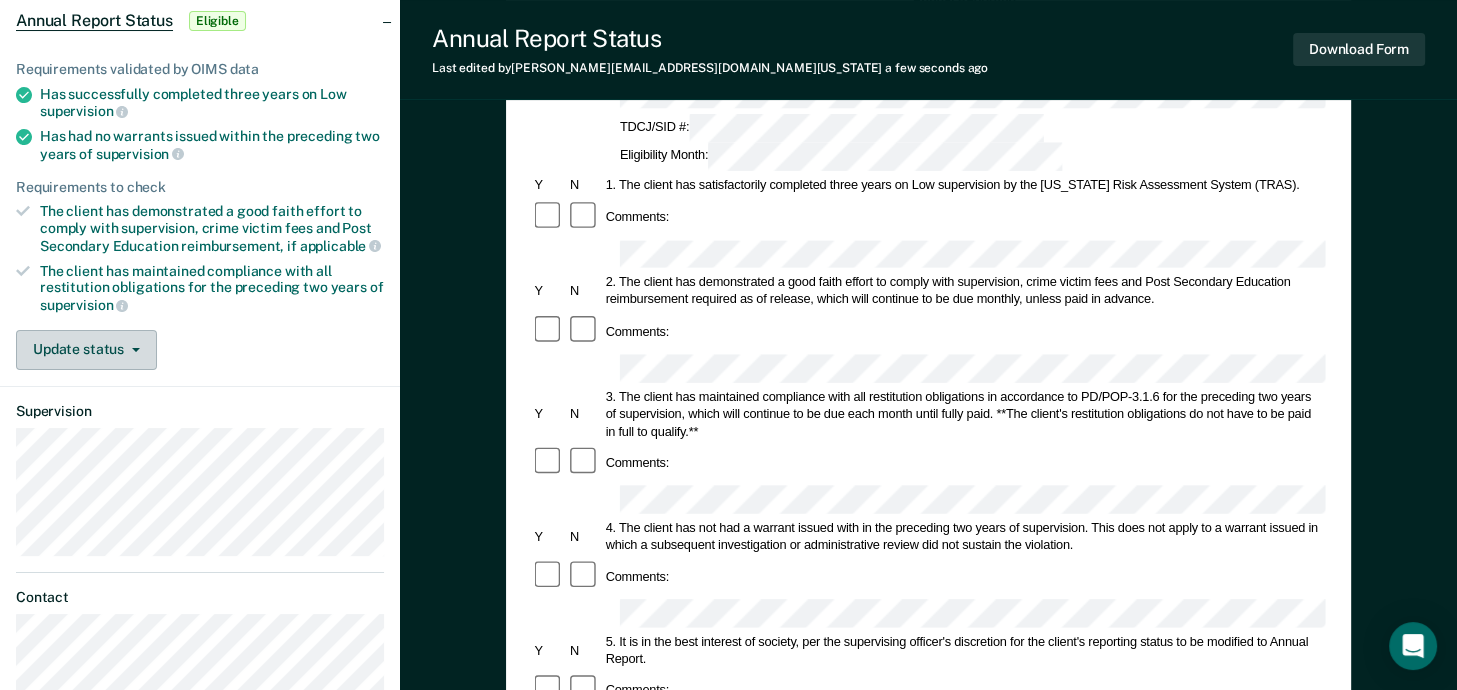 click on "Update status" at bounding box center [86, 350] 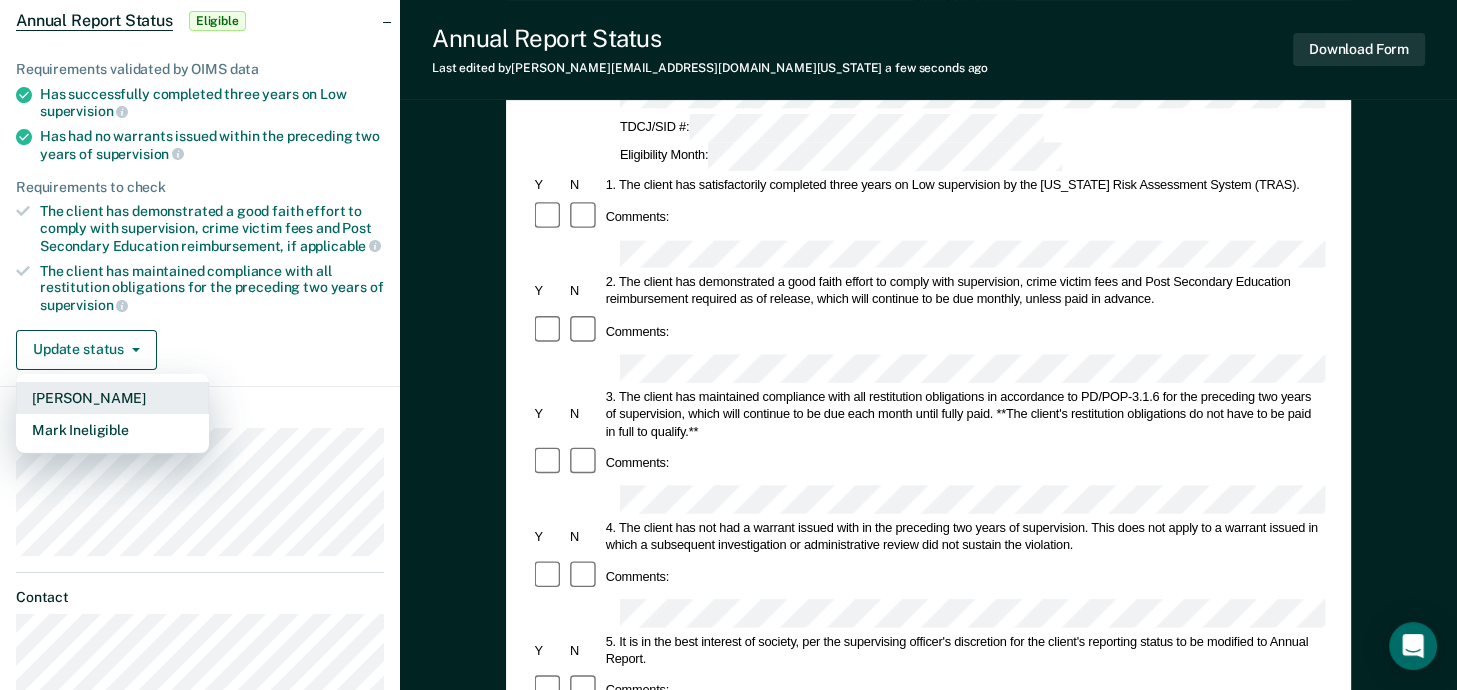 click on "[PERSON_NAME]" at bounding box center (112, 398) 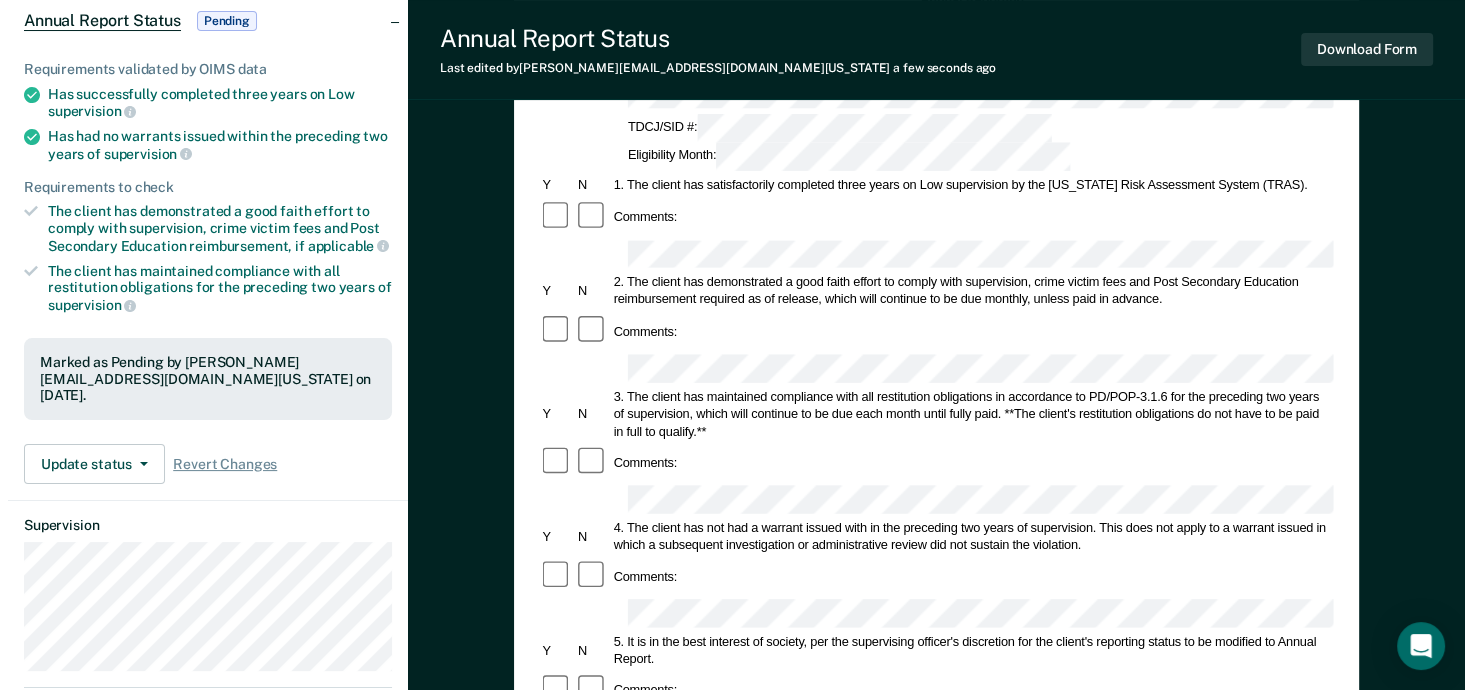 scroll, scrollTop: 0, scrollLeft: 0, axis: both 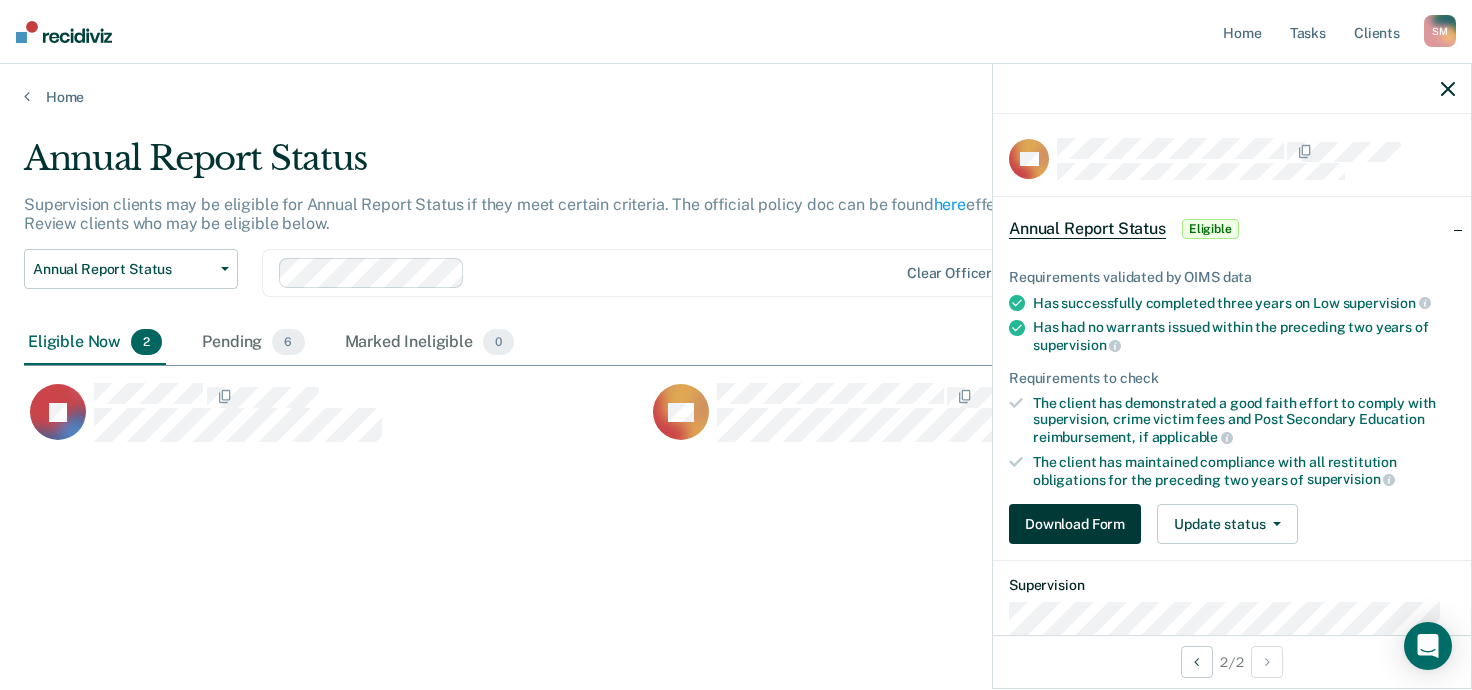 click on "Download Form" at bounding box center [1075, 524] 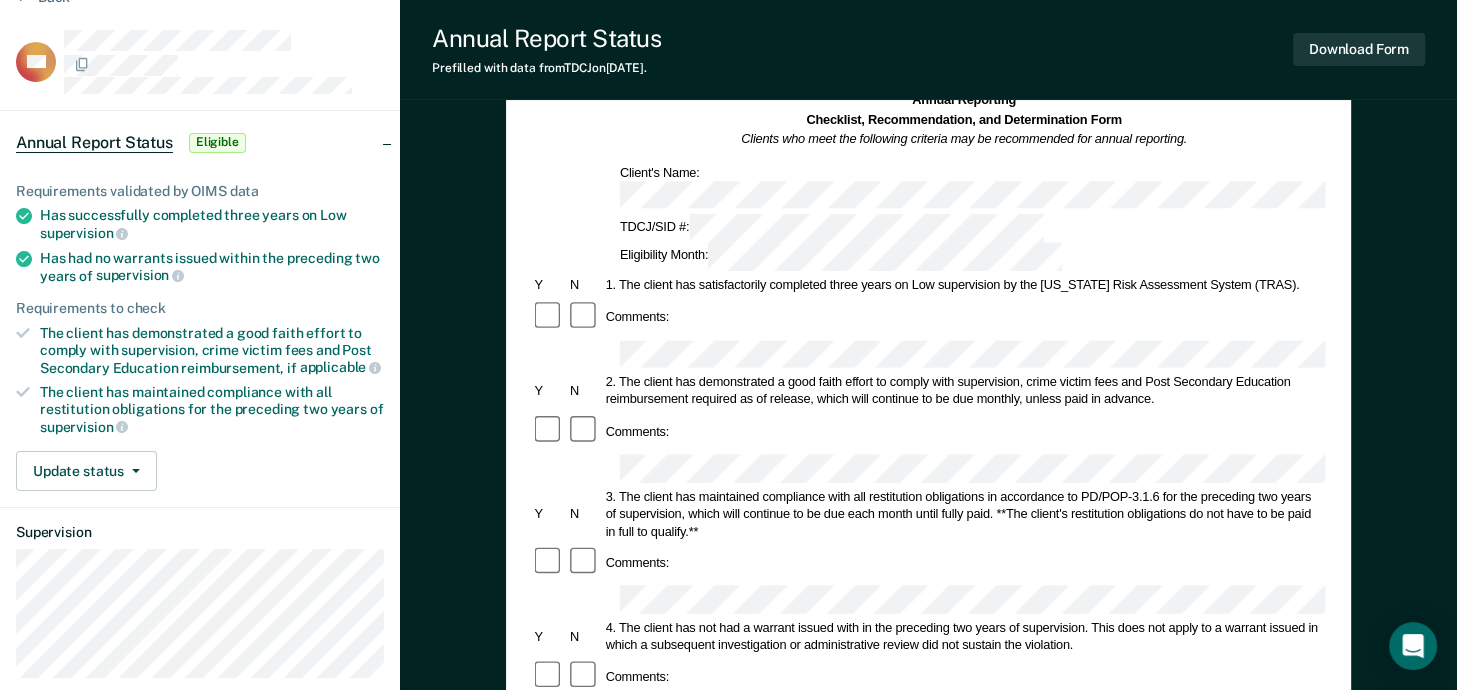 scroll, scrollTop: 200, scrollLeft: 0, axis: vertical 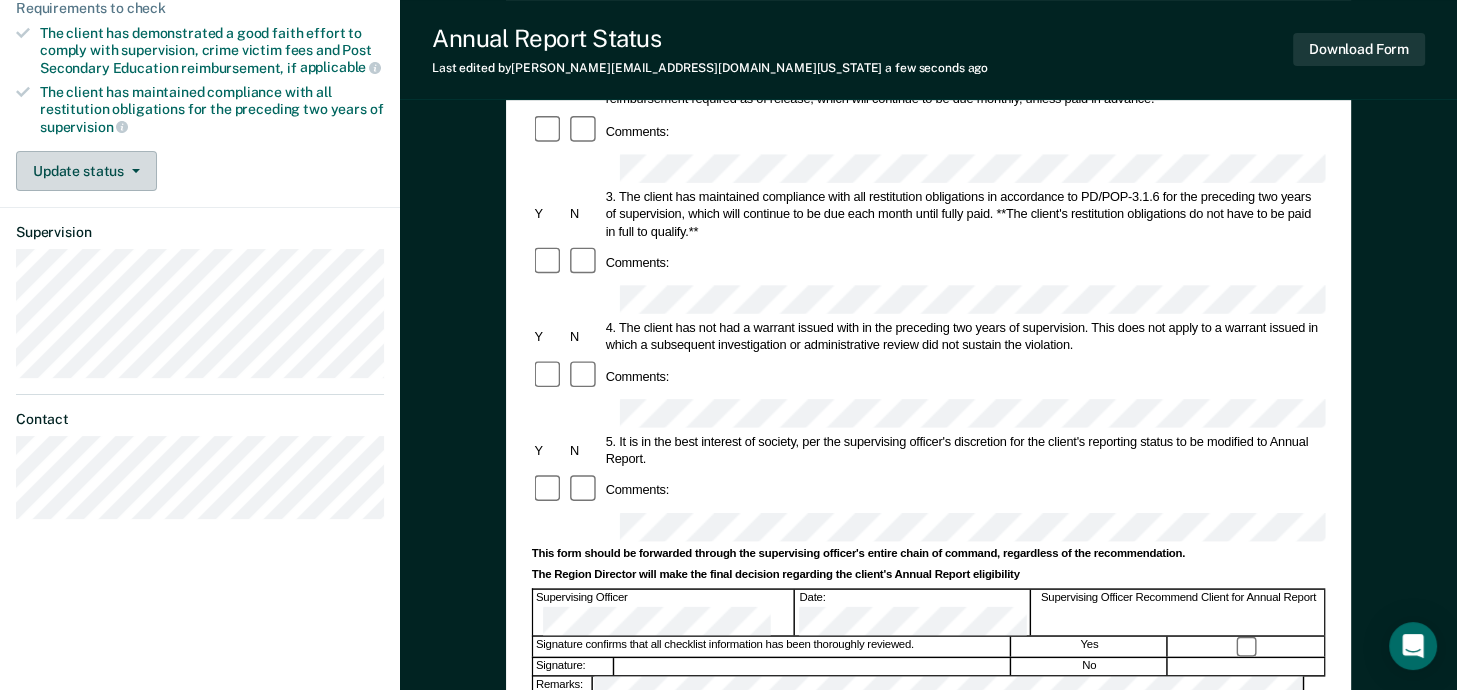 click on "Update status" at bounding box center (86, 171) 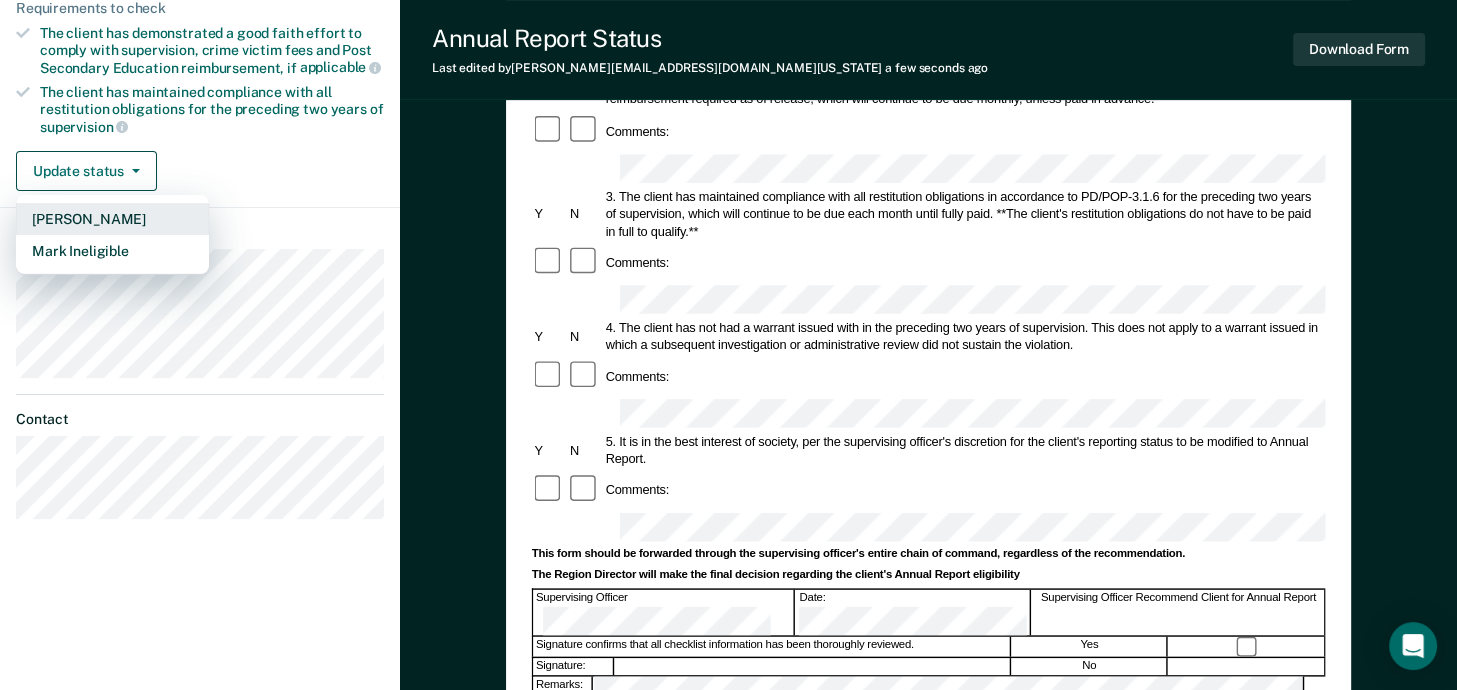 click on "[PERSON_NAME]" at bounding box center (112, 219) 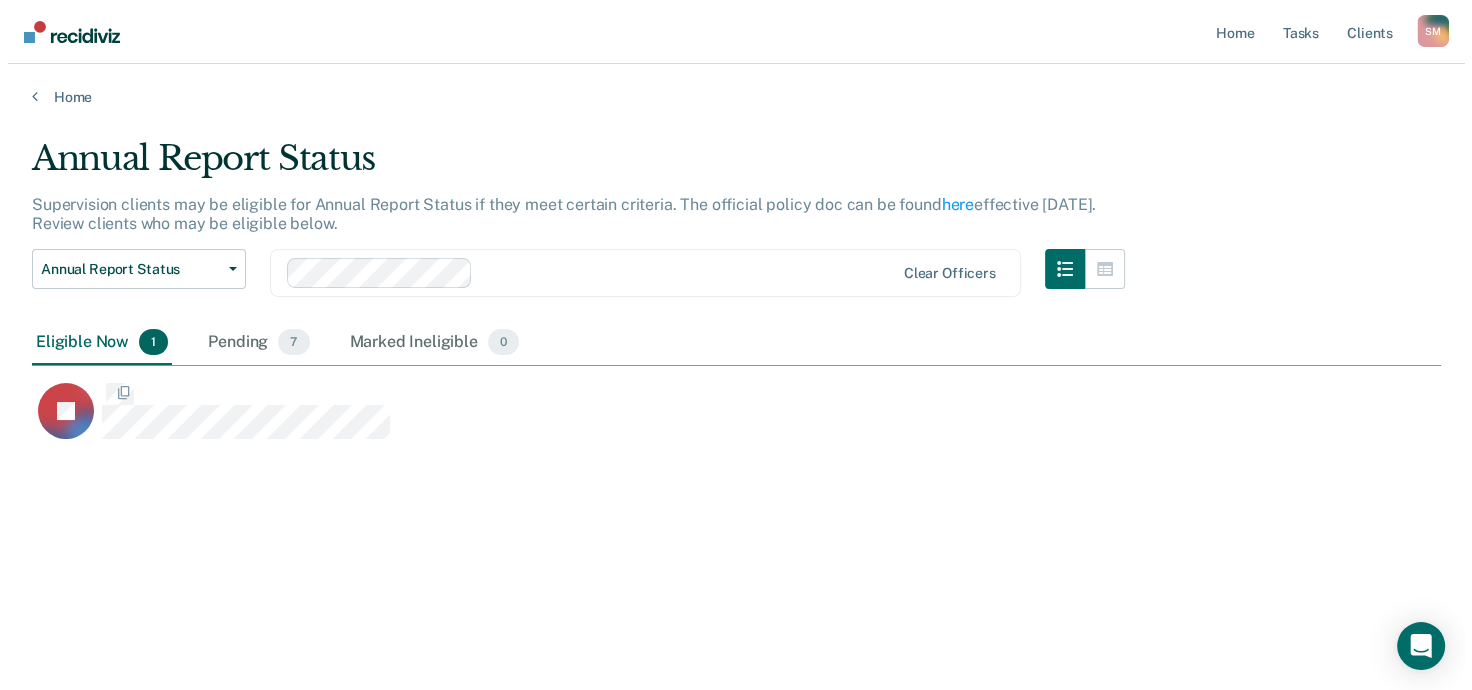 scroll, scrollTop: 0, scrollLeft: 0, axis: both 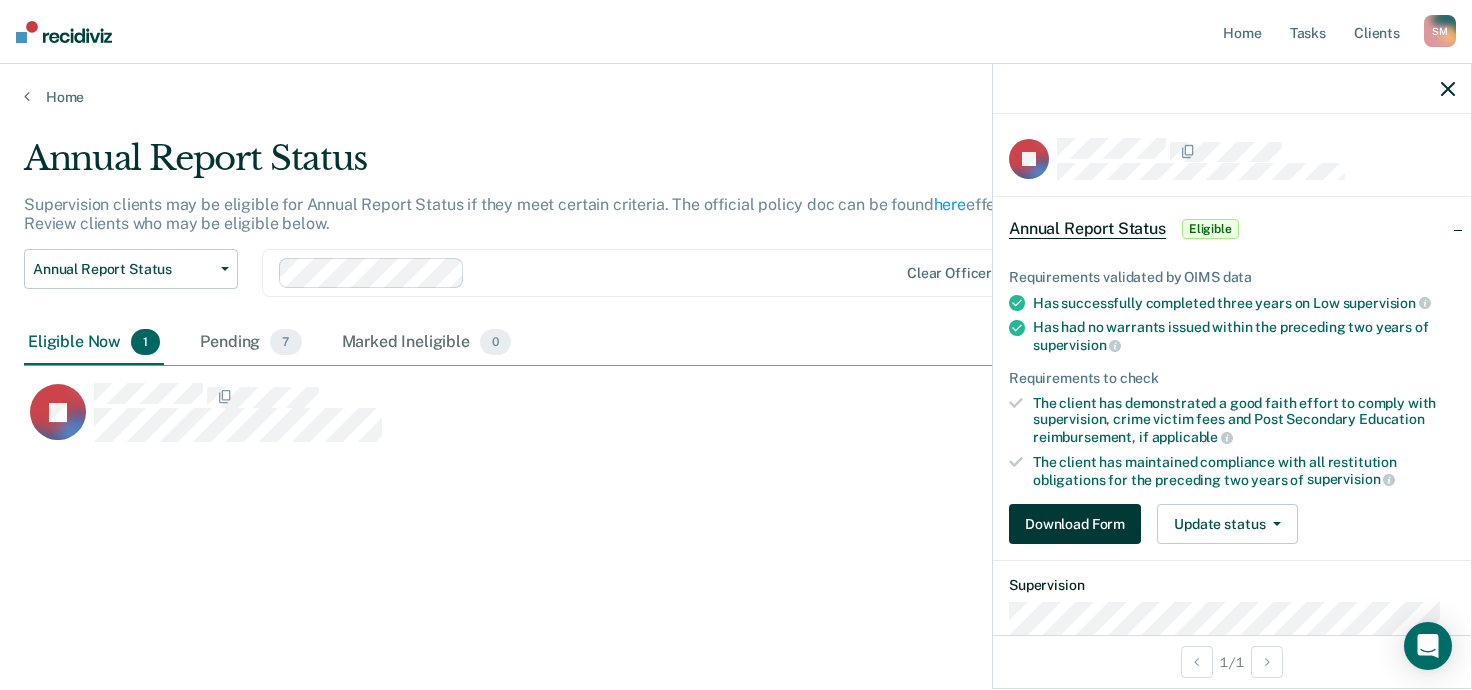 click on "Download Form" at bounding box center [1075, 524] 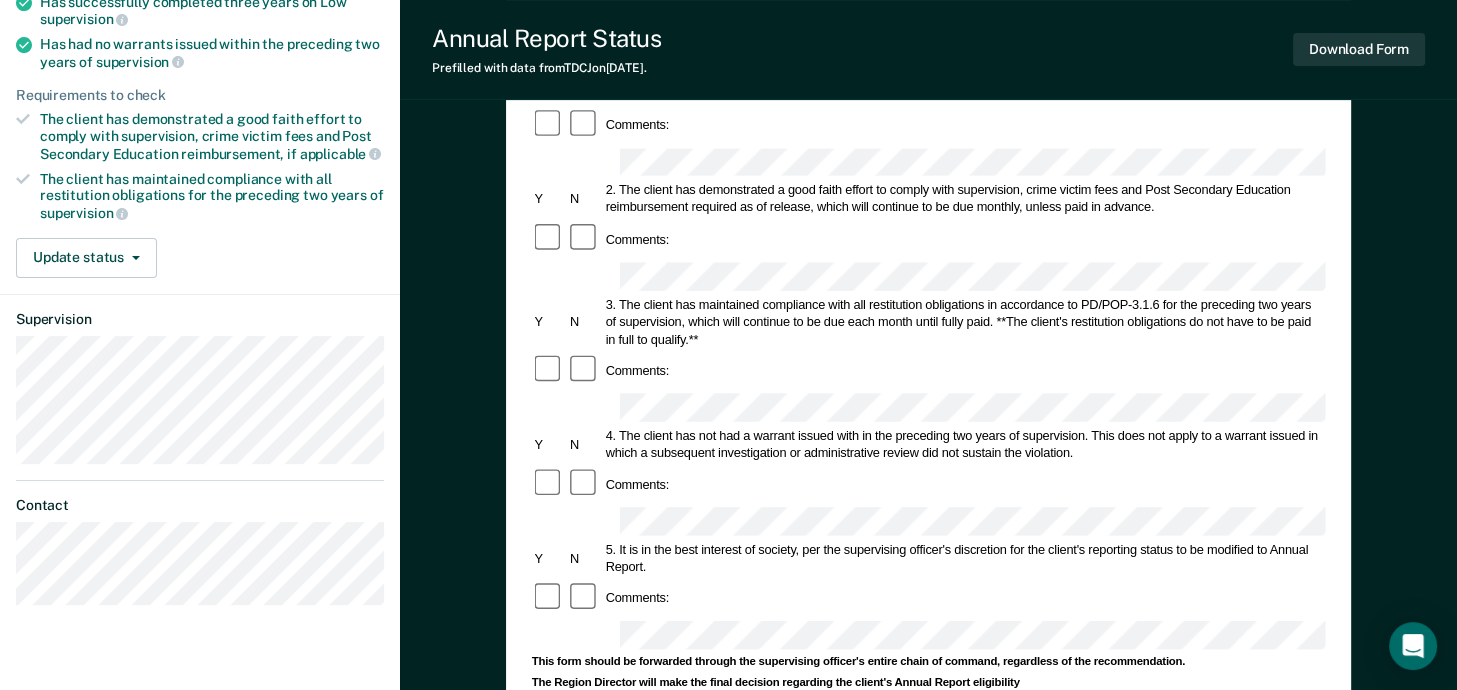 scroll, scrollTop: 300, scrollLeft: 0, axis: vertical 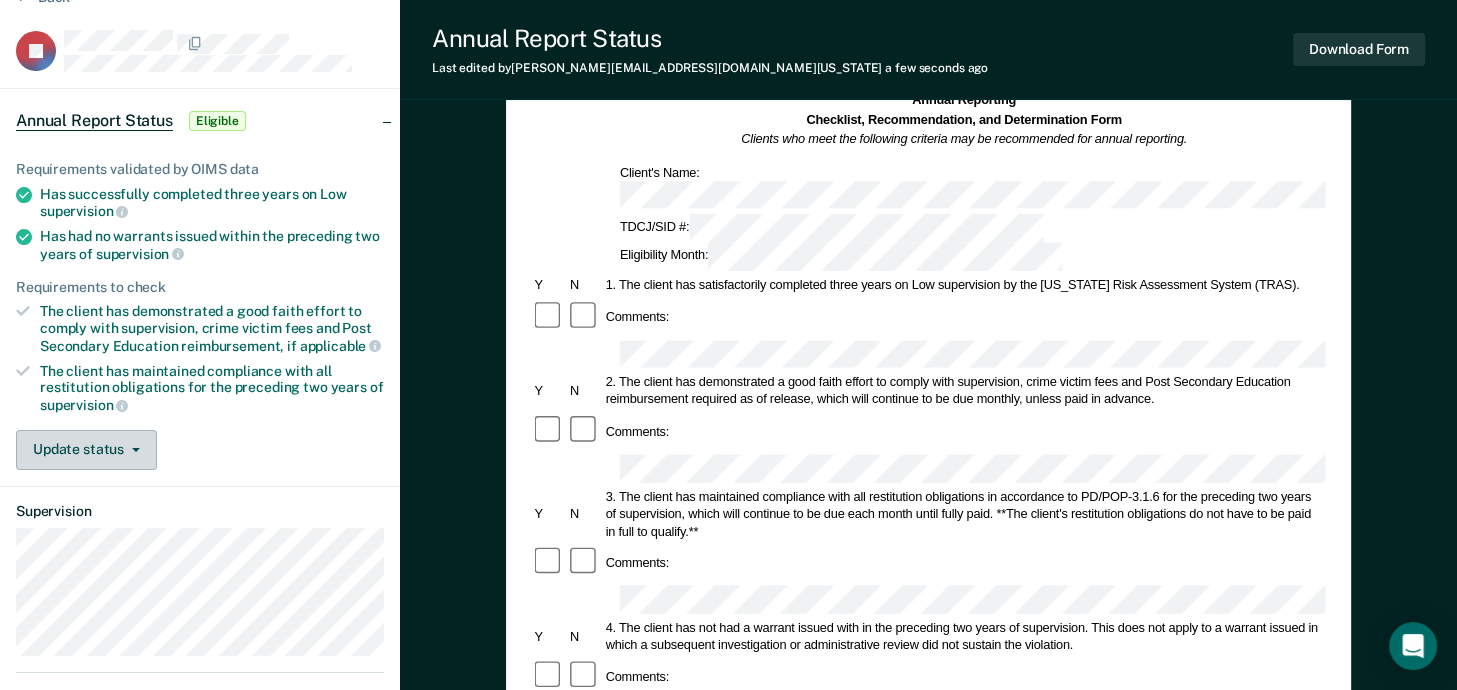 click 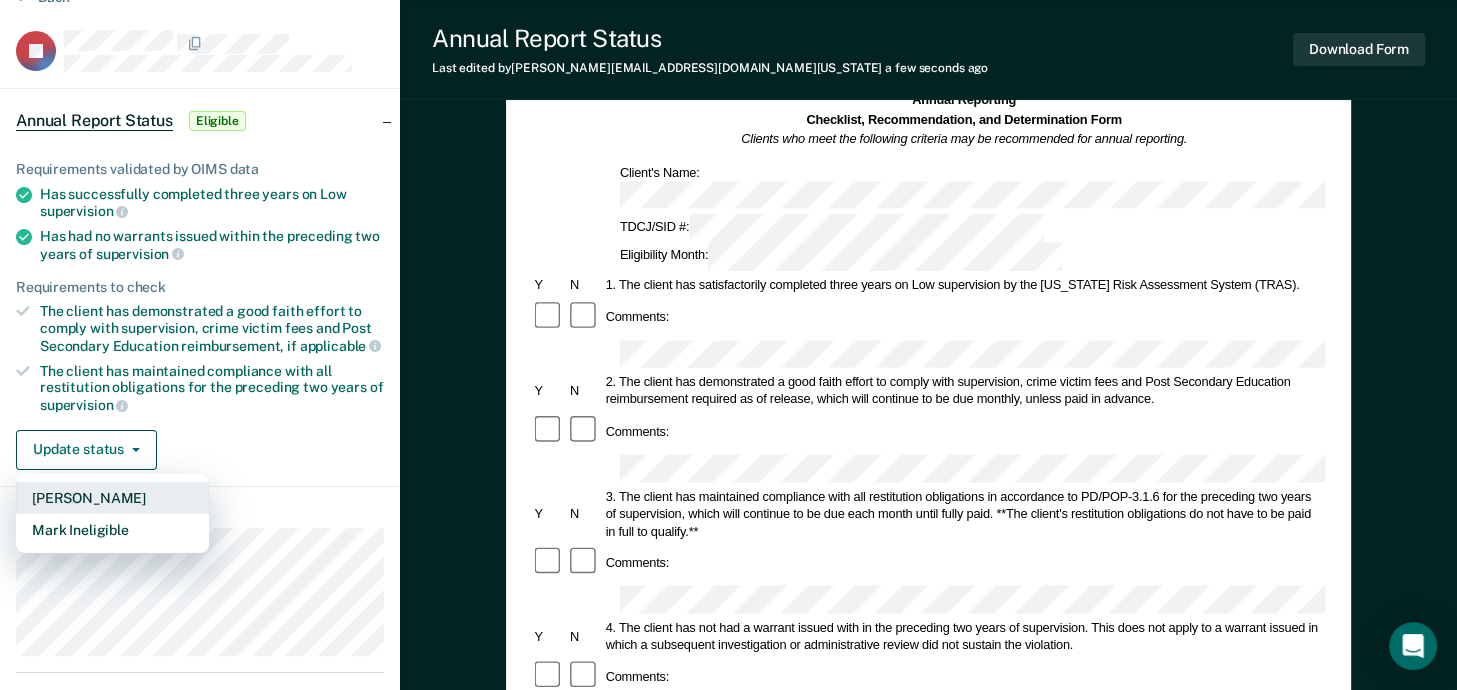 click on "[PERSON_NAME]" at bounding box center (112, 498) 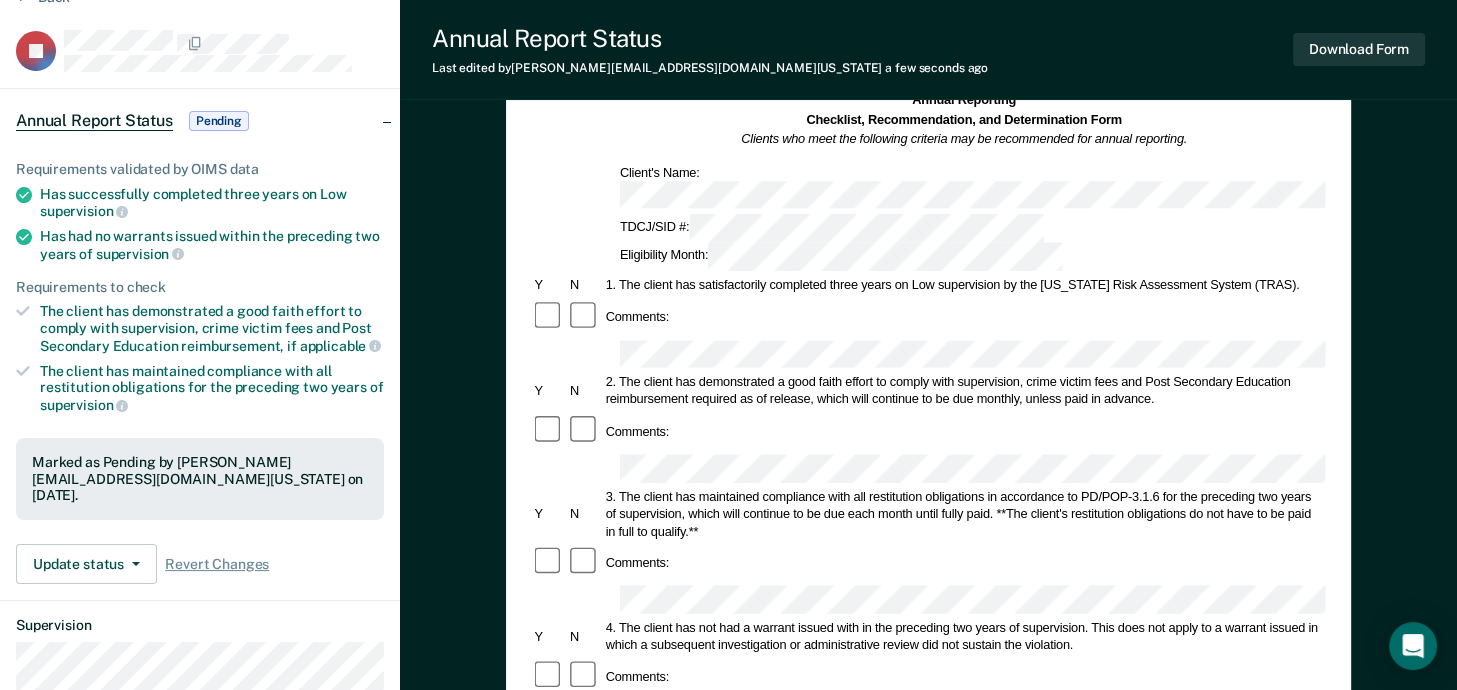 scroll, scrollTop: 0, scrollLeft: 0, axis: both 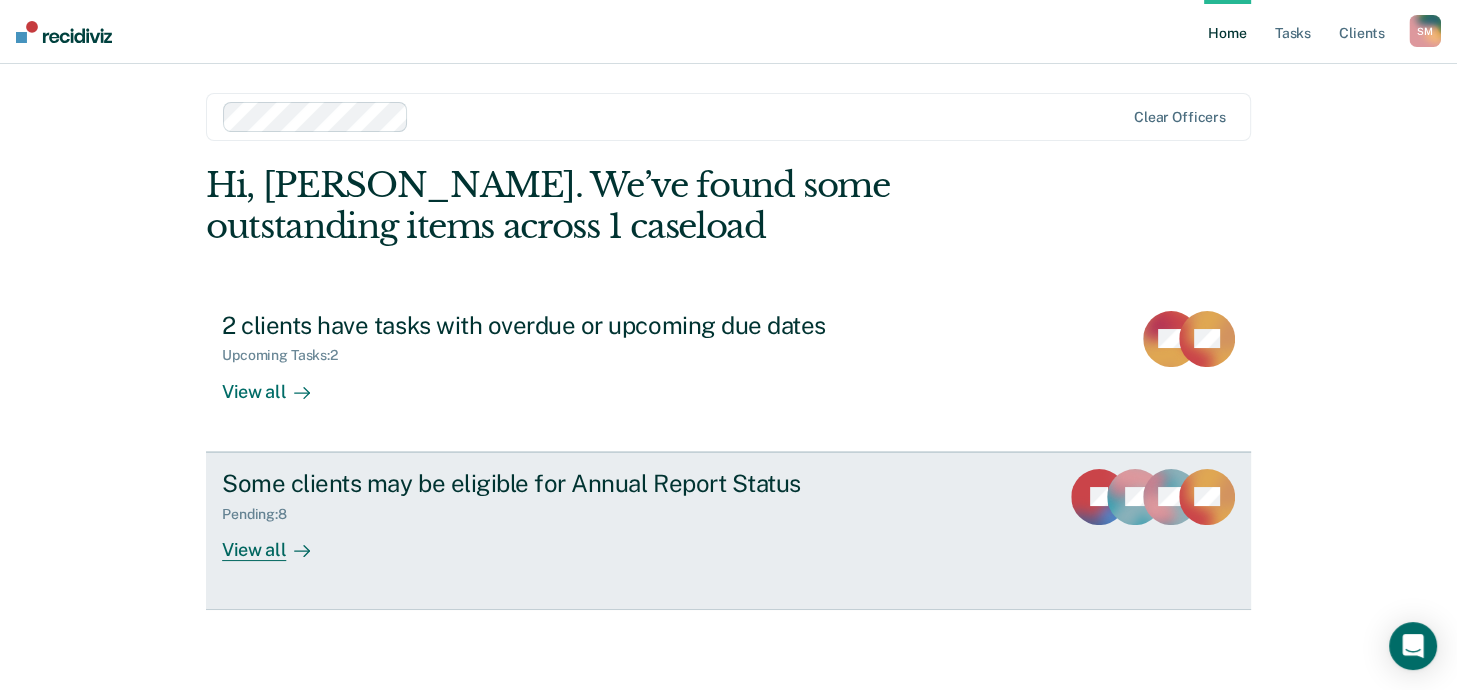 click on "View all" at bounding box center [278, 541] 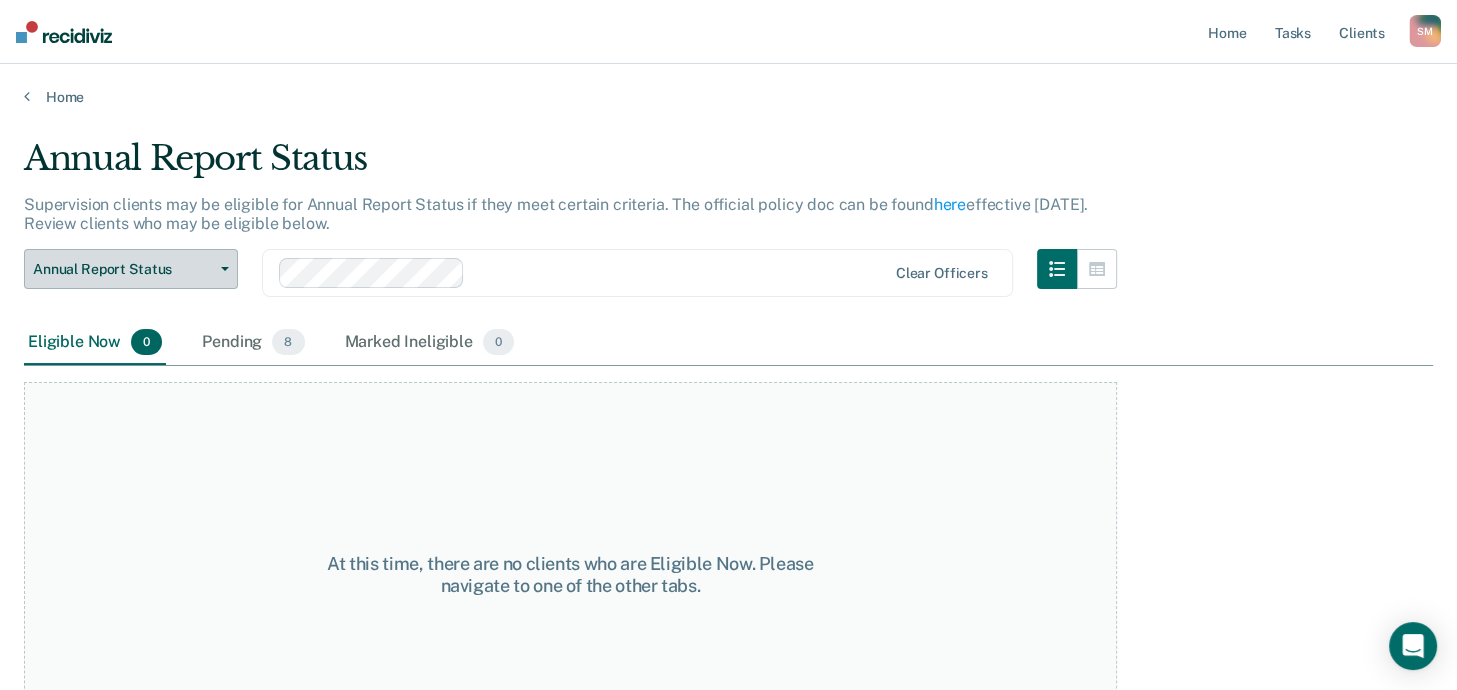 click on "Annual Report Status" at bounding box center (131, 269) 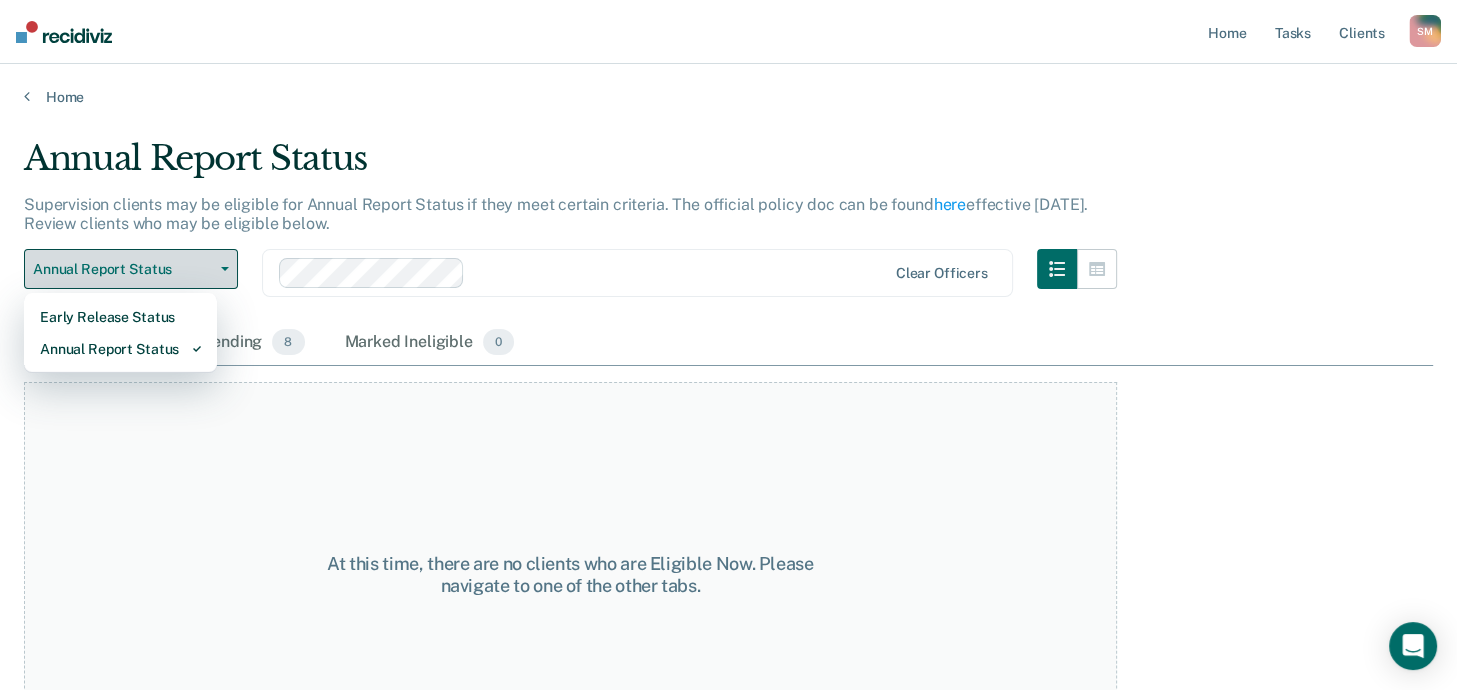 click on "Annual Report Status" at bounding box center (131, 269) 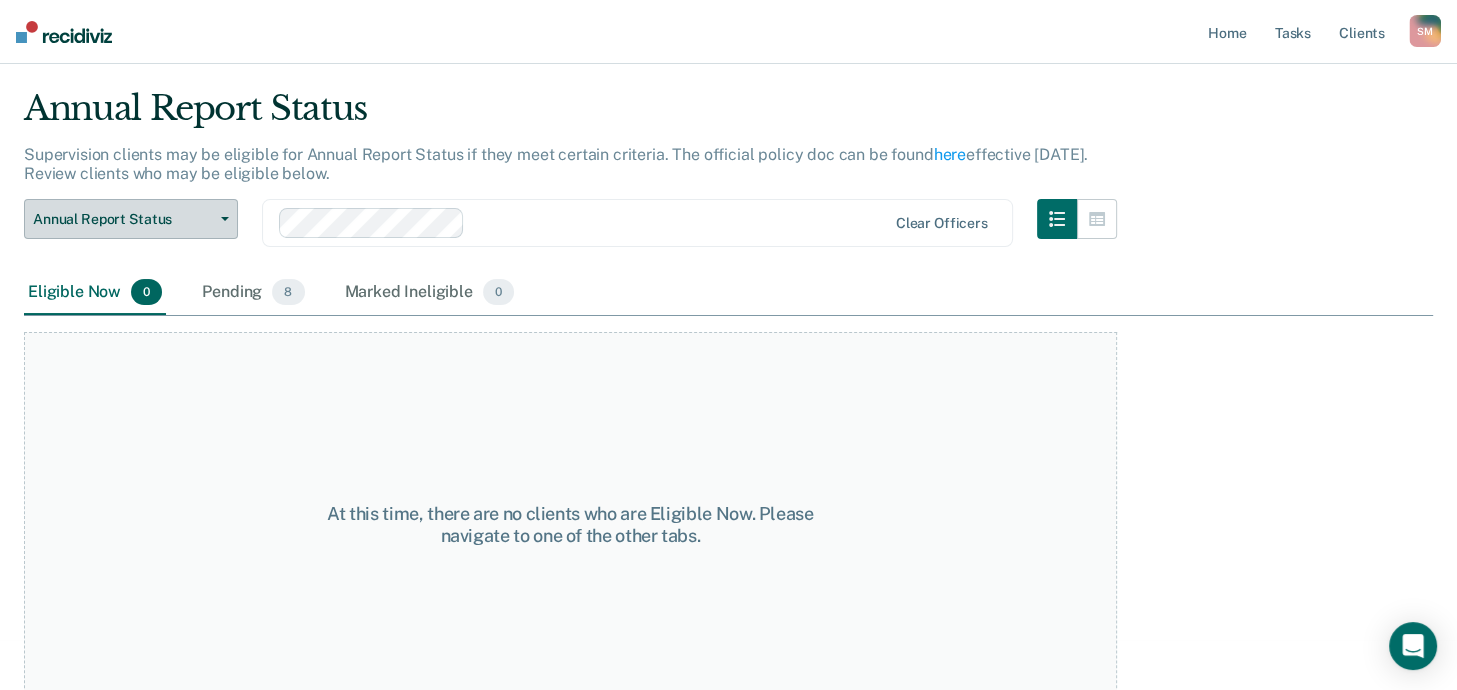 scroll, scrollTop: 76, scrollLeft: 0, axis: vertical 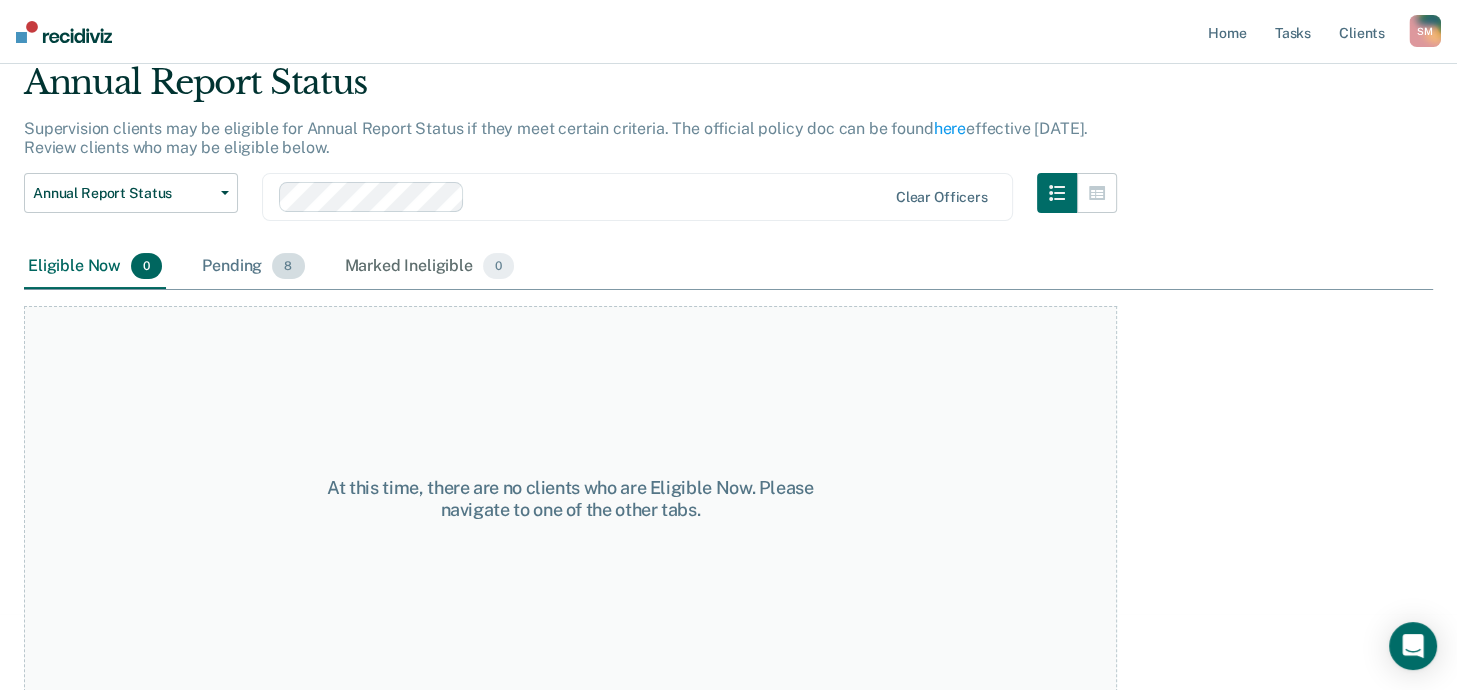 click on "Pending 8" at bounding box center [253, 267] 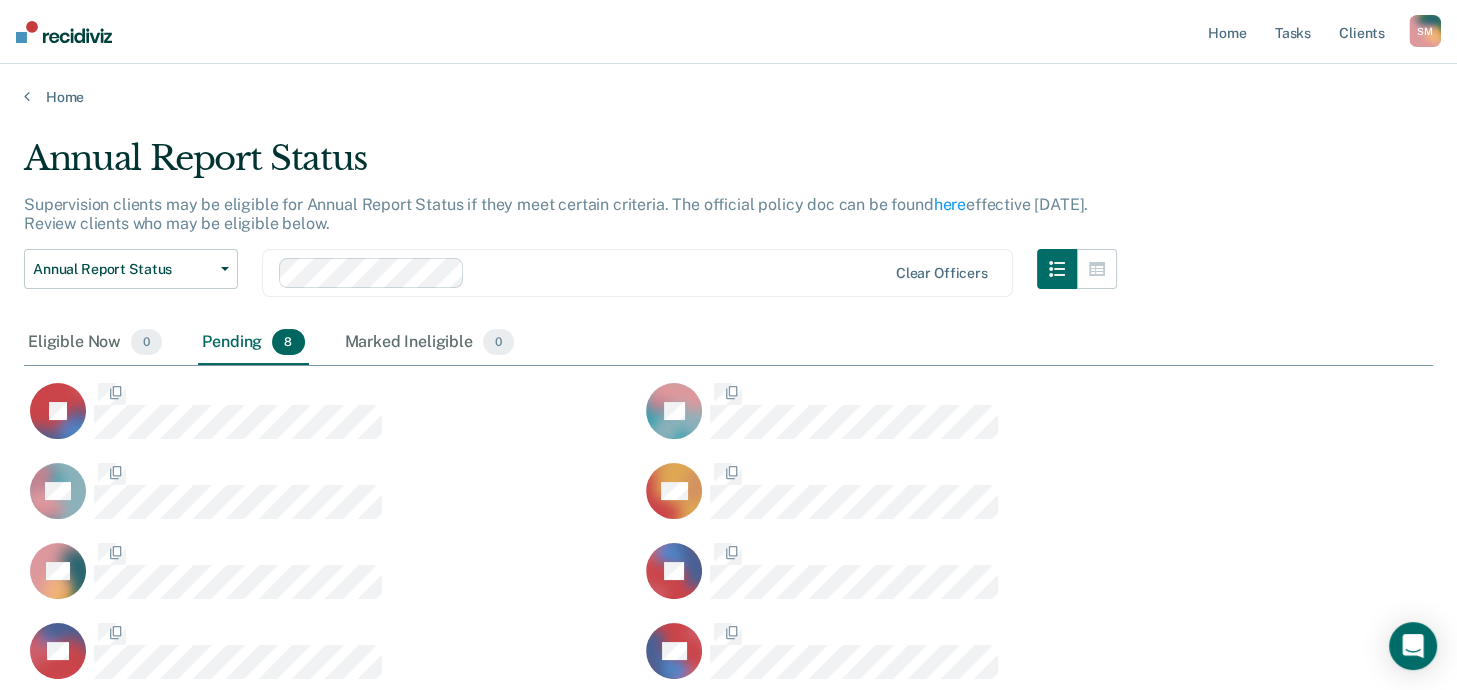 scroll, scrollTop: 16, scrollLeft: 16, axis: both 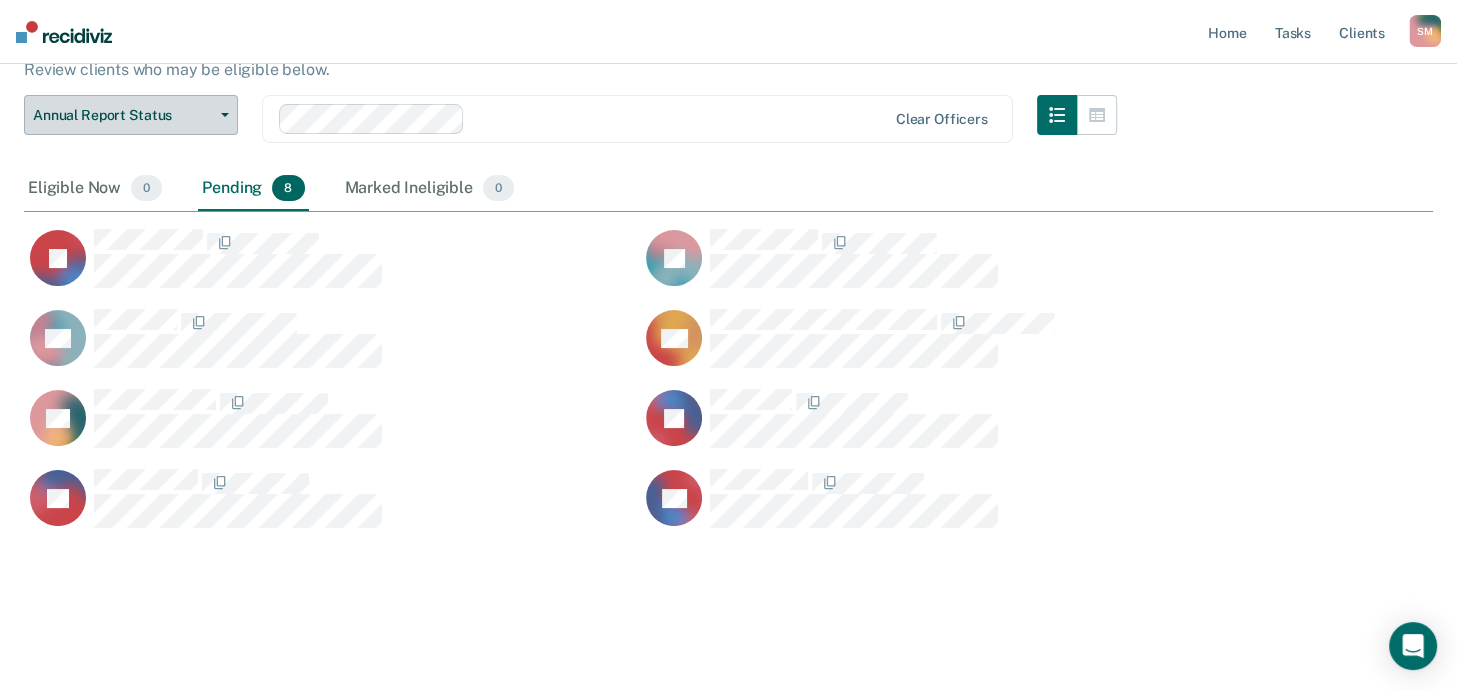 click 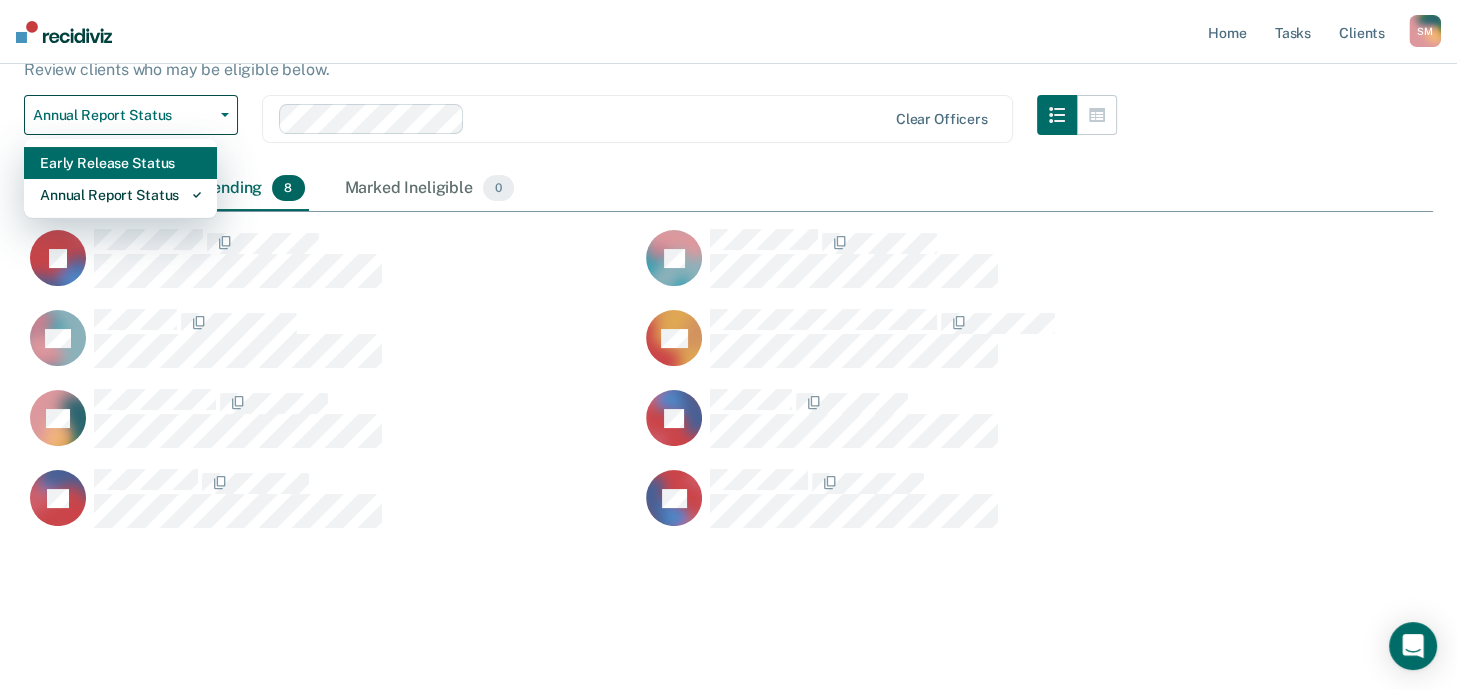 click on "Early Release Status" at bounding box center (120, 163) 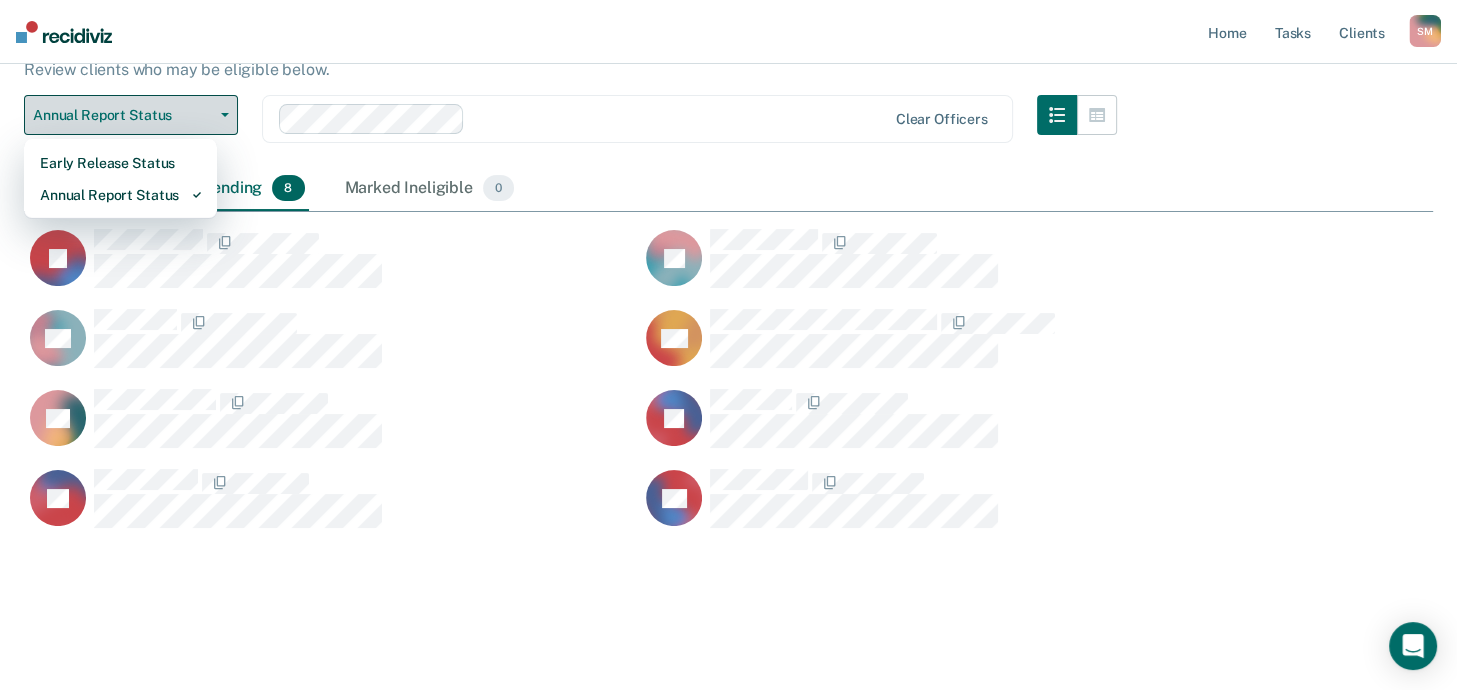 scroll, scrollTop: 0, scrollLeft: 0, axis: both 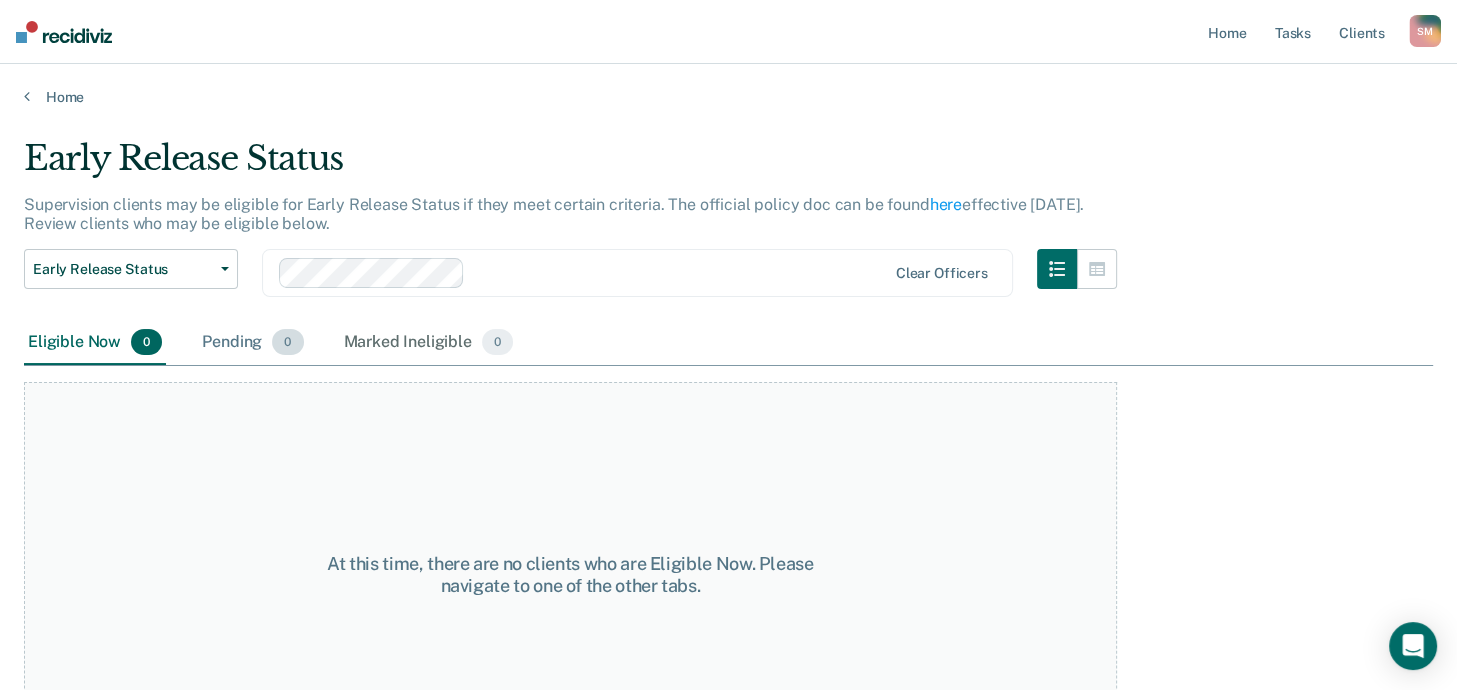 click on "Pending 0" at bounding box center [252, 343] 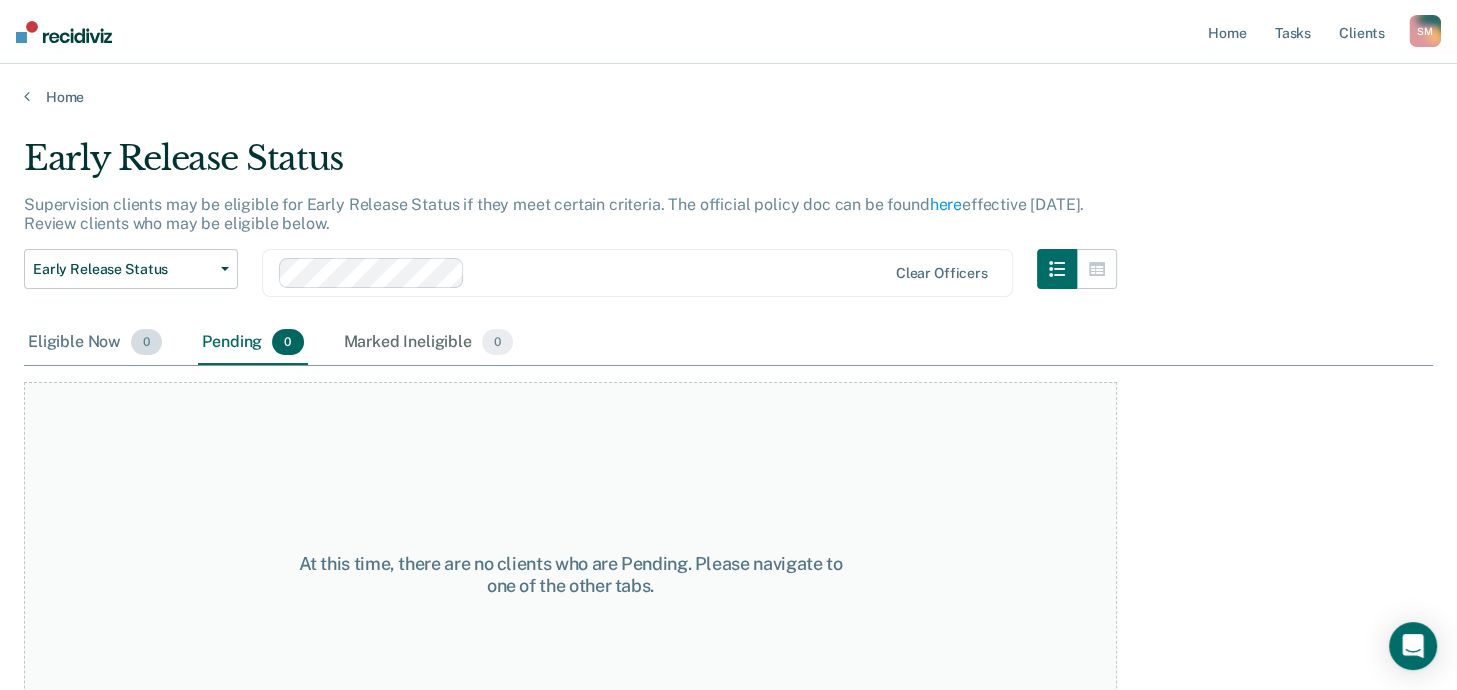 click on "Eligible Now 0" at bounding box center [95, 343] 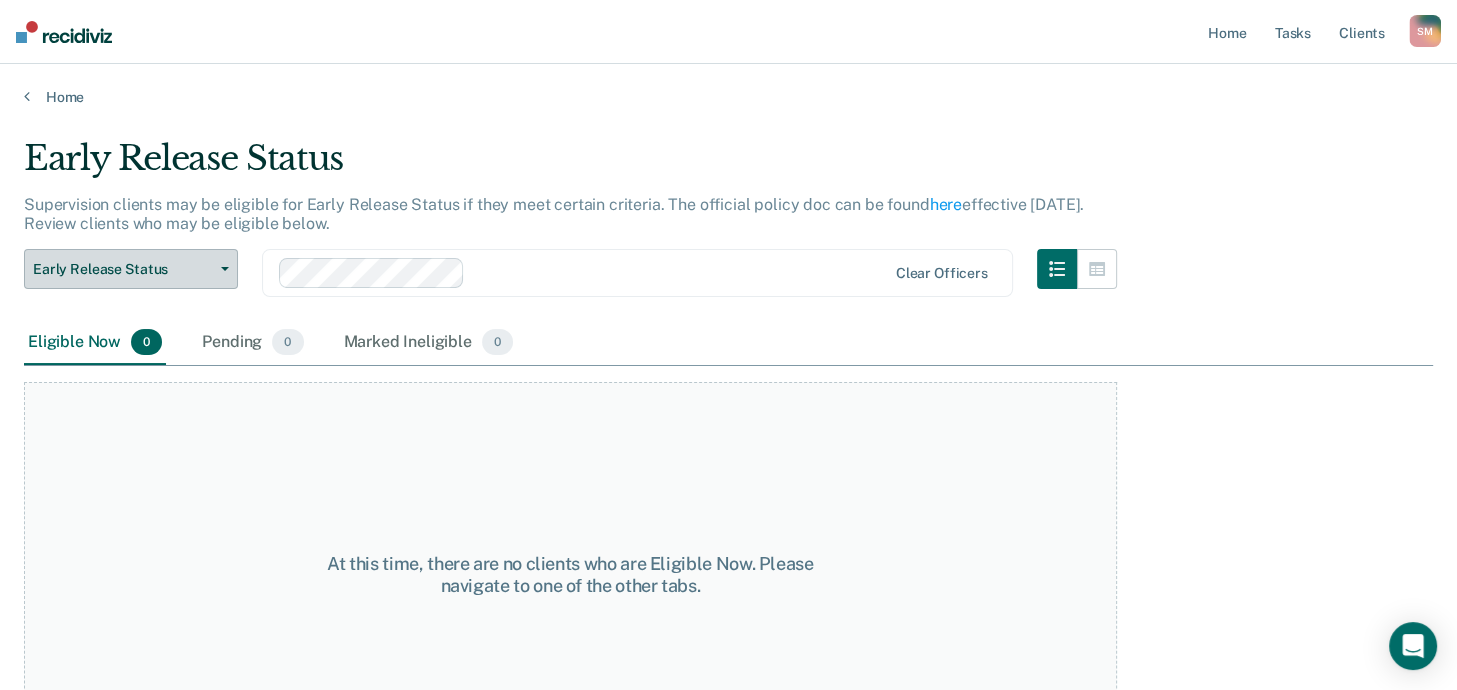 click at bounding box center [221, 269] 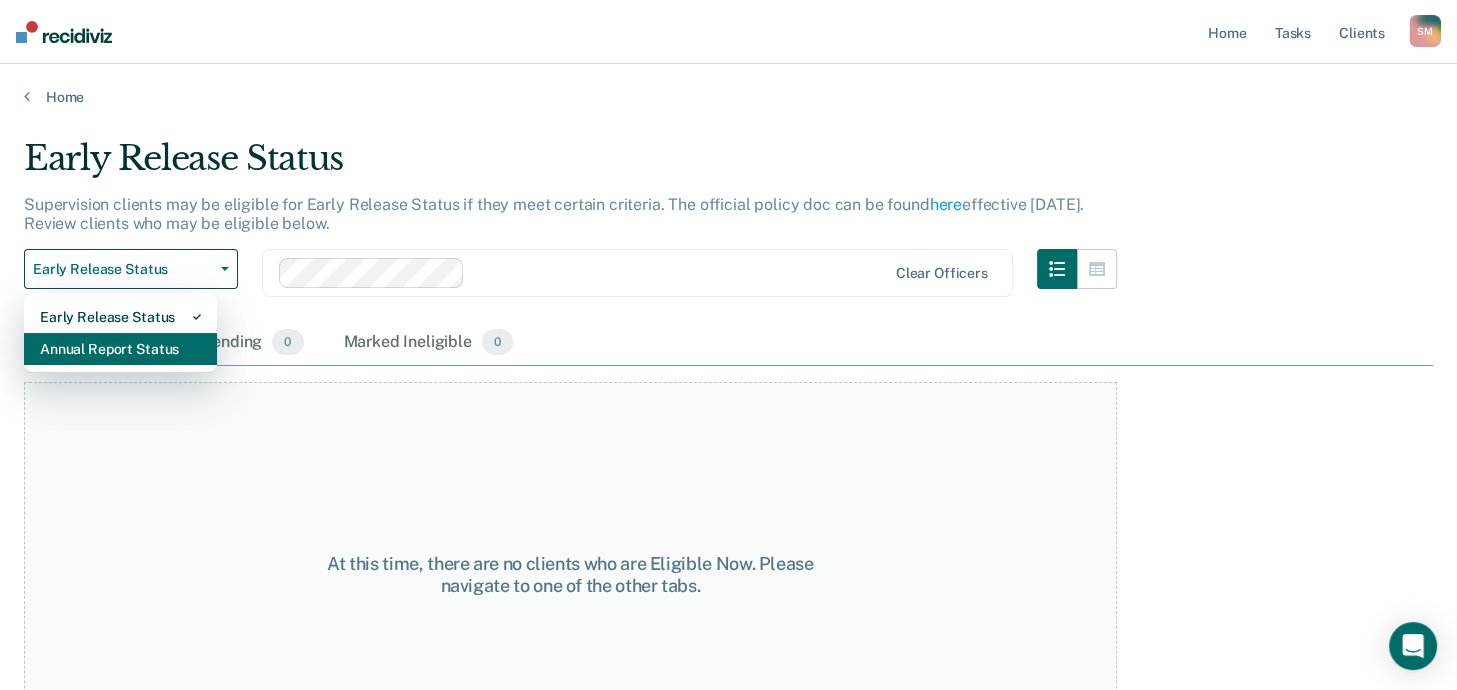 click on "Annual Report Status" at bounding box center (120, 349) 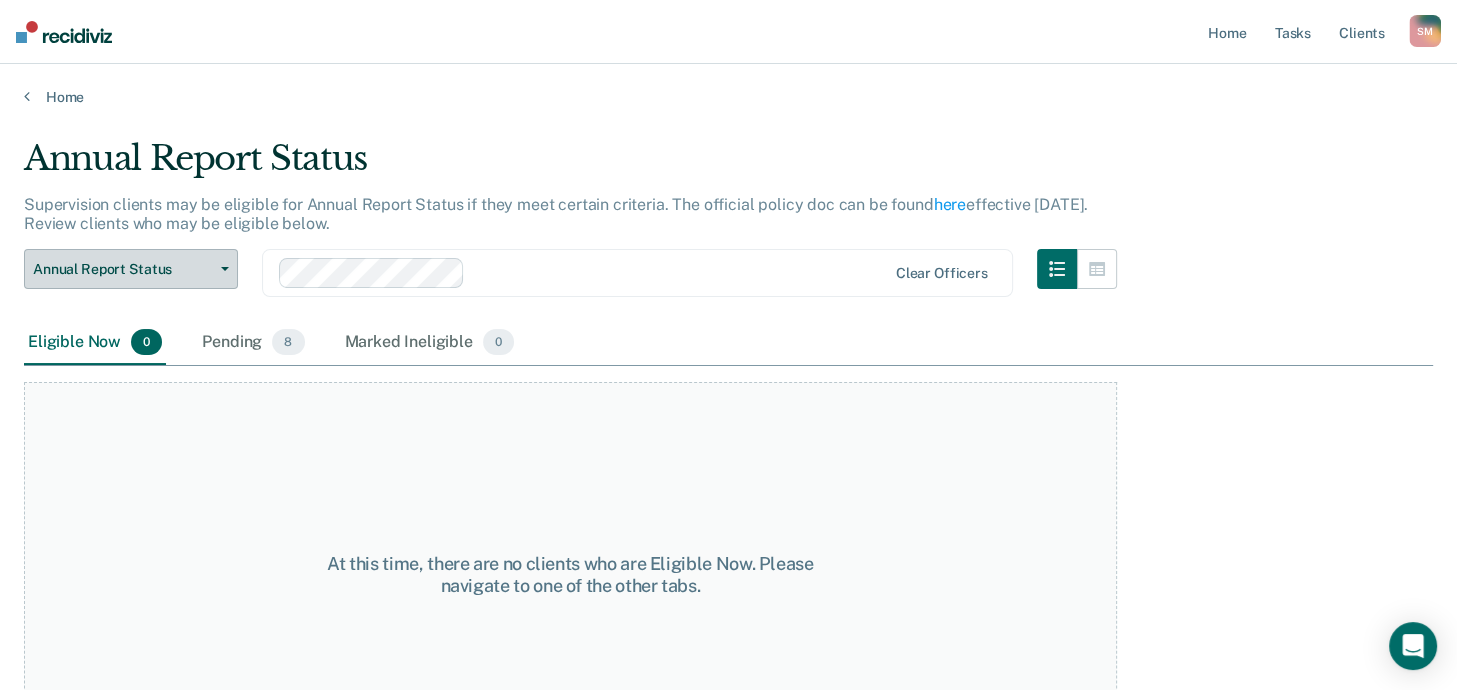 click 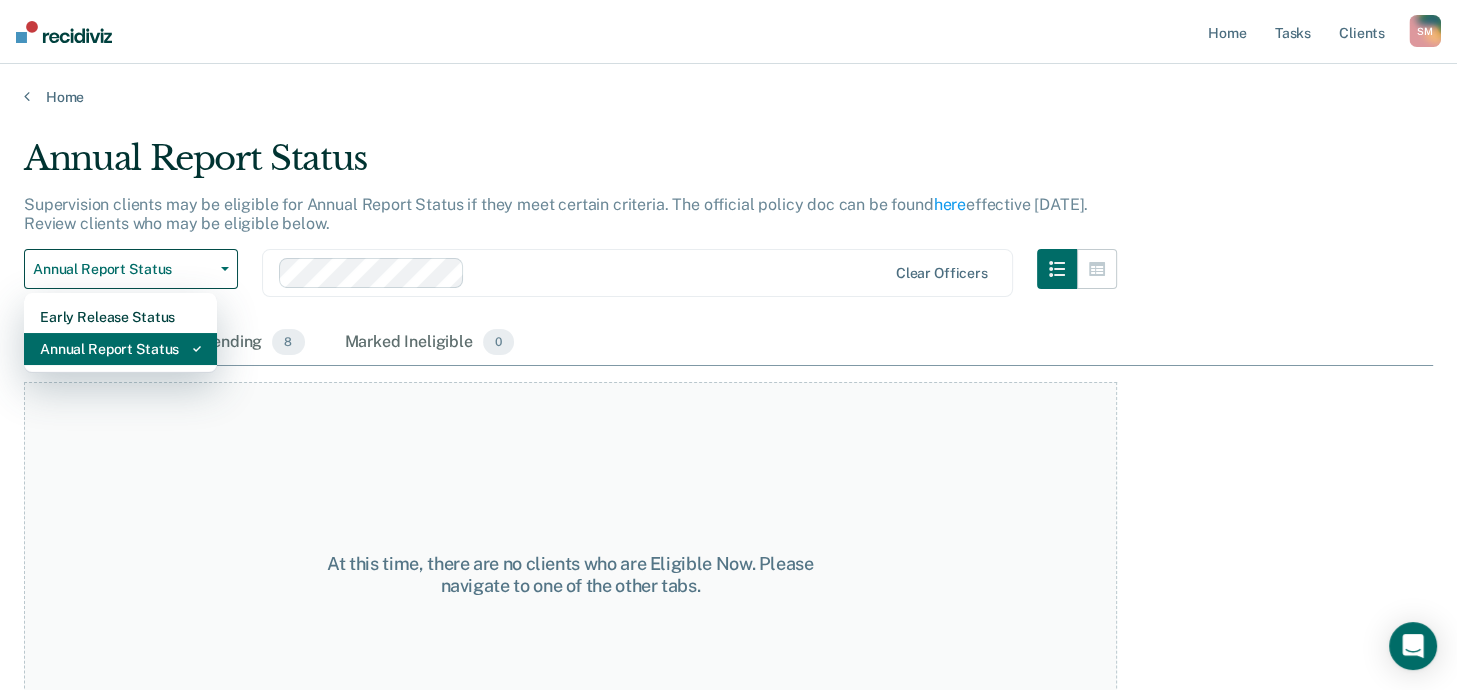 click on "Annual Report Status" at bounding box center [120, 349] 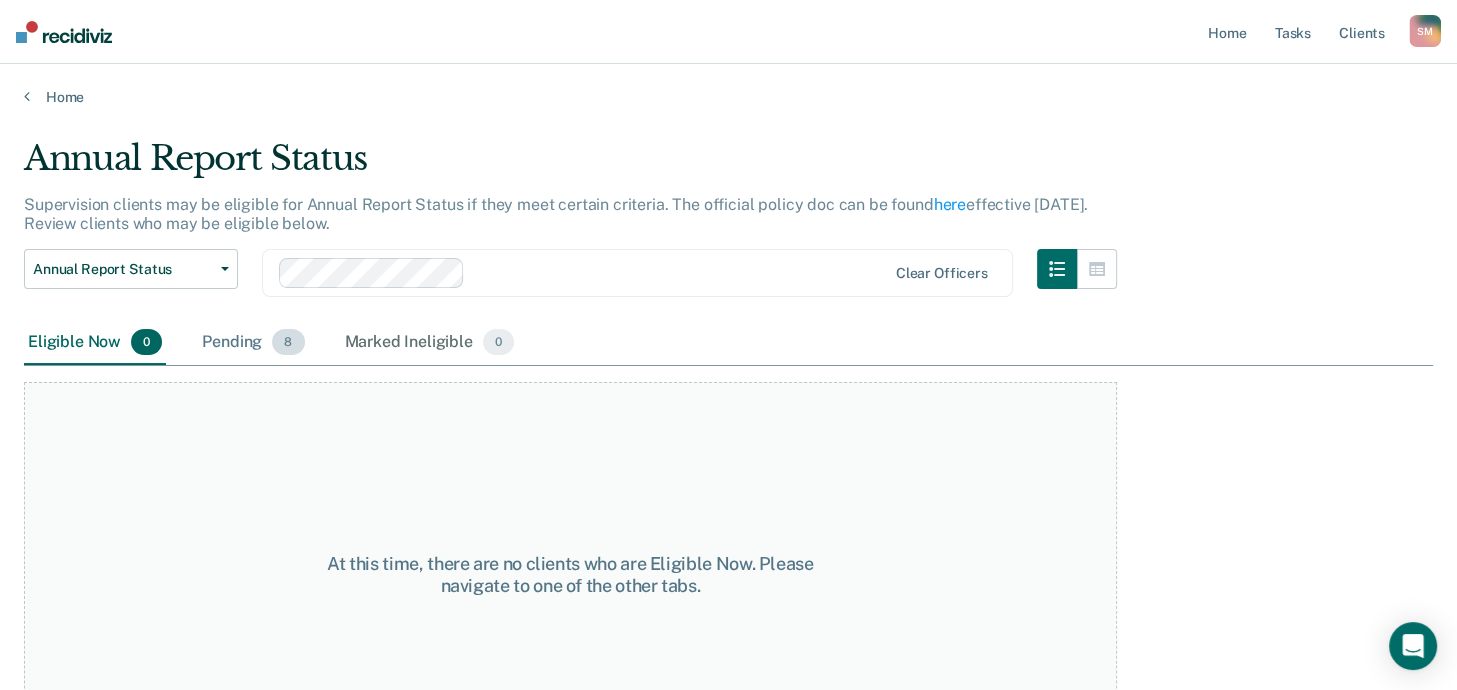 click on "Pending 8" at bounding box center (253, 343) 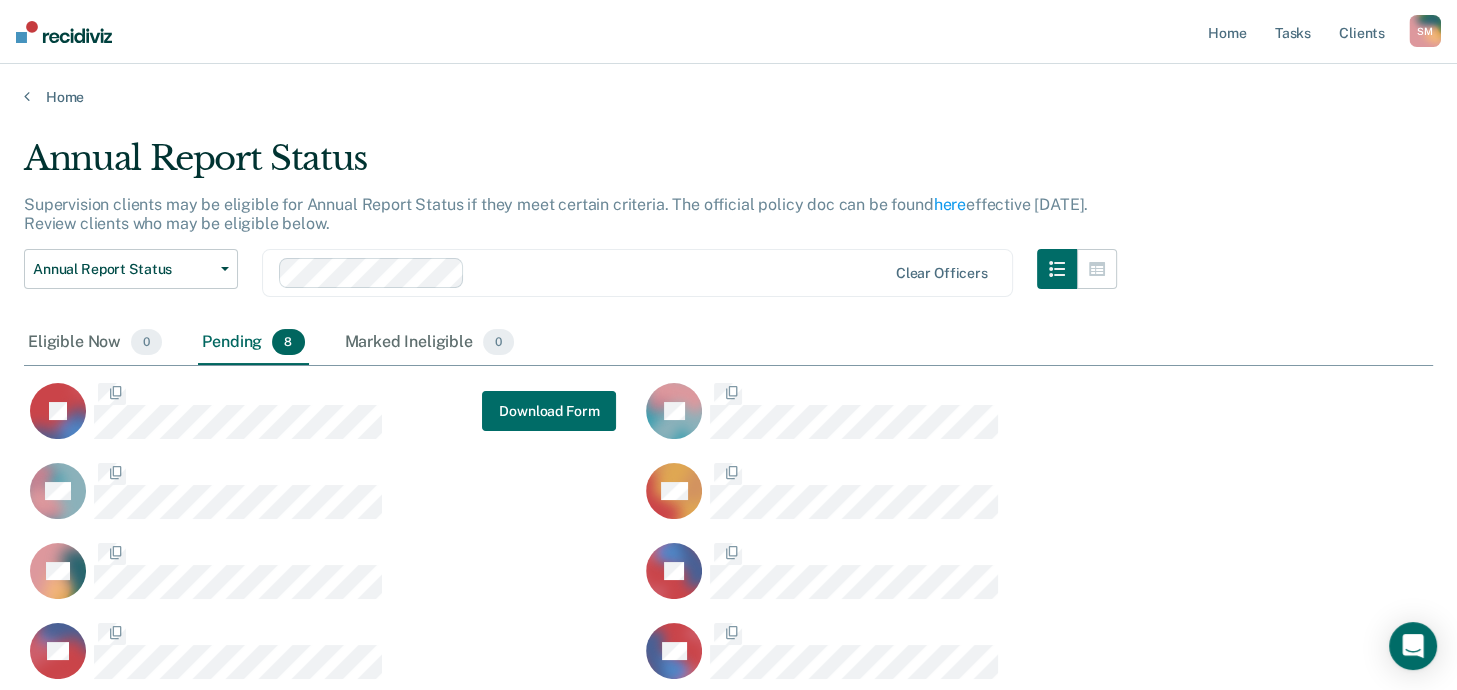 scroll, scrollTop: 16, scrollLeft: 16, axis: both 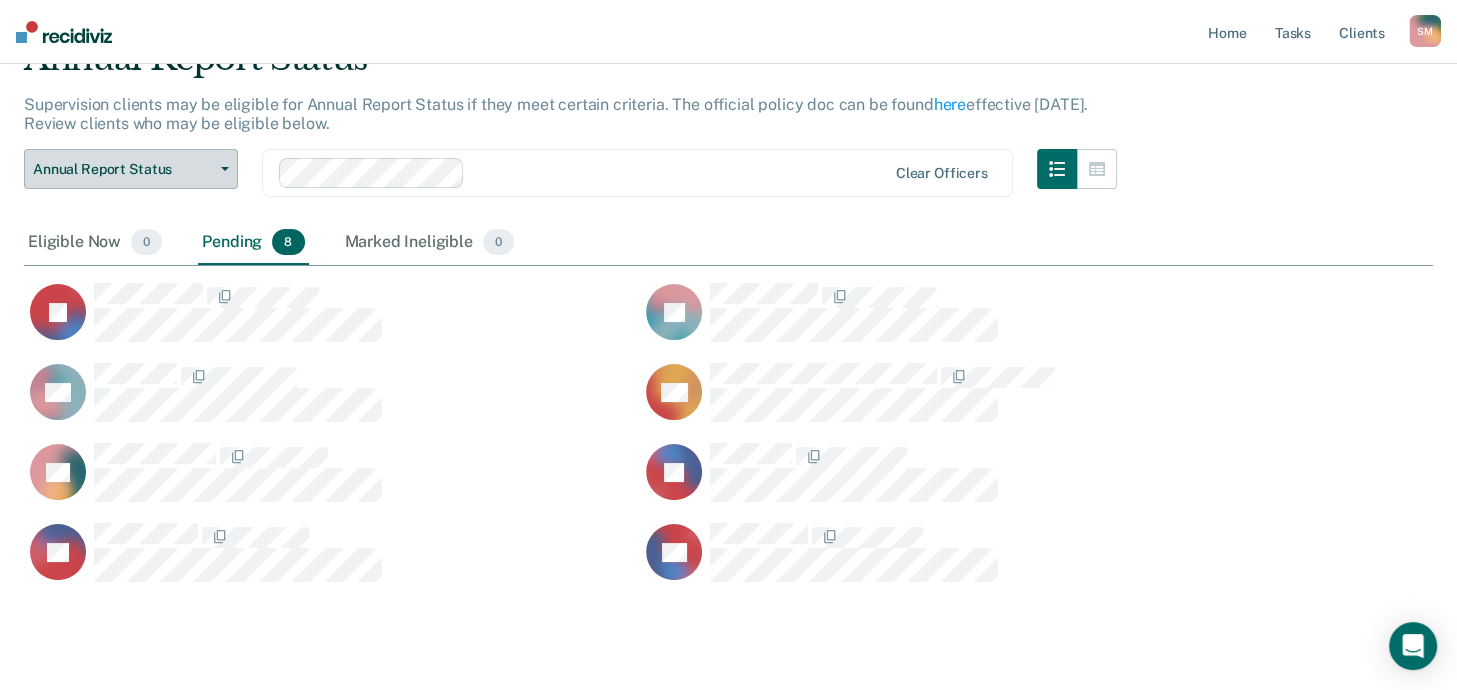 click on "Annual Report Status" at bounding box center [131, 169] 